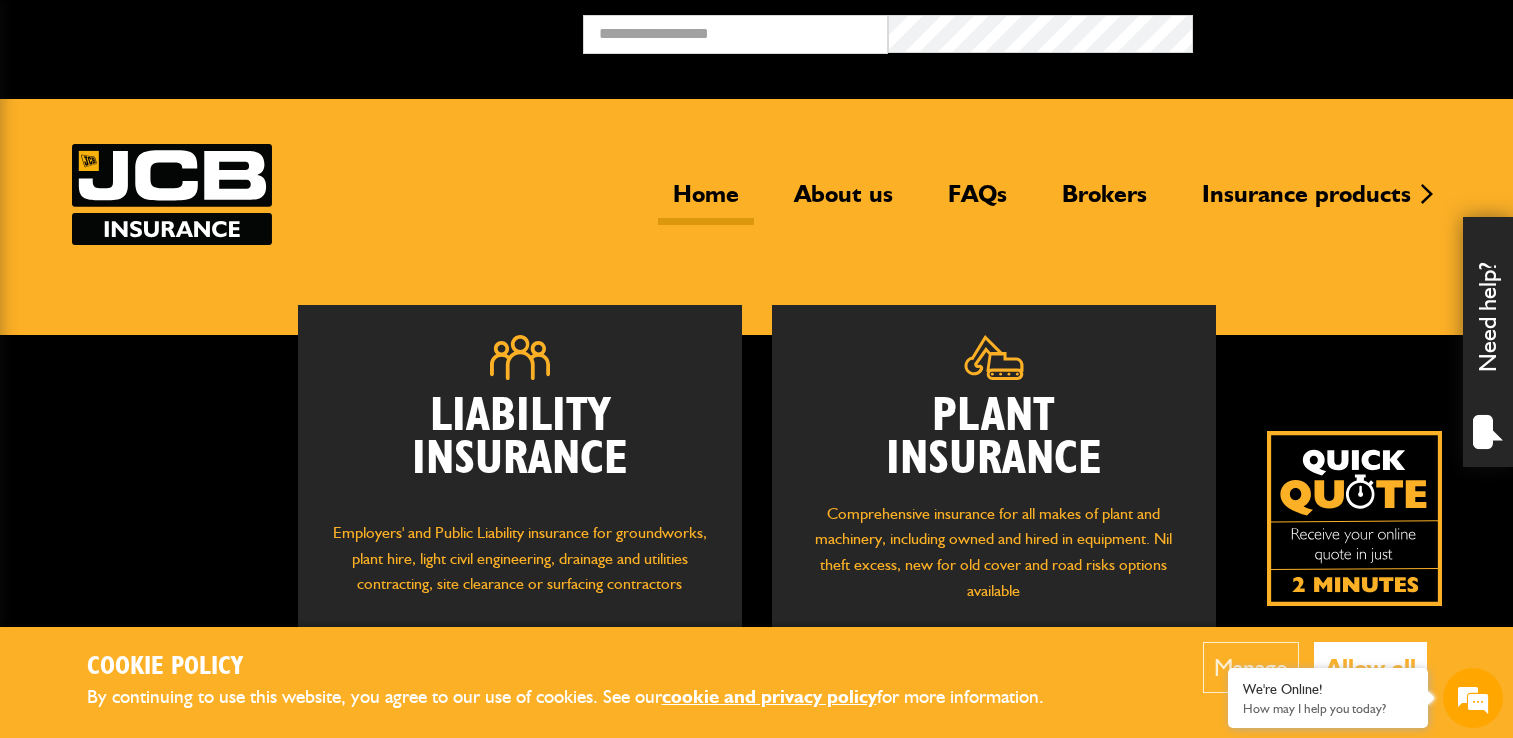 scroll, scrollTop: 0, scrollLeft: 0, axis: both 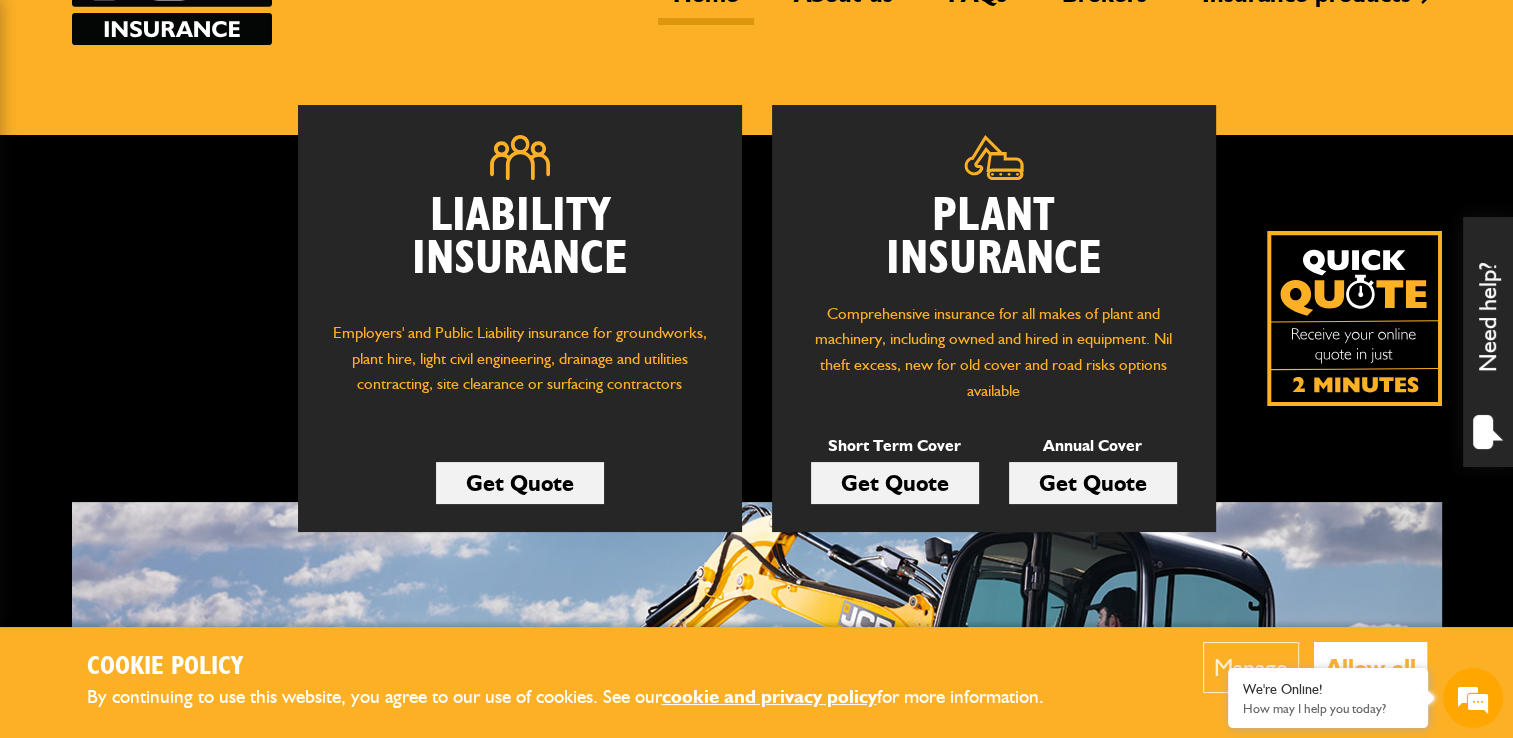 click on "Get Quote" at bounding box center (895, 483) 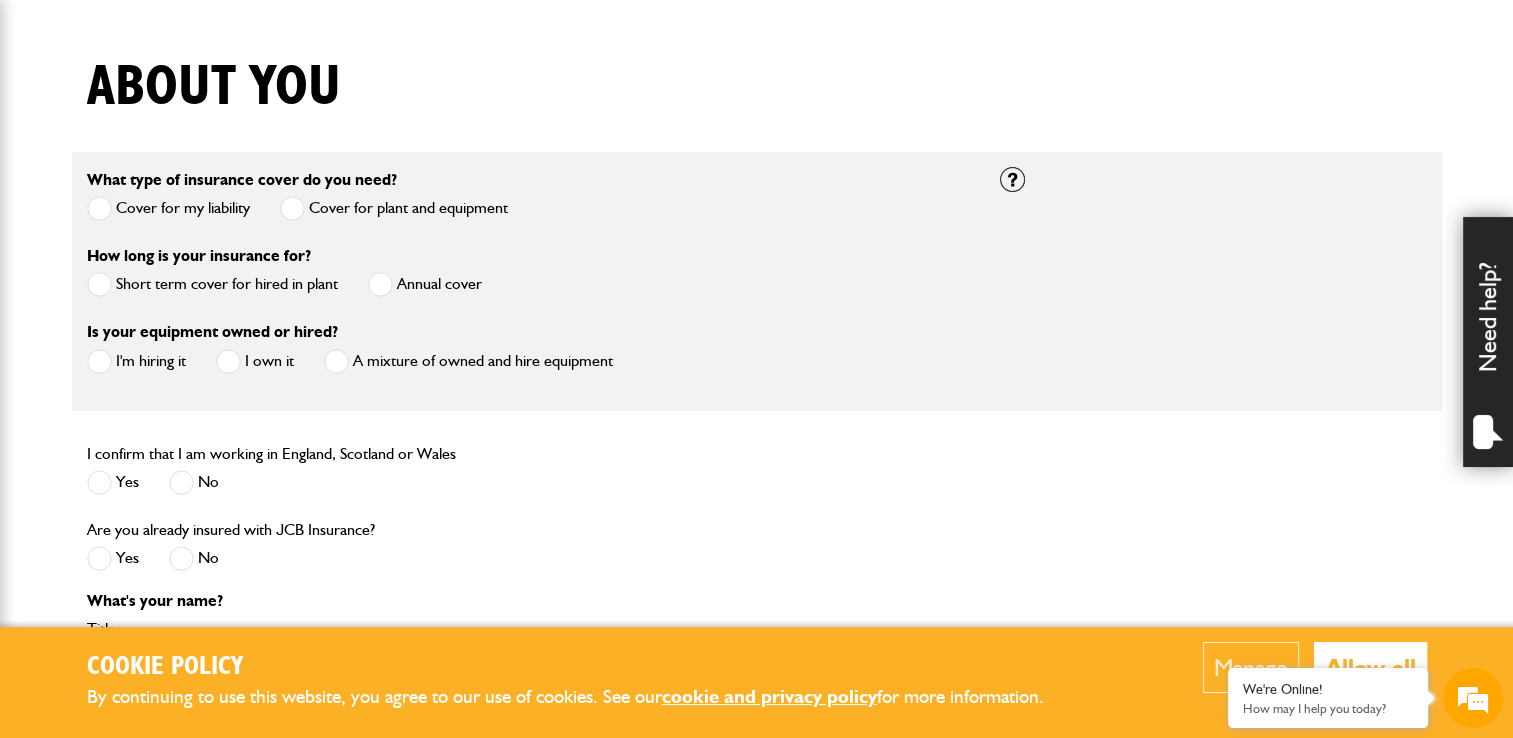 scroll, scrollTop: 500, scrollLeft: 0, axis: vertical 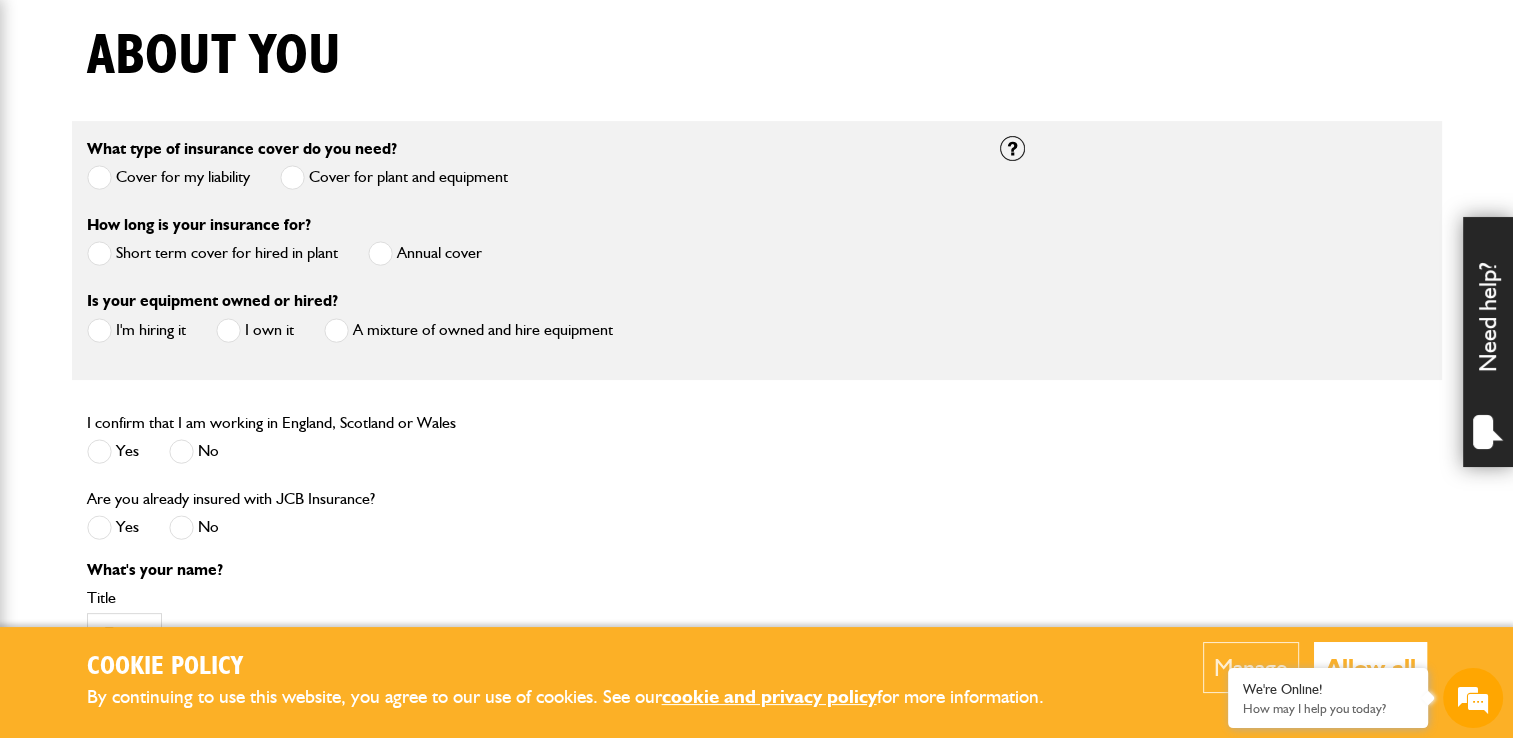 click at bounding box center (99, 253) 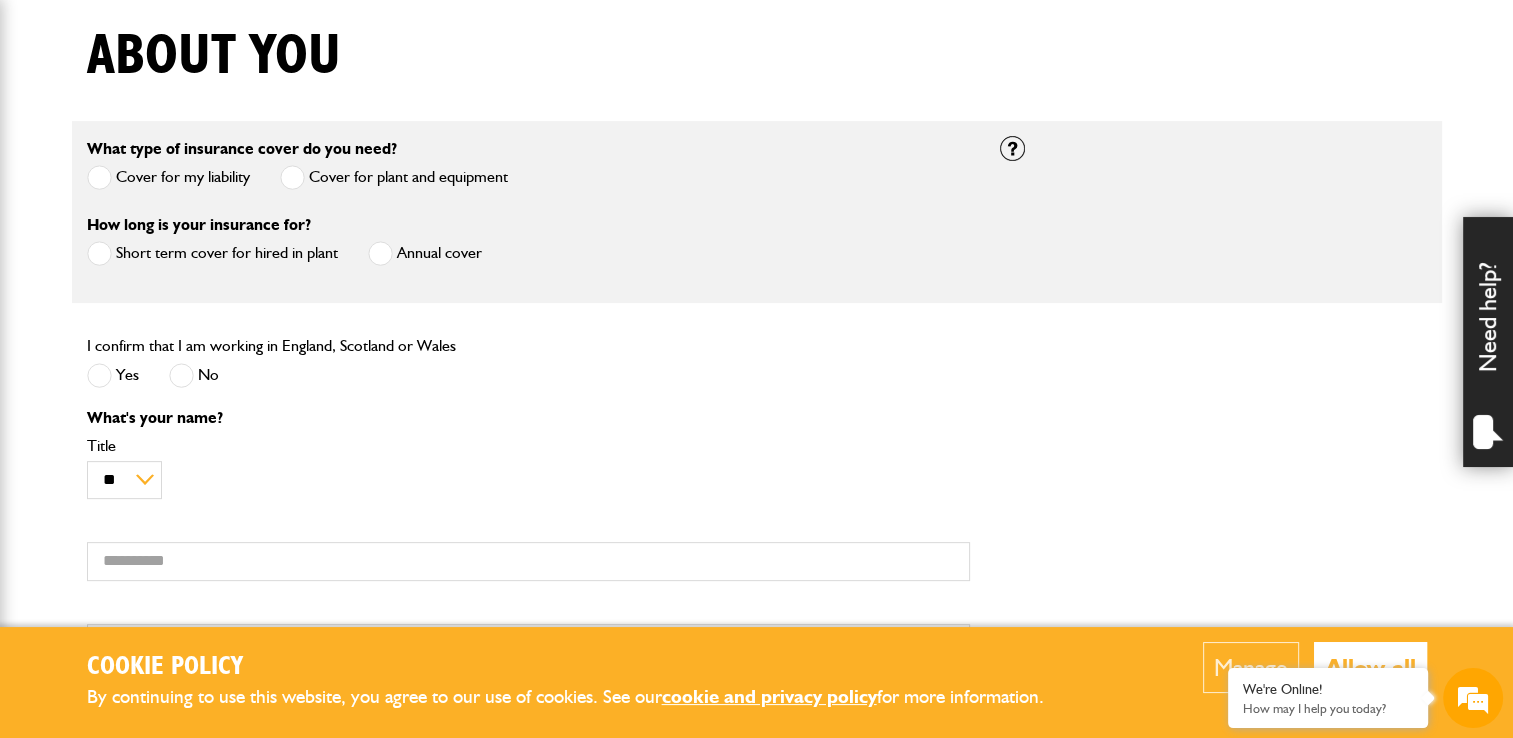 scroll, scrollTop: 600, scrollLeft: 0, axis: vertical 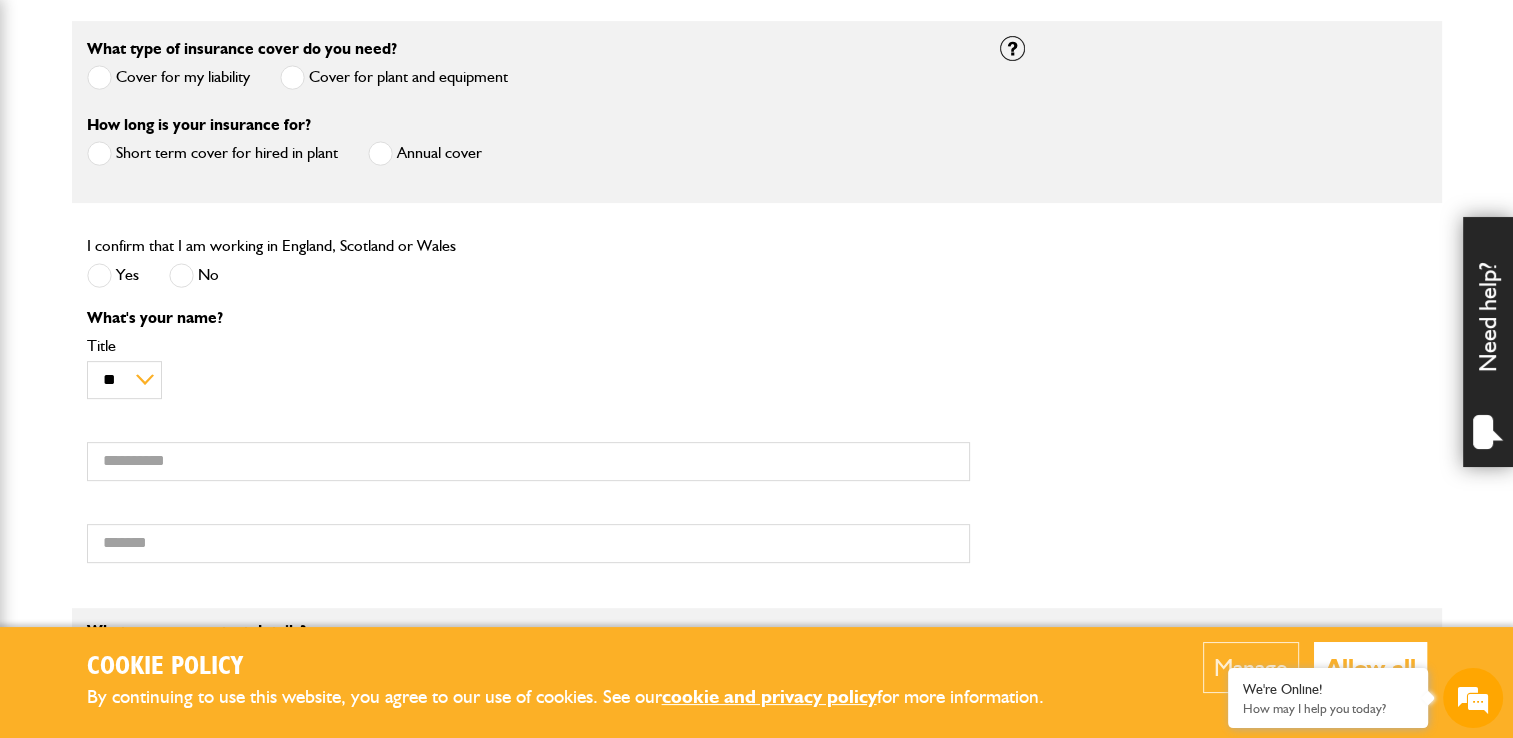 click at bounding box center (99, 275) 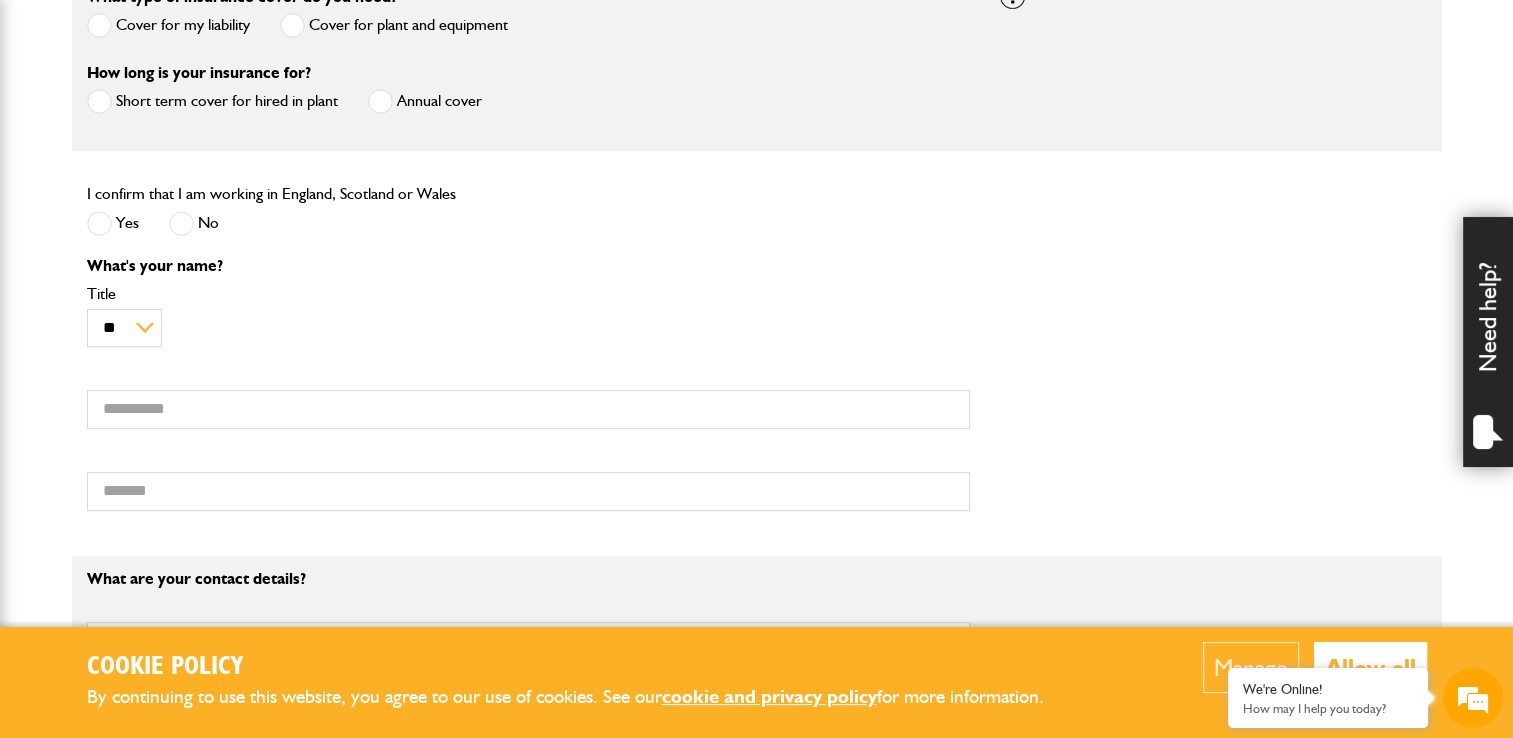 scroll, scrollTop: 700, scrollLeft: 0, axis: vertical 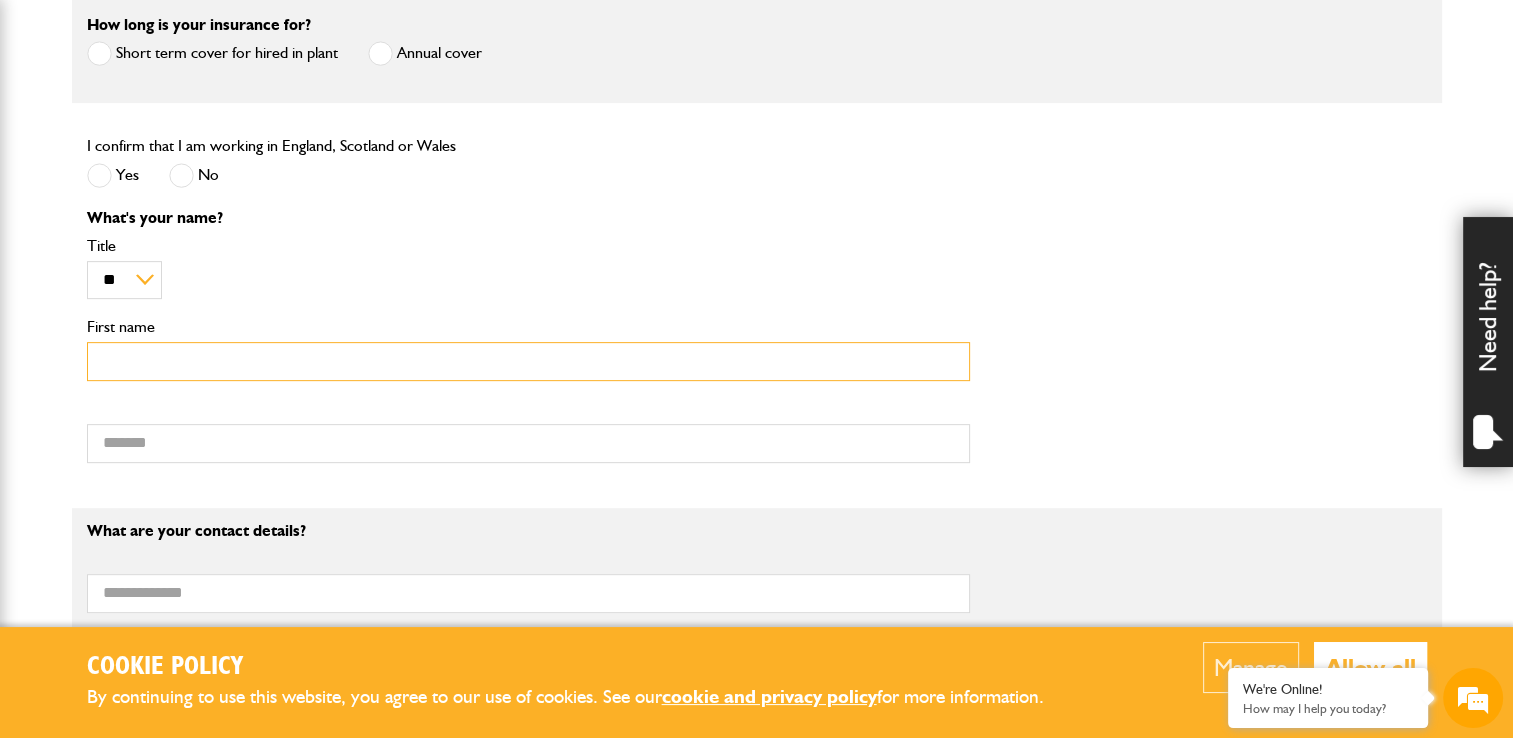 click on "First name" at bounding box center [528, 361] 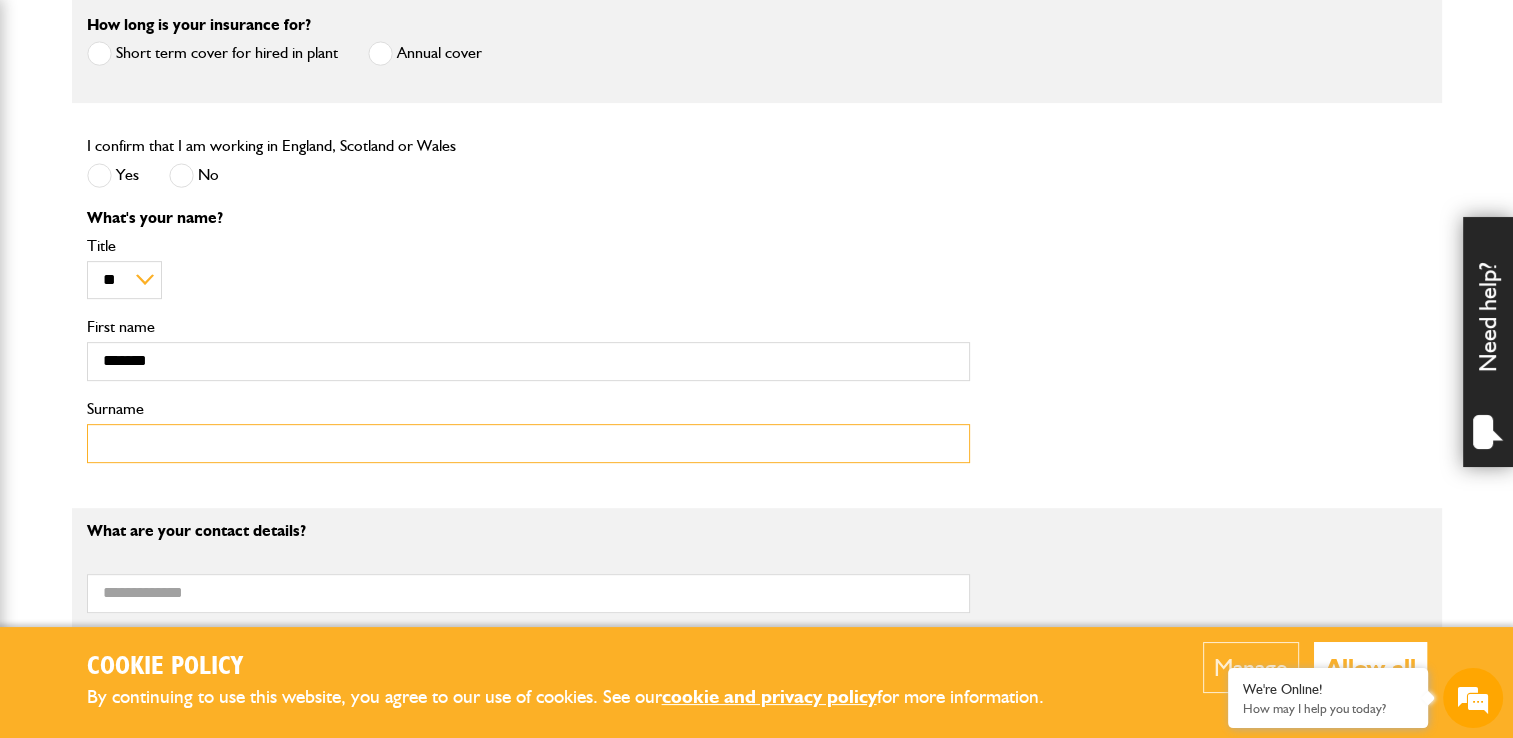 type on "***" 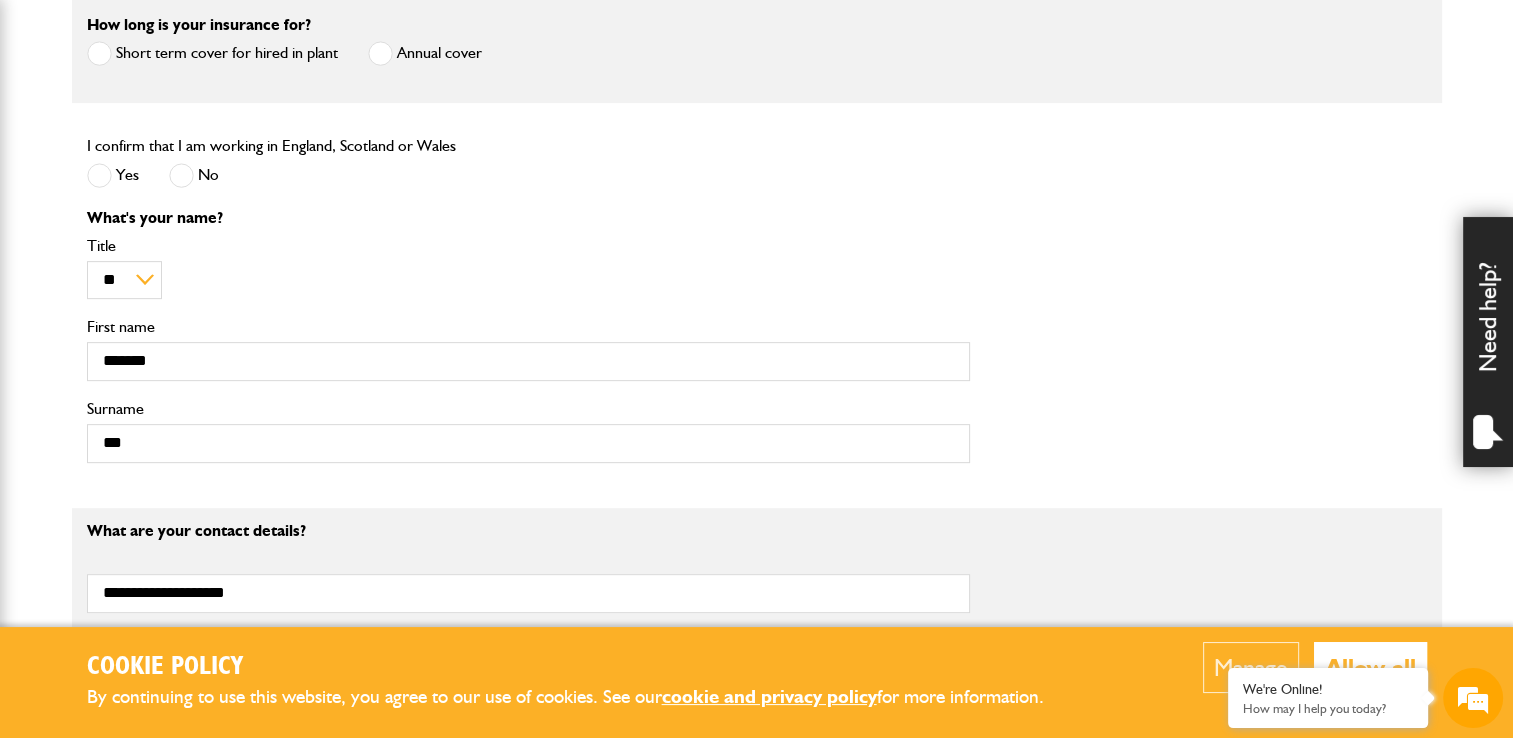 type on "**********" 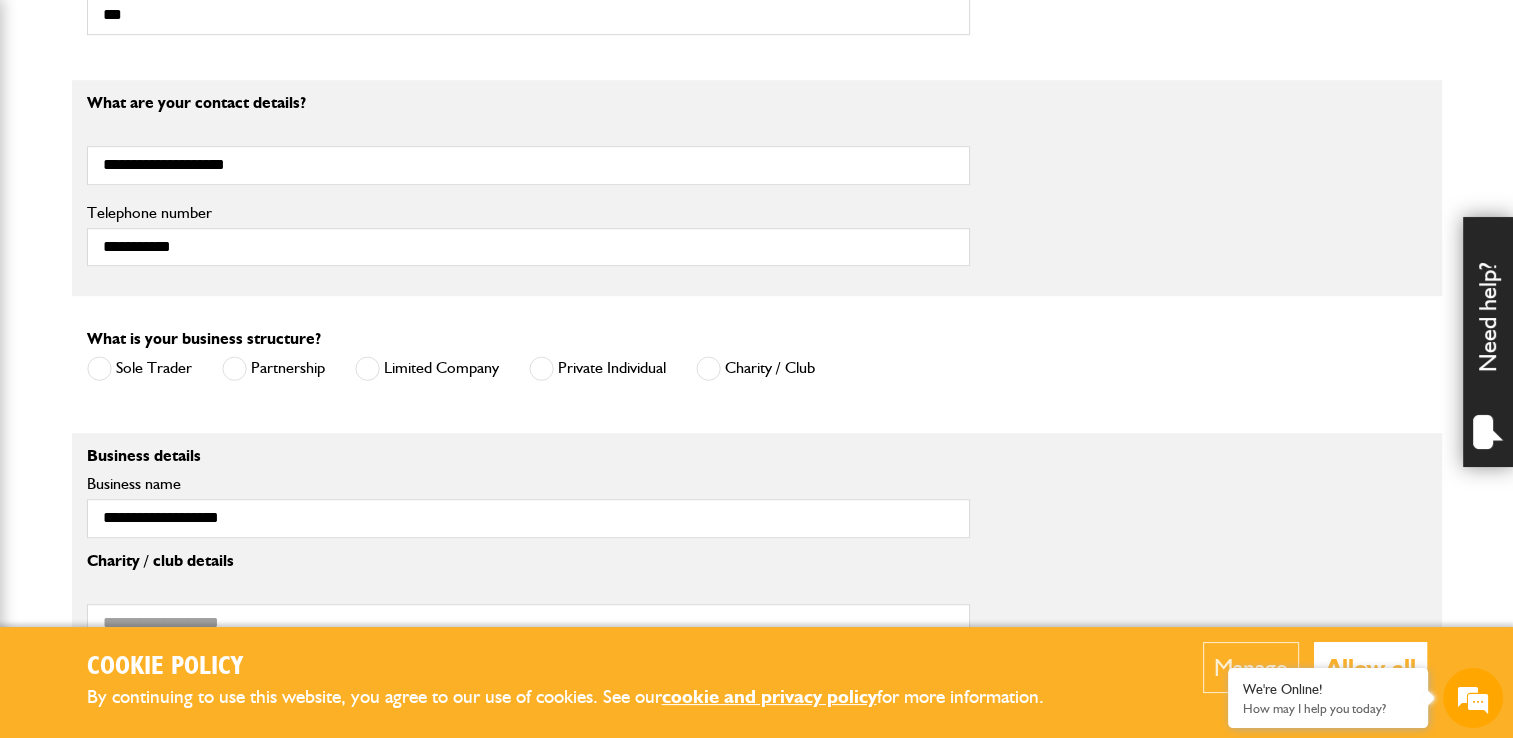 scroll, scrollTop: 1100, scrollLeft: 0, axis: vertical 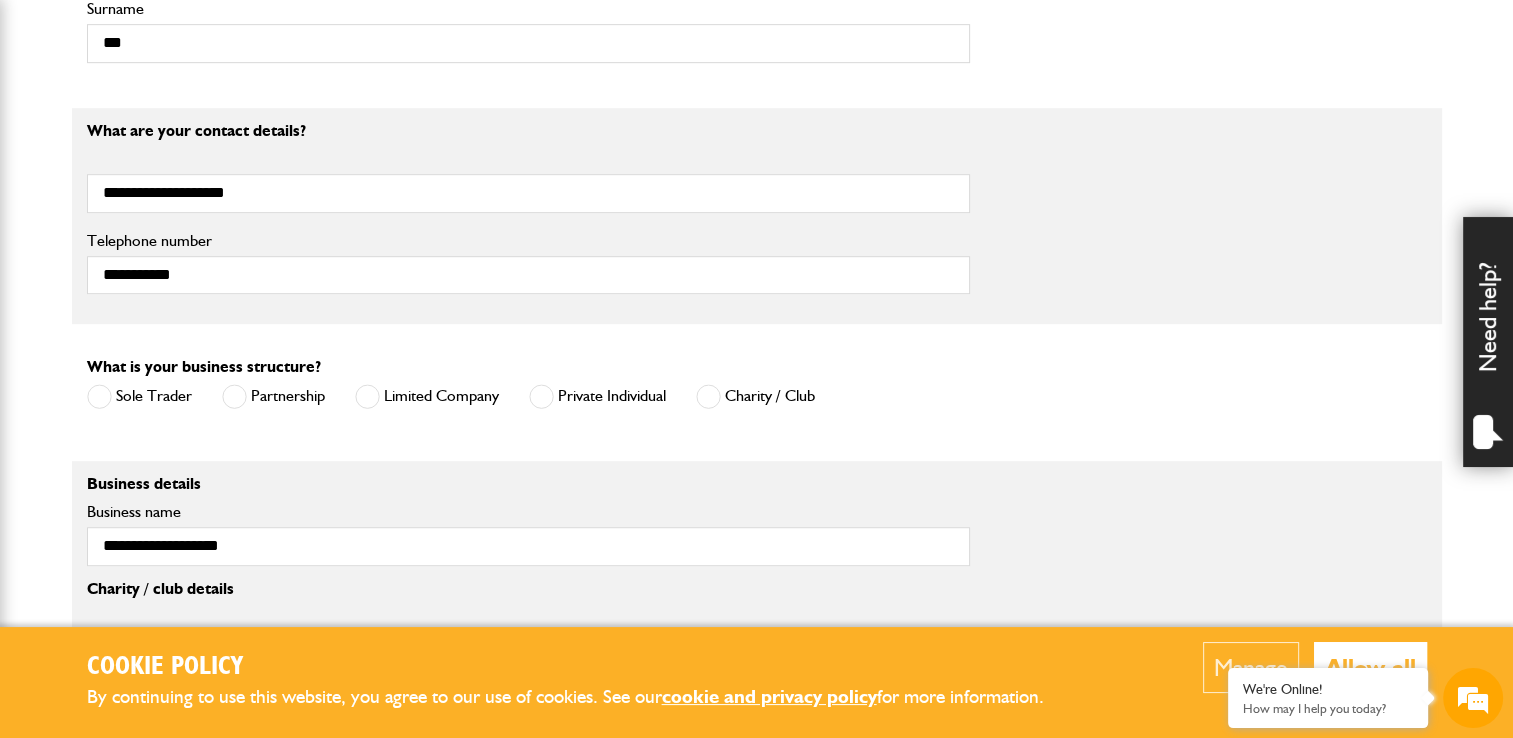 click at bounding box center (99, 396) 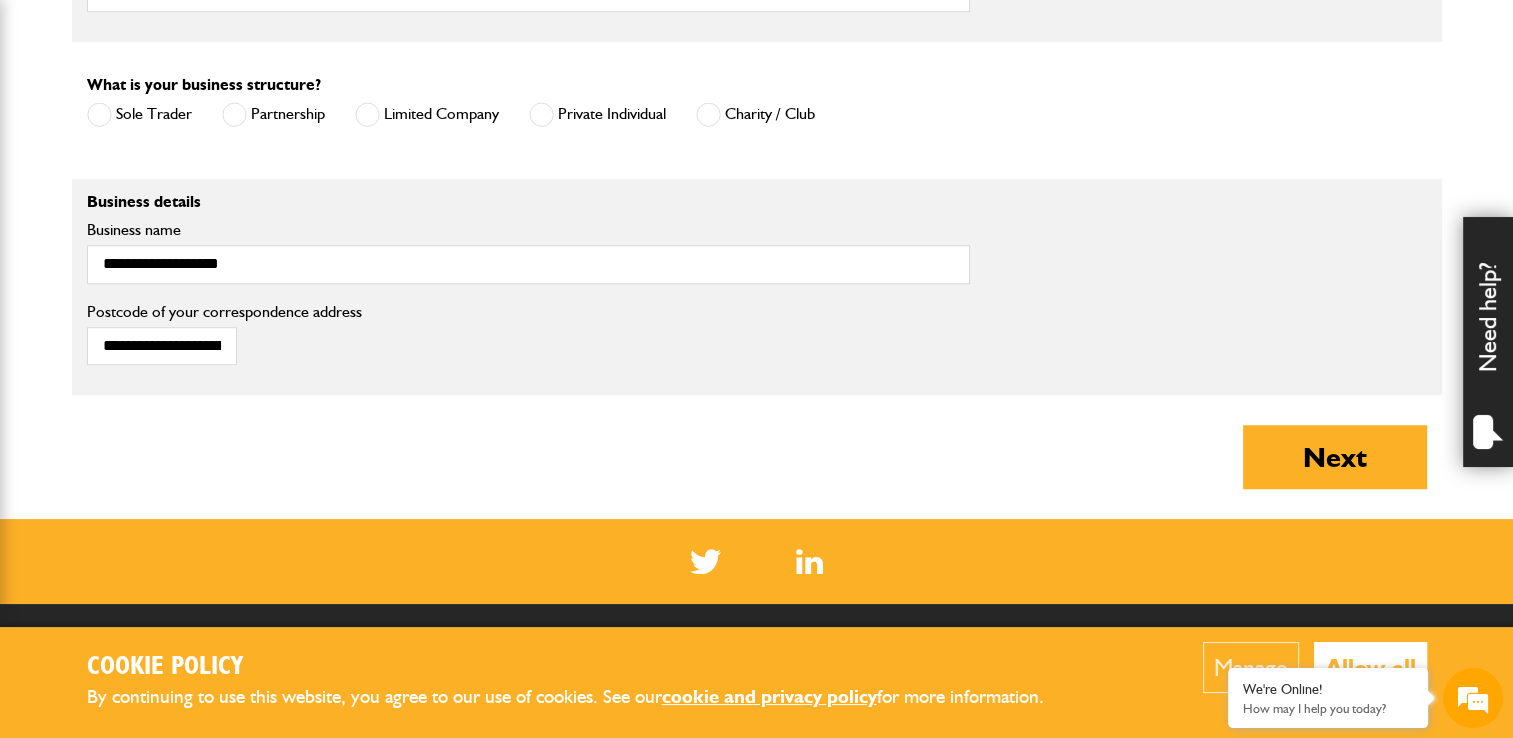 scroll, scrollTop: 1400, scrollLeft: 0, axis: vertical 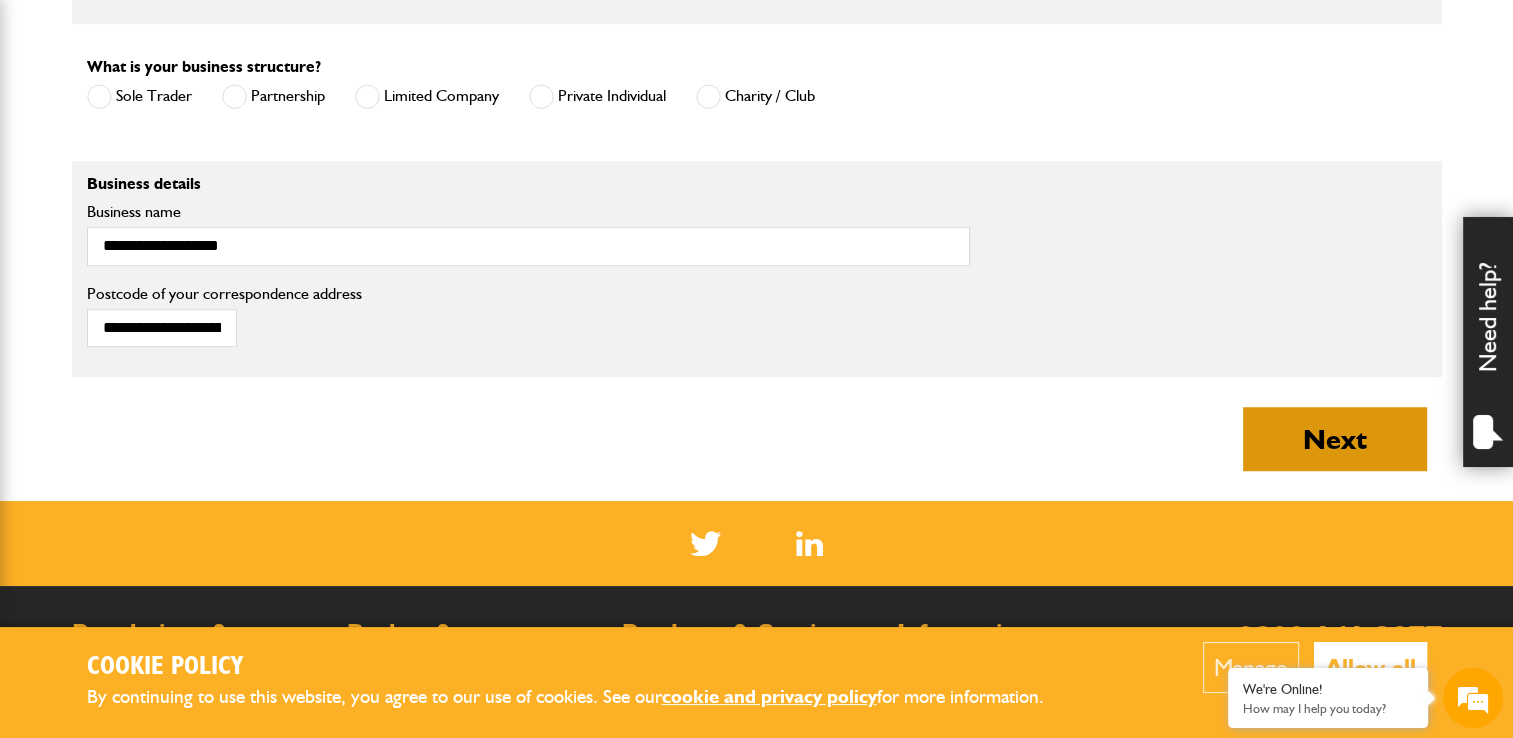 click on "Next" at bounding box center [1335, 439] 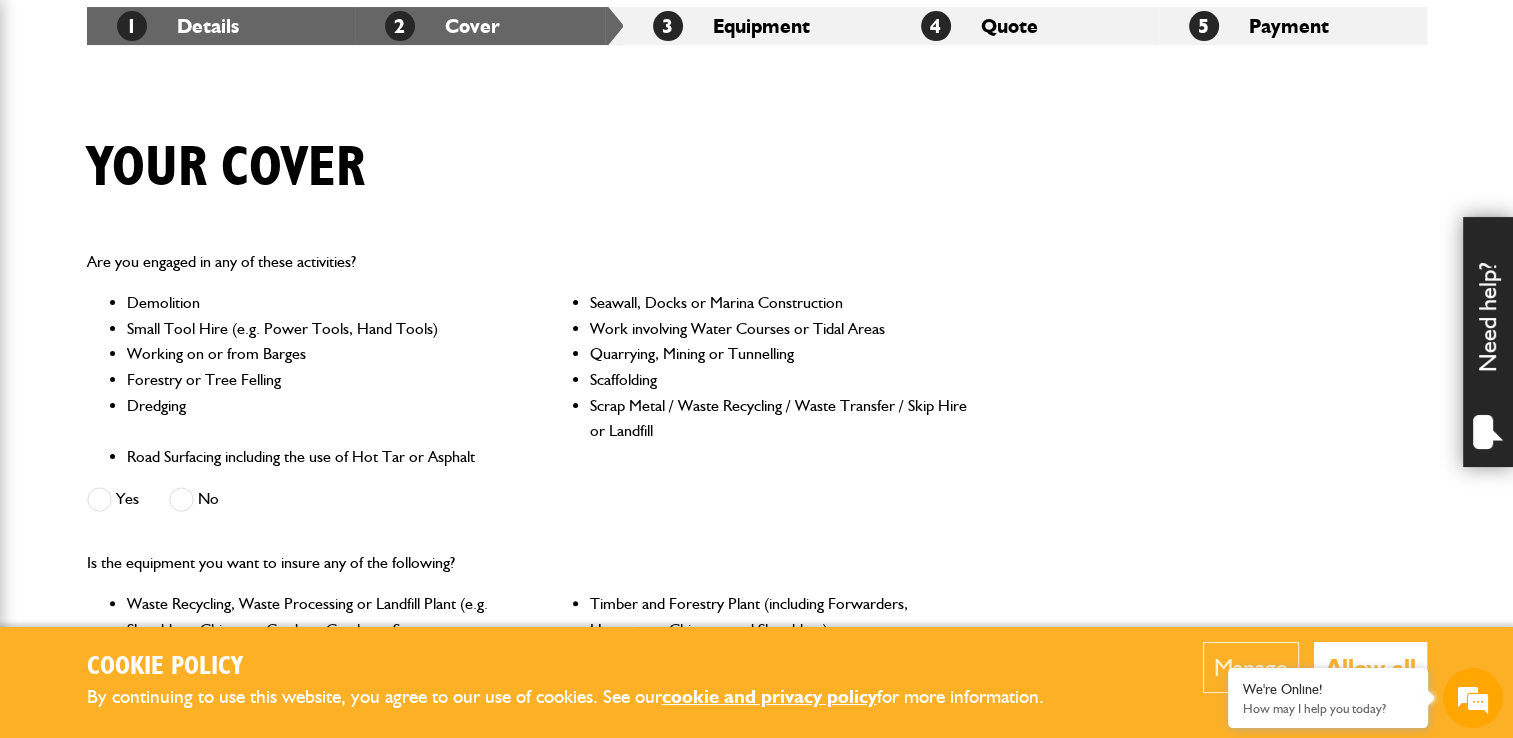 scroll, scrollTop: 400, scrollLeft: 0, axis: vertical 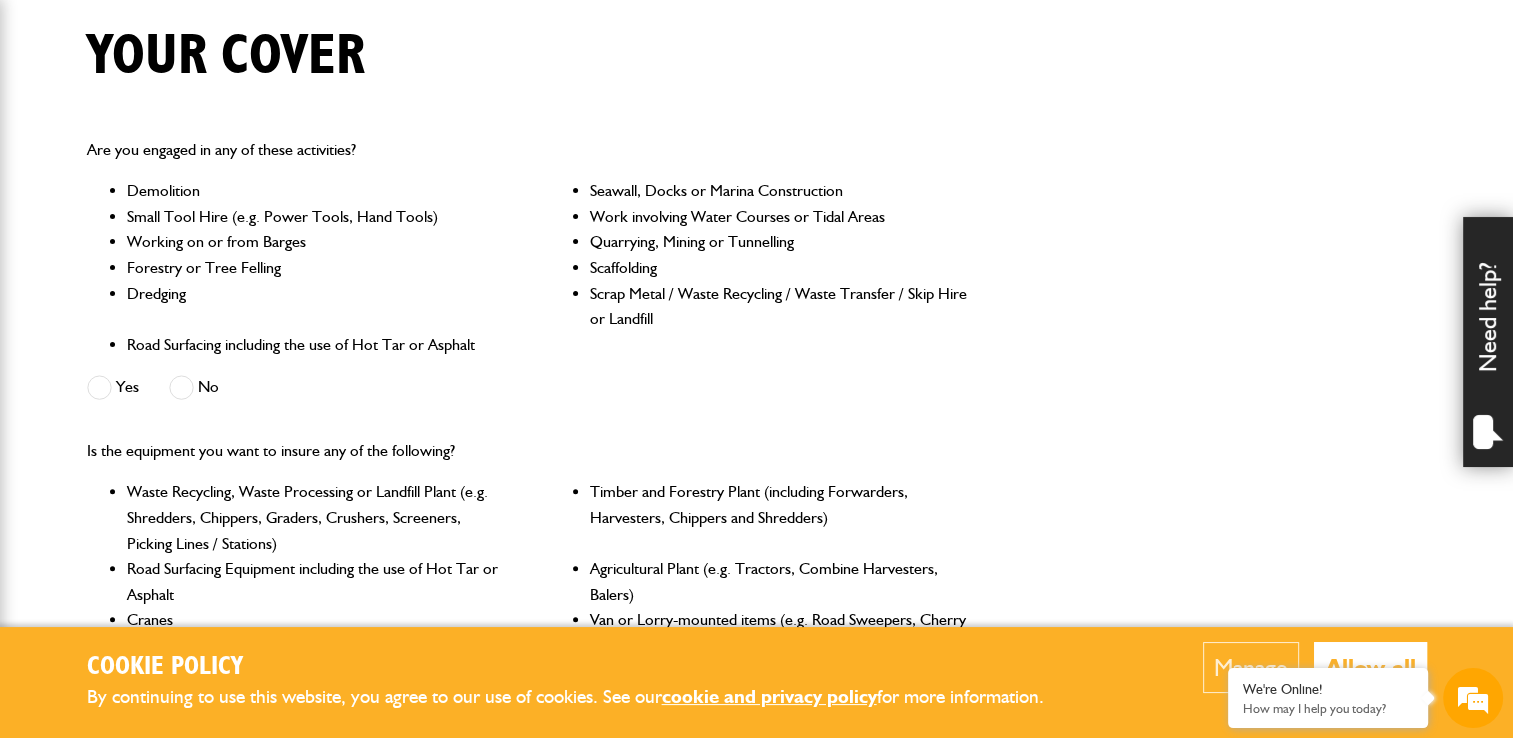 click at bounding box center (99, 387) 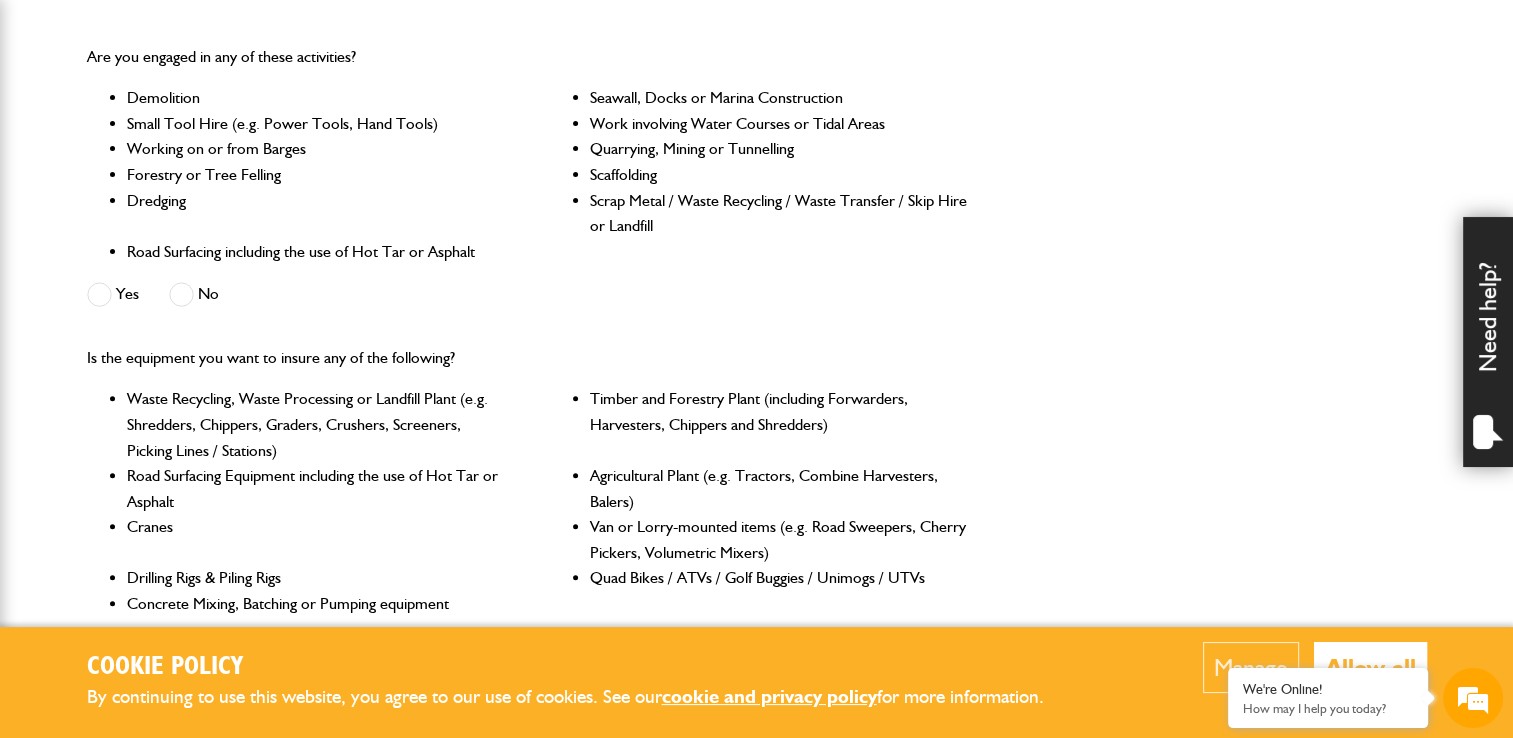 scroll, scrollTop: 700, scrollLeft: 0, axis: vertical 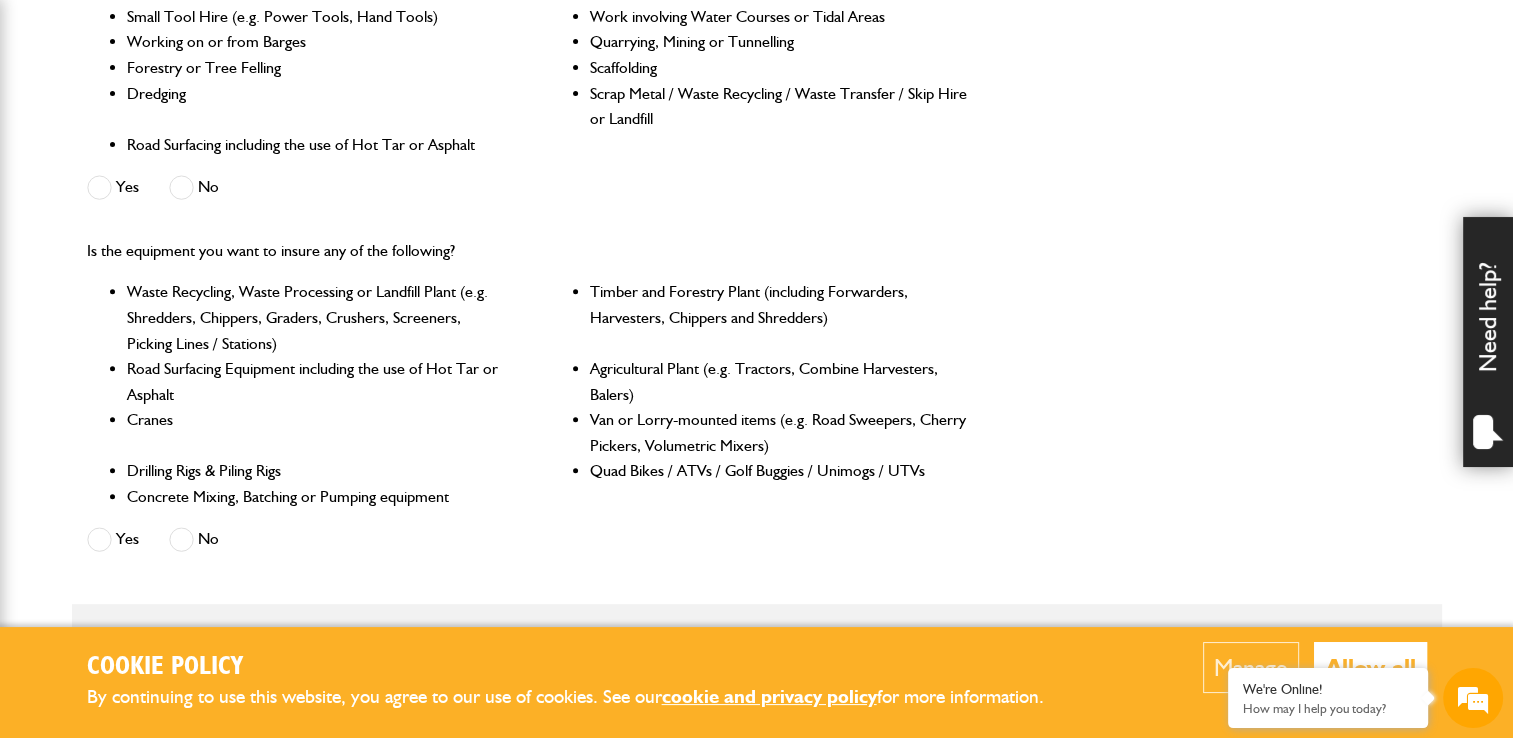 click on "No" at bounding box center (194, 539) 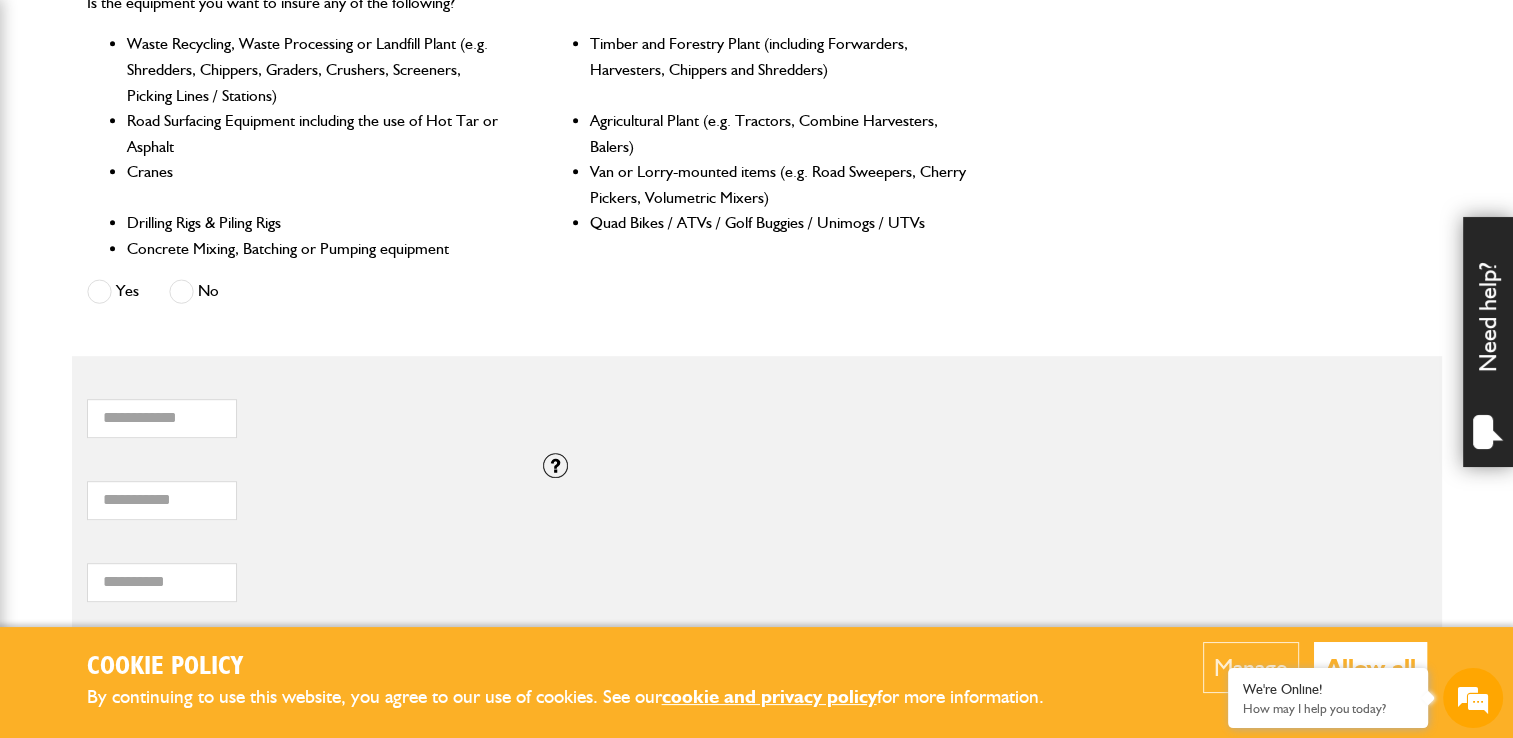 scroll, scrollTop: 1000, scrollLeft: 0, axis: vertical 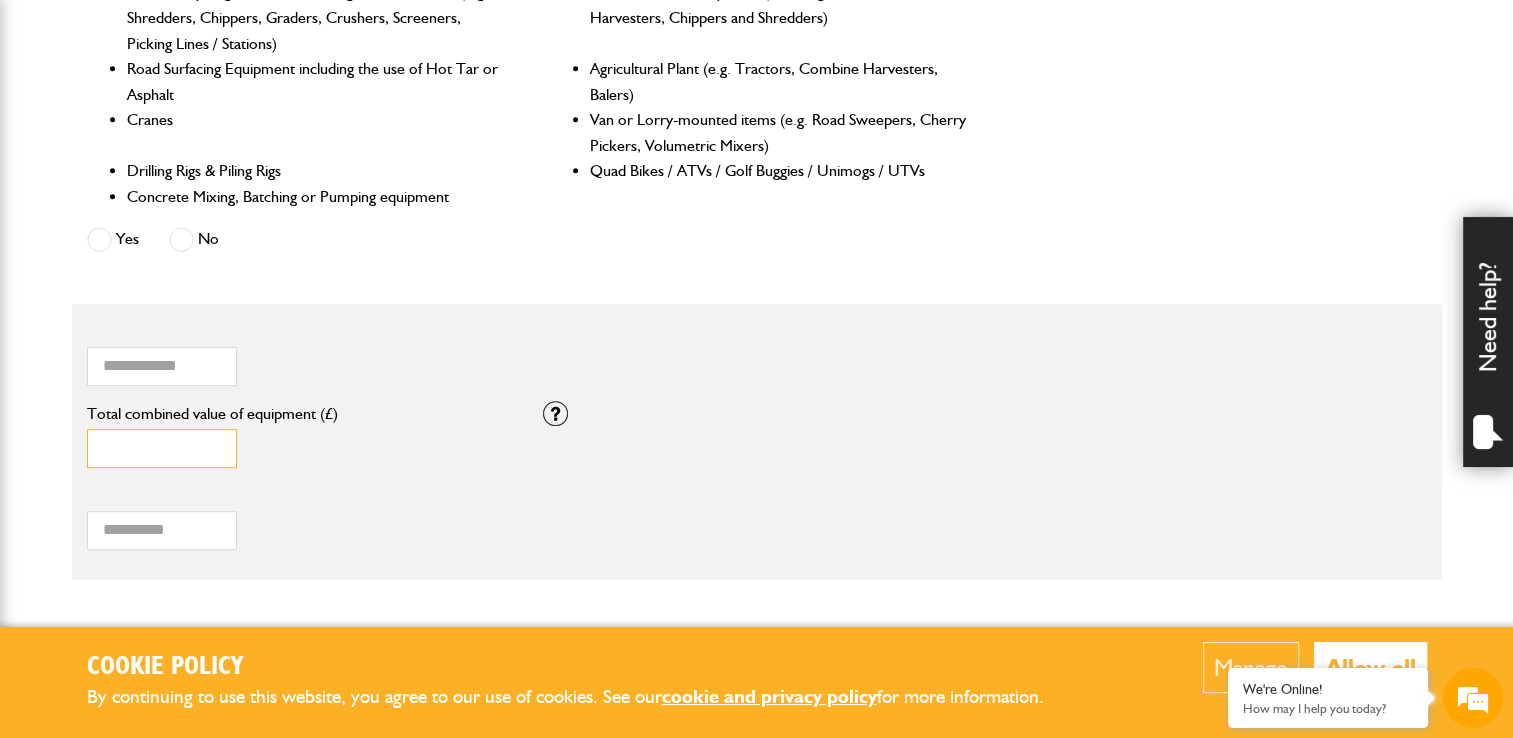 click on "*" at bounding box center [162, 448] 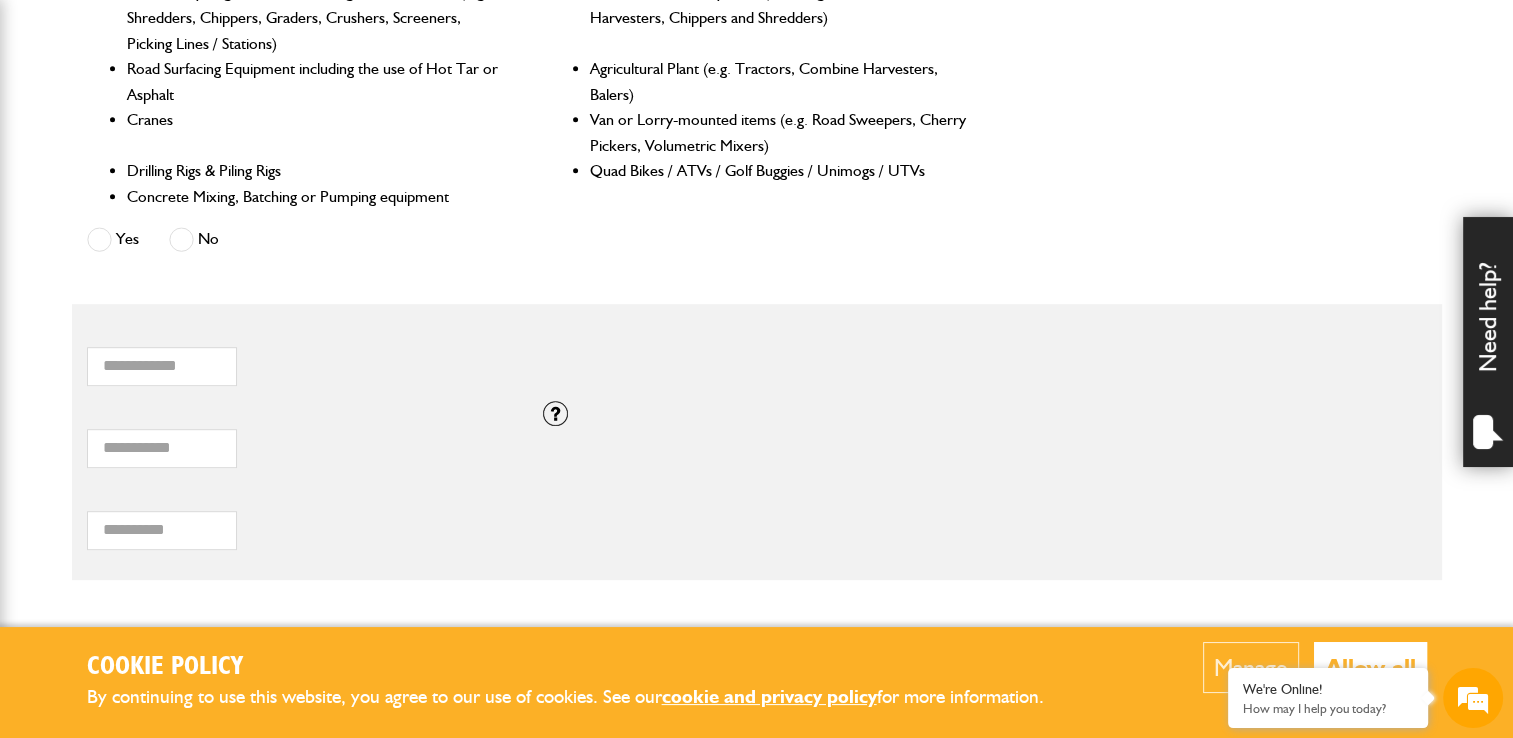 click on "Total hiring fees" at bounding box center (300, 496) 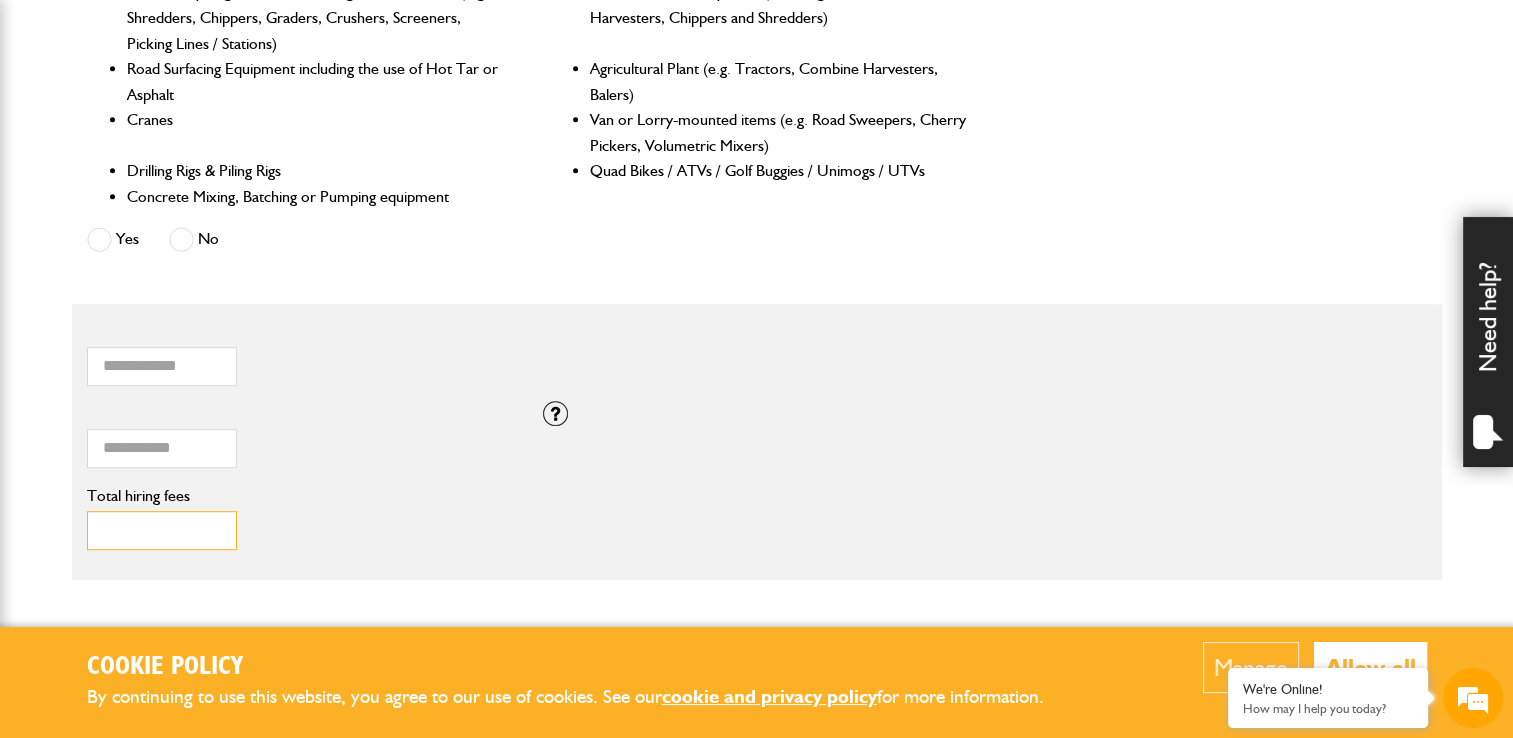 click on "Total hiring fees" at bounding box center [162, 530] 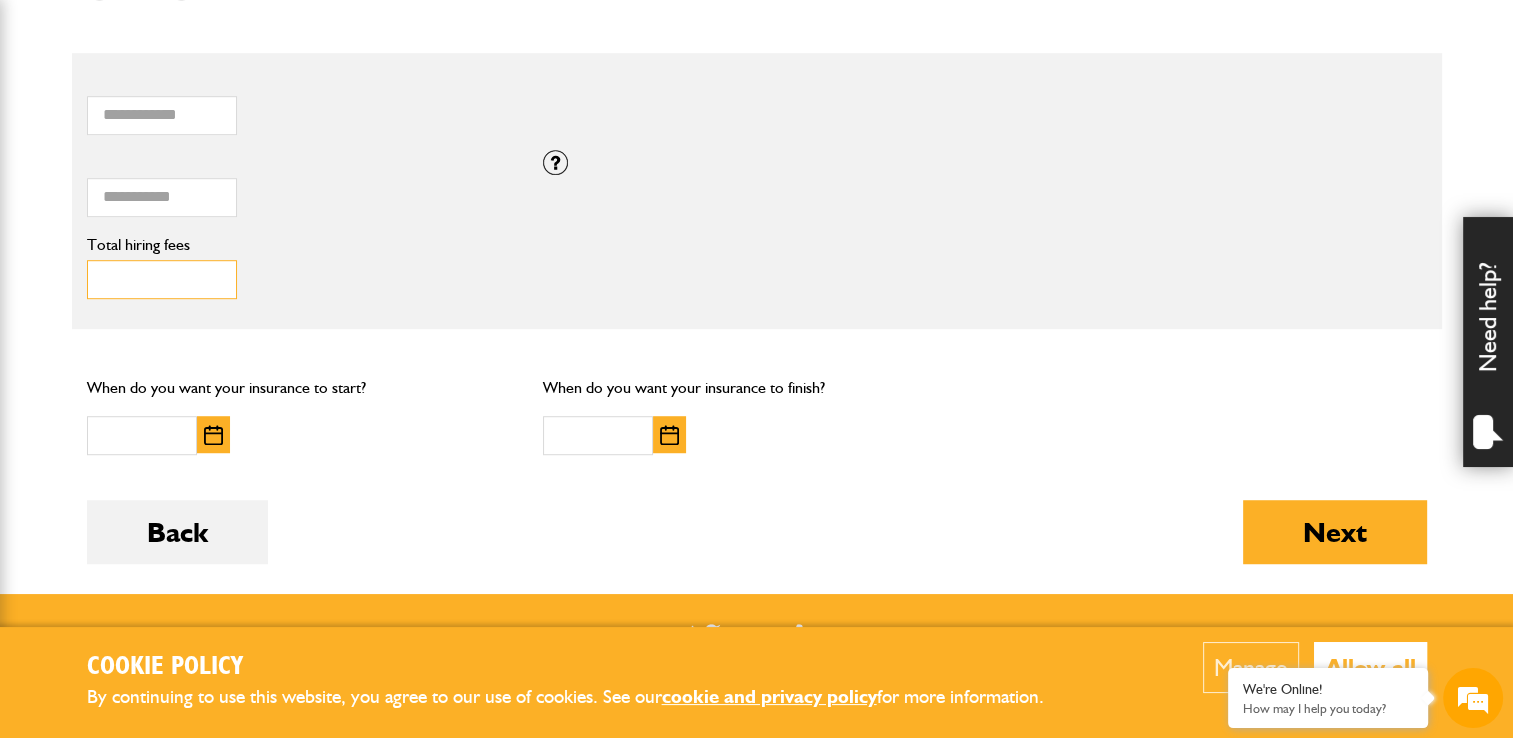 scroll, scrollTop: 1300, scrollLeft: 0, axis: vertical 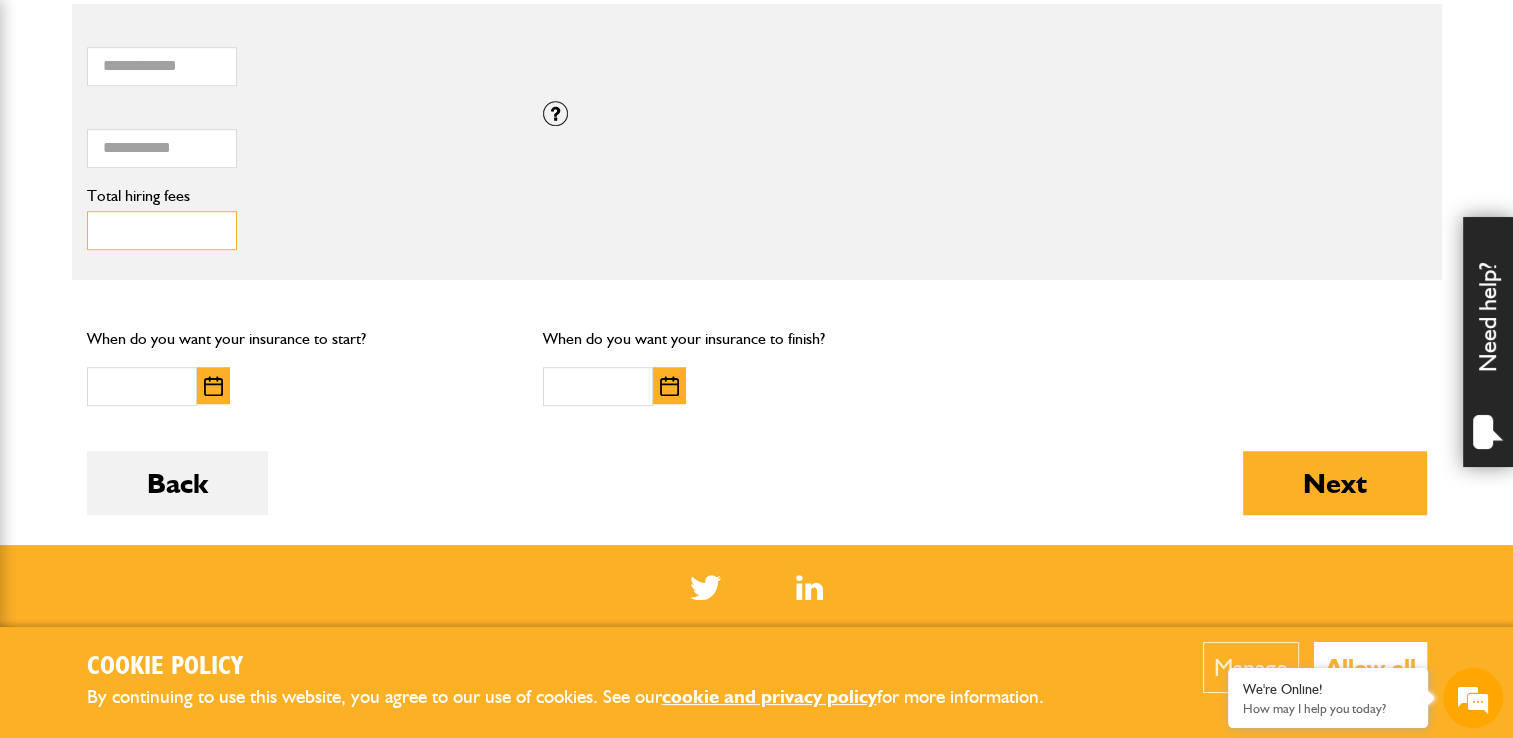 type on "****" 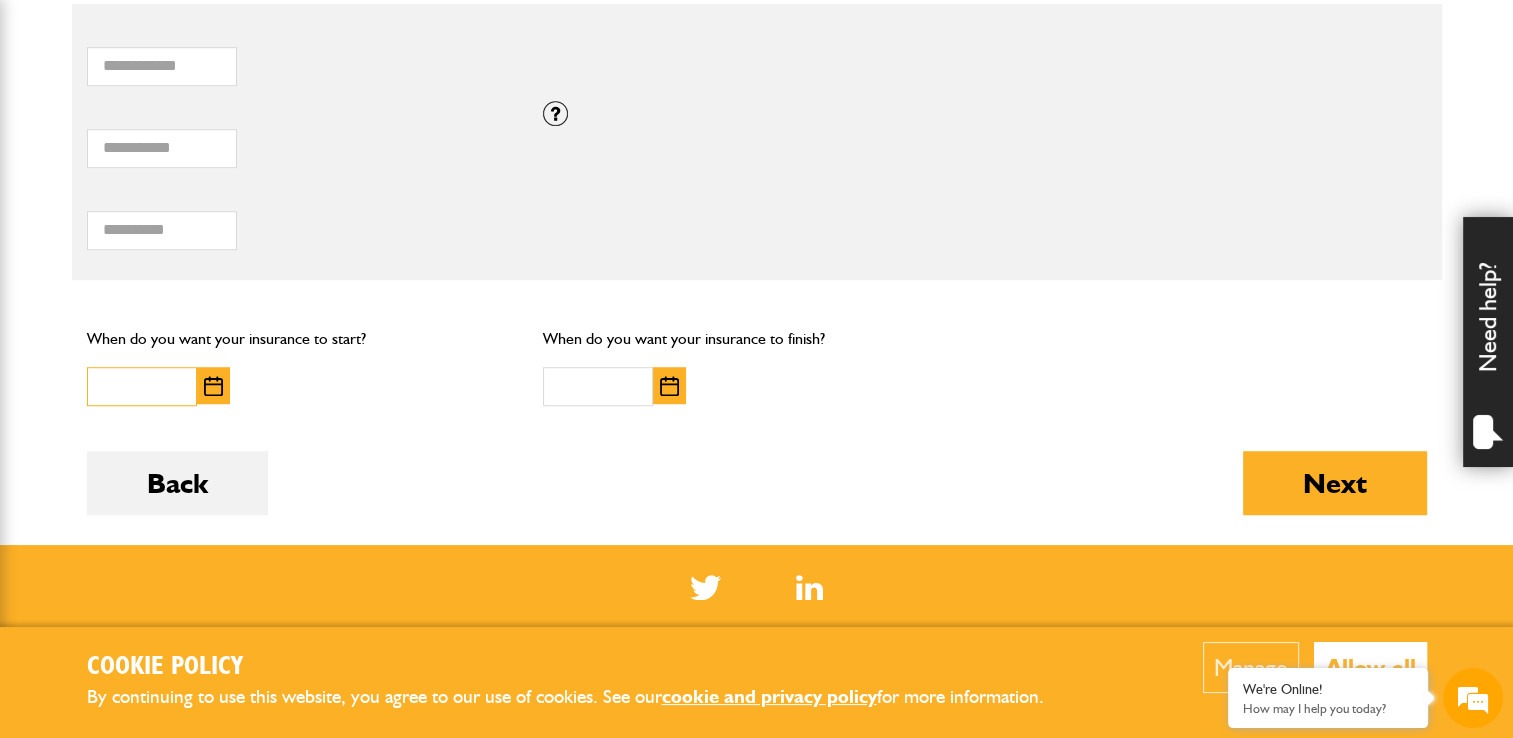 click at bounding box center [142, 386] 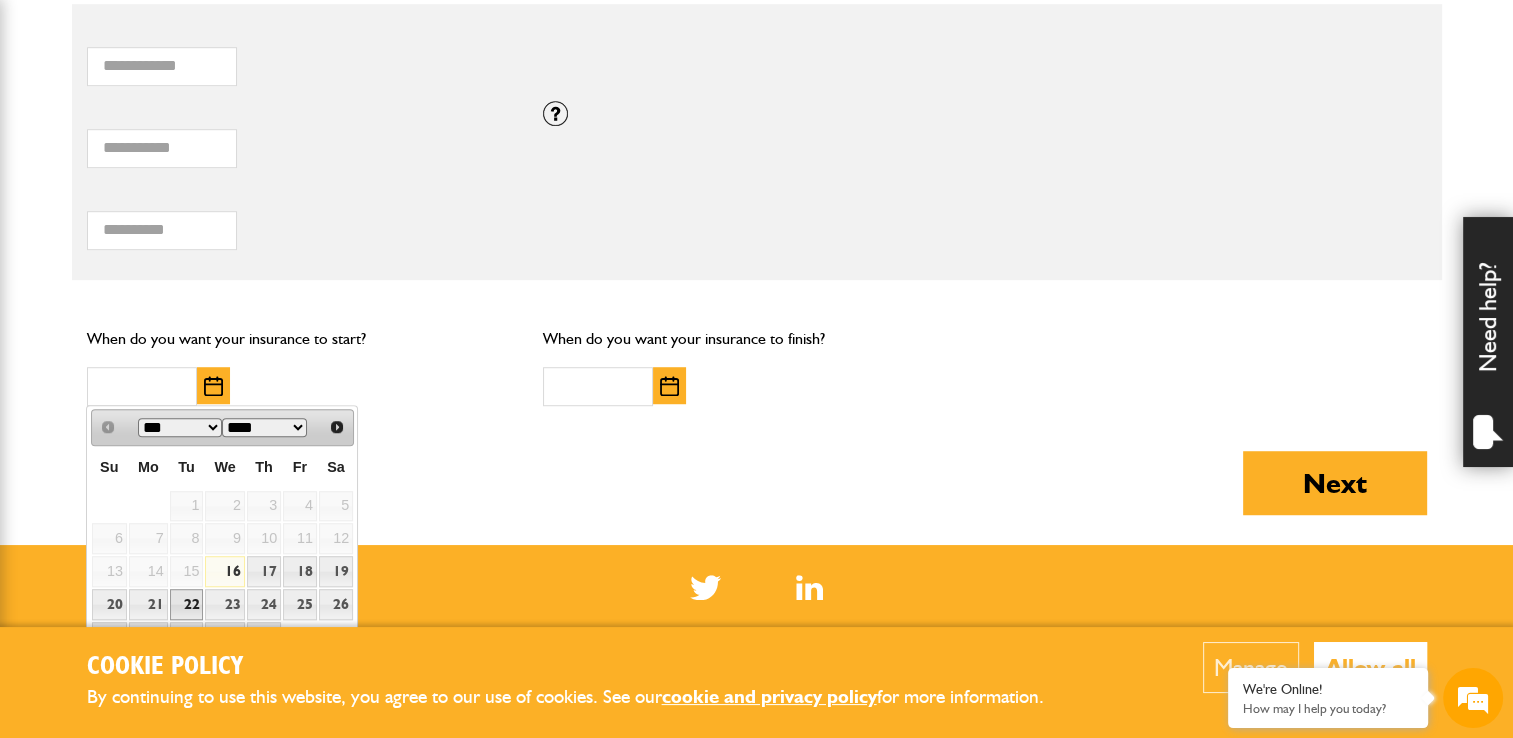click on "22" at bounding box center [187, 604] 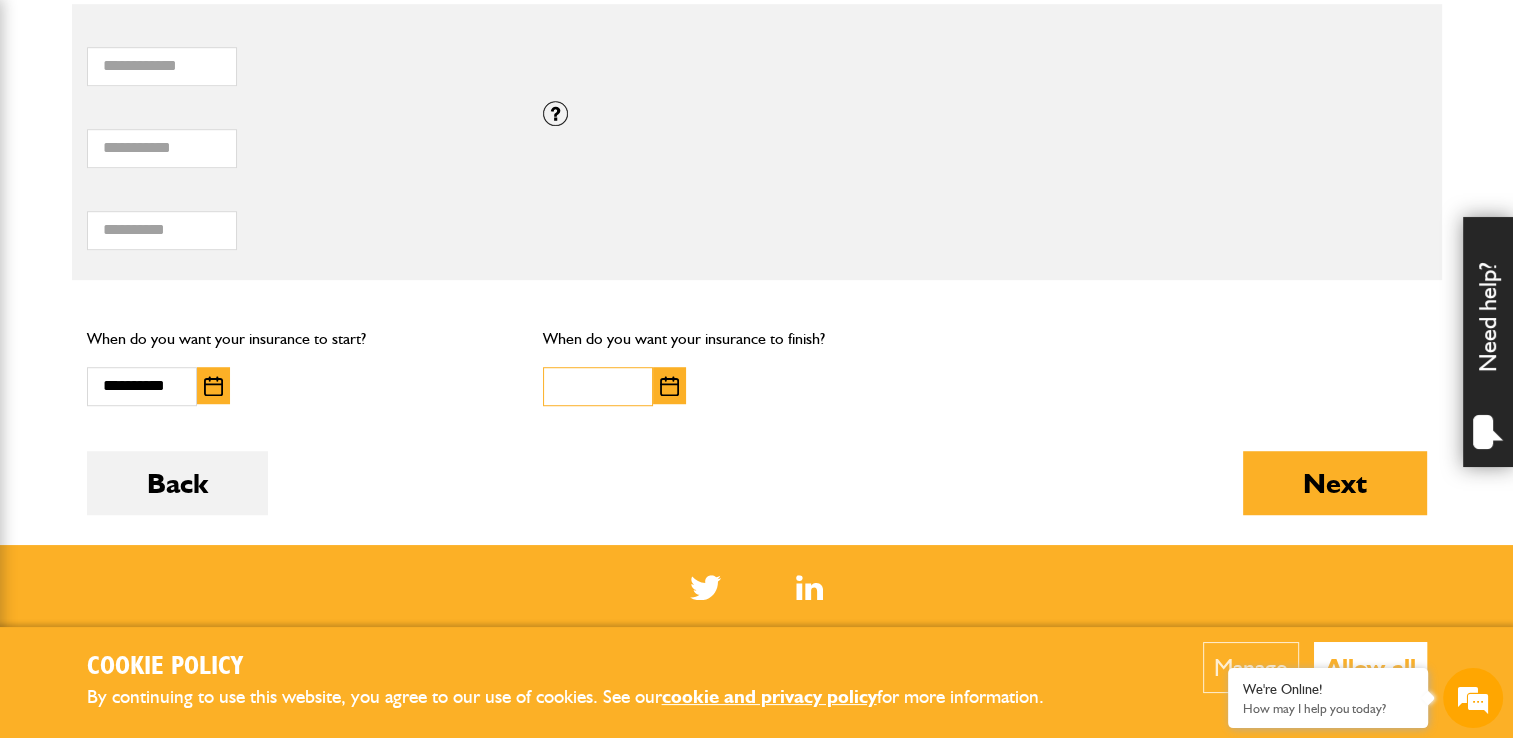 click at bounding box center [598, 386] 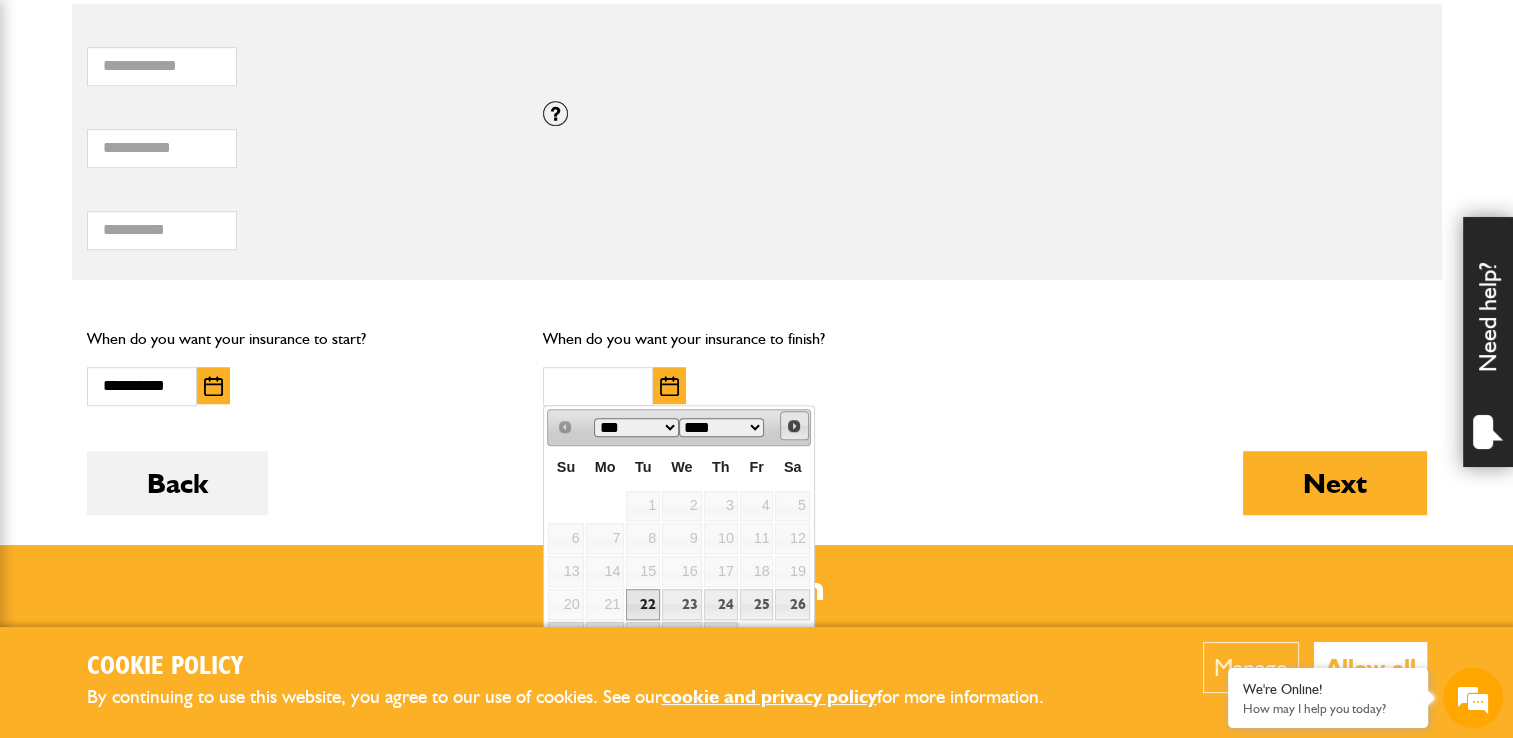 click on "Next" at bounding box center [794, 426] 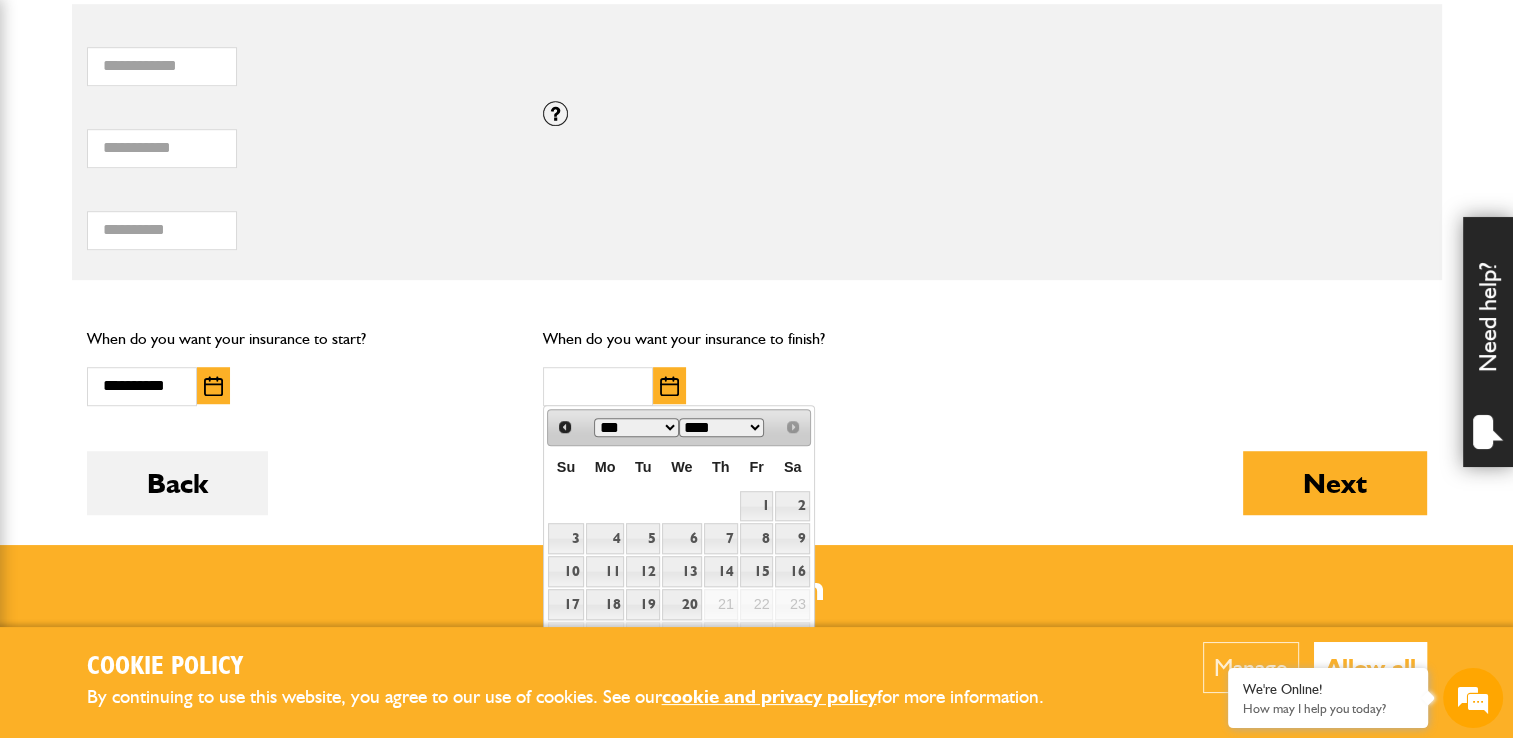 click on "Prev Next *** *** ****" at bounding box center [679, 427] 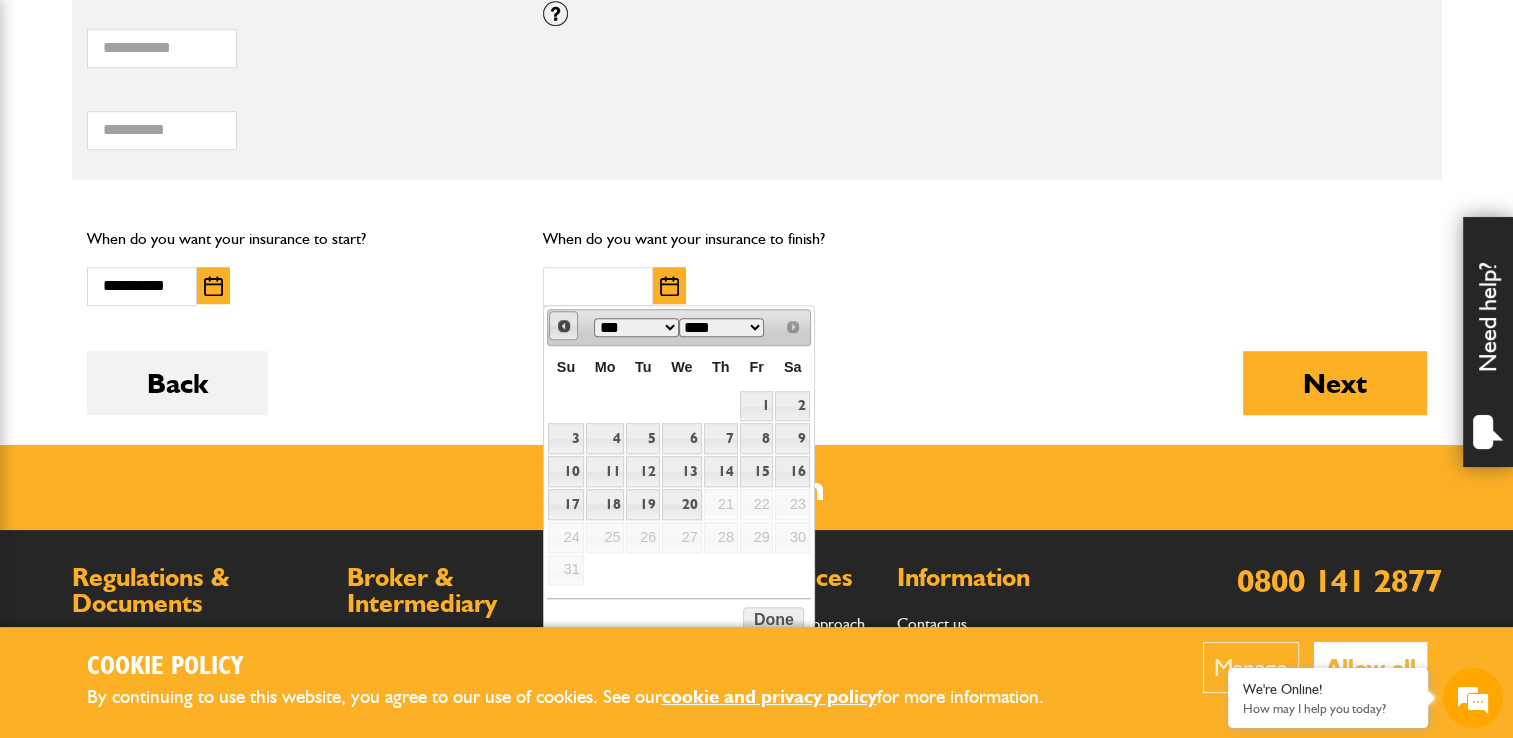 click on "Prev" at bounding box center (563, 325) 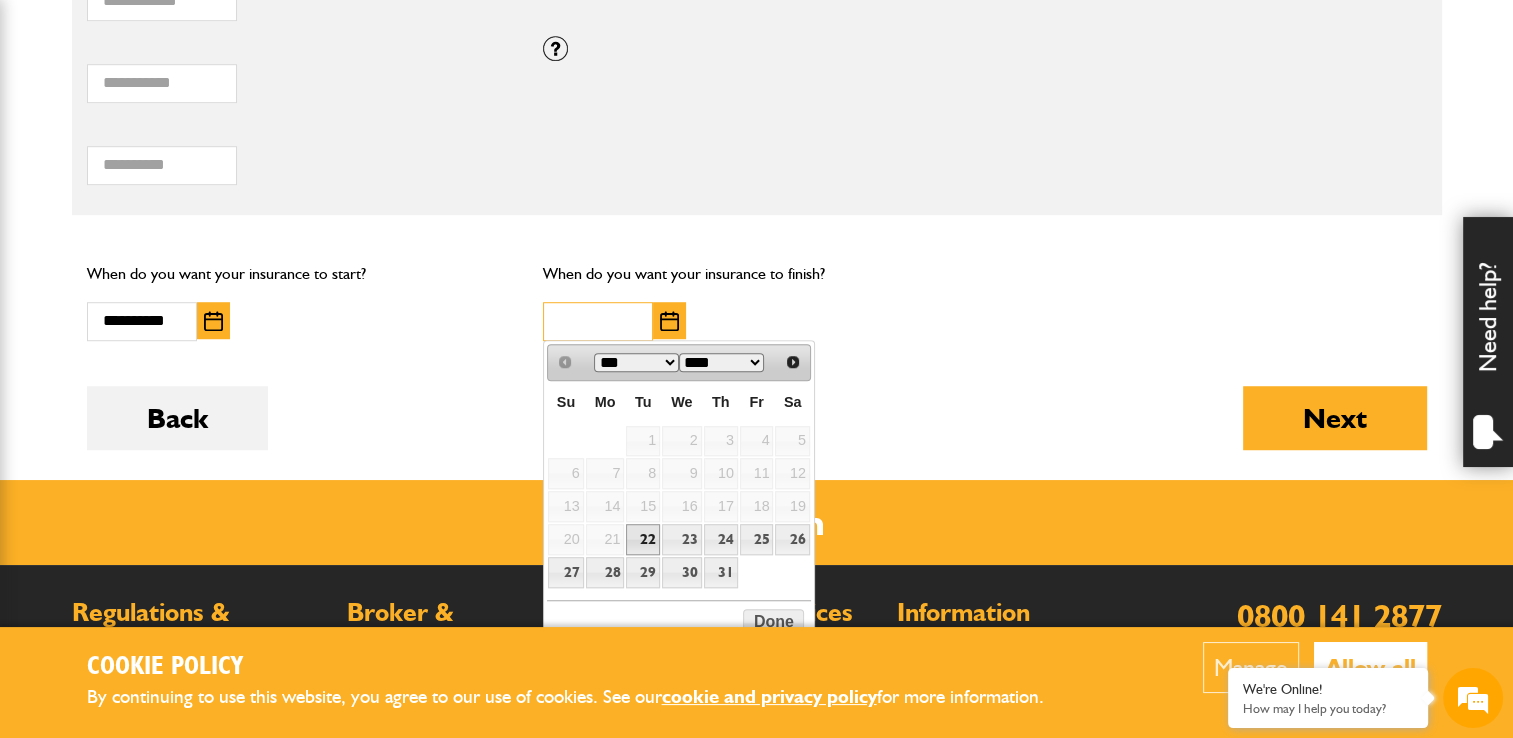 scroll, scrollTop: 1400, scrollLeft: 0, axis: vertical 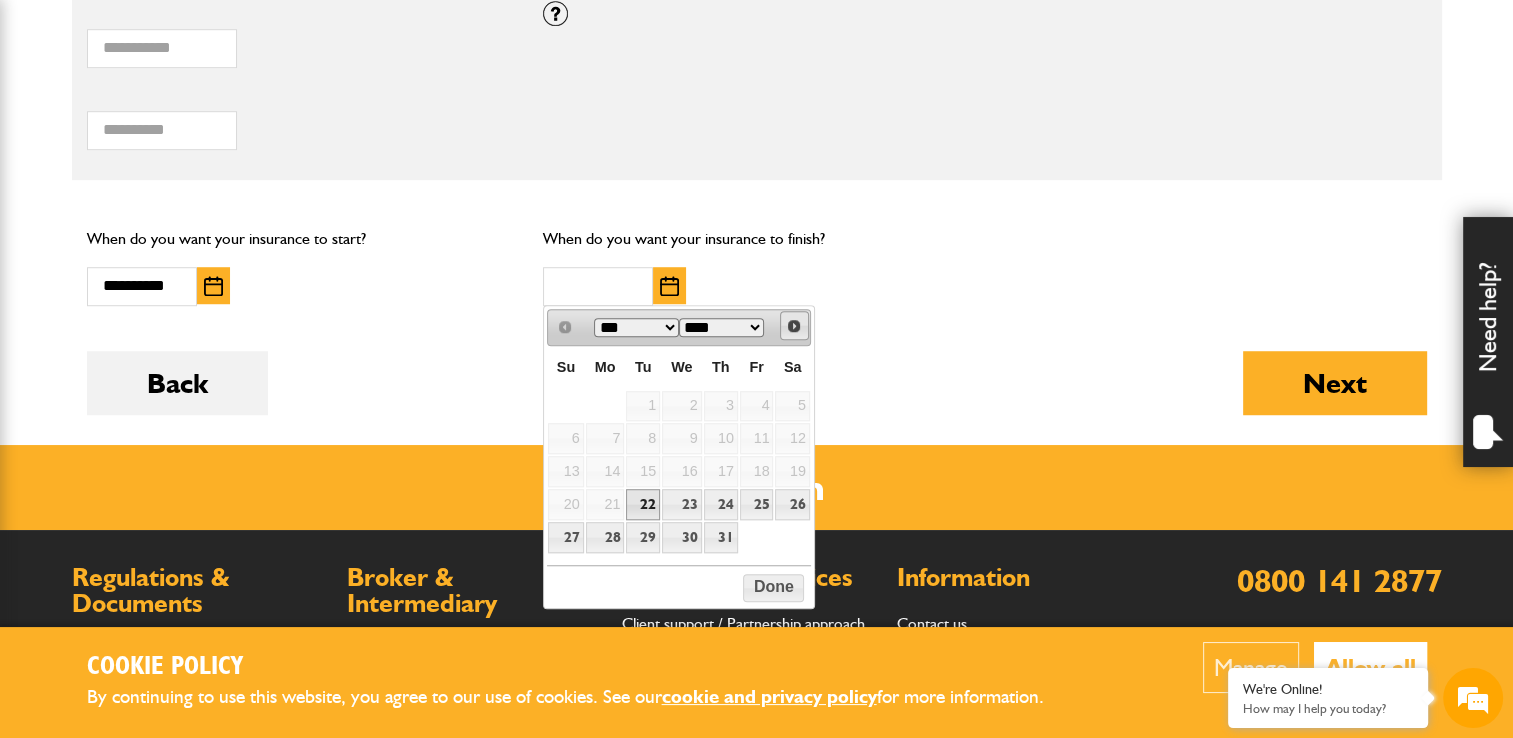 click on "Next" at bounding box center [794, 326] 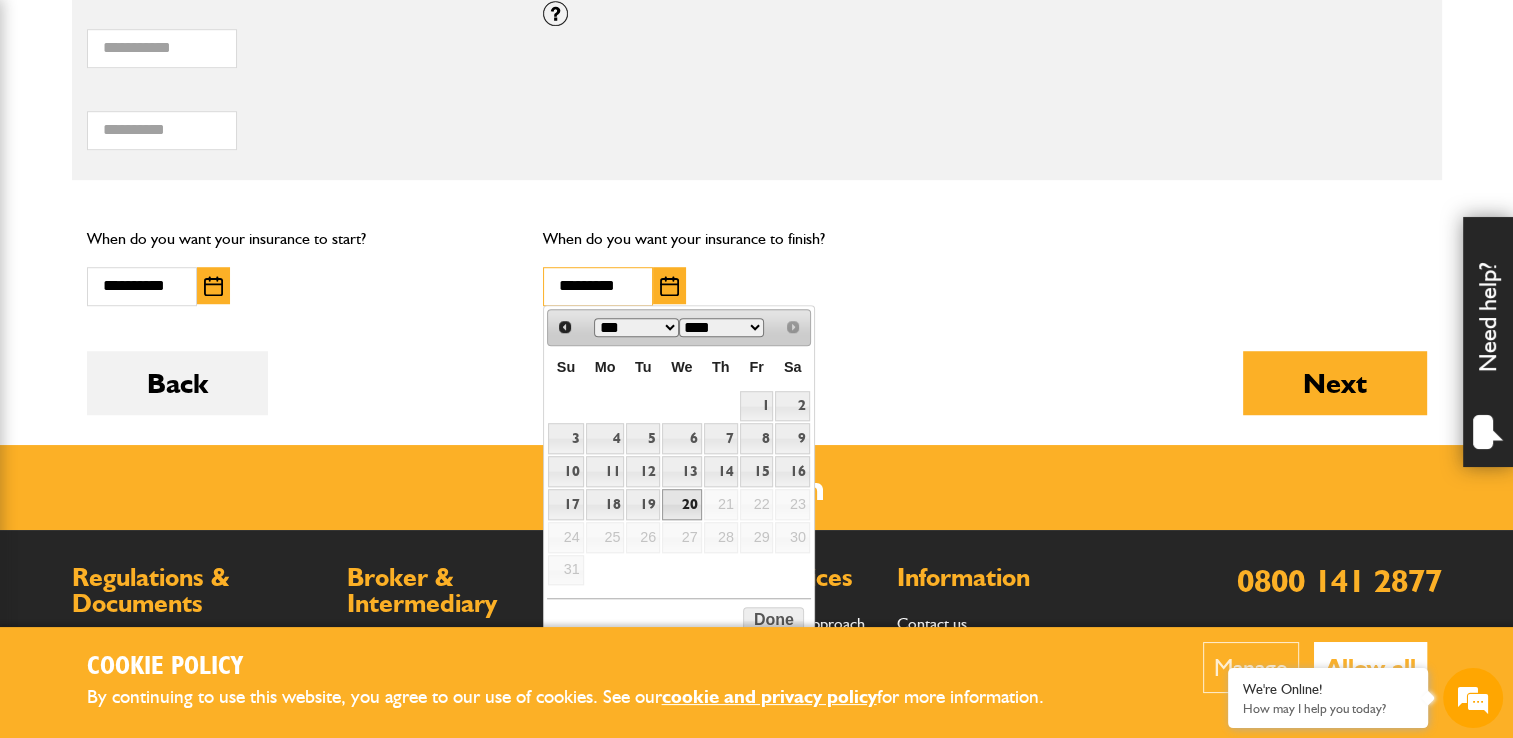 type on "*********" 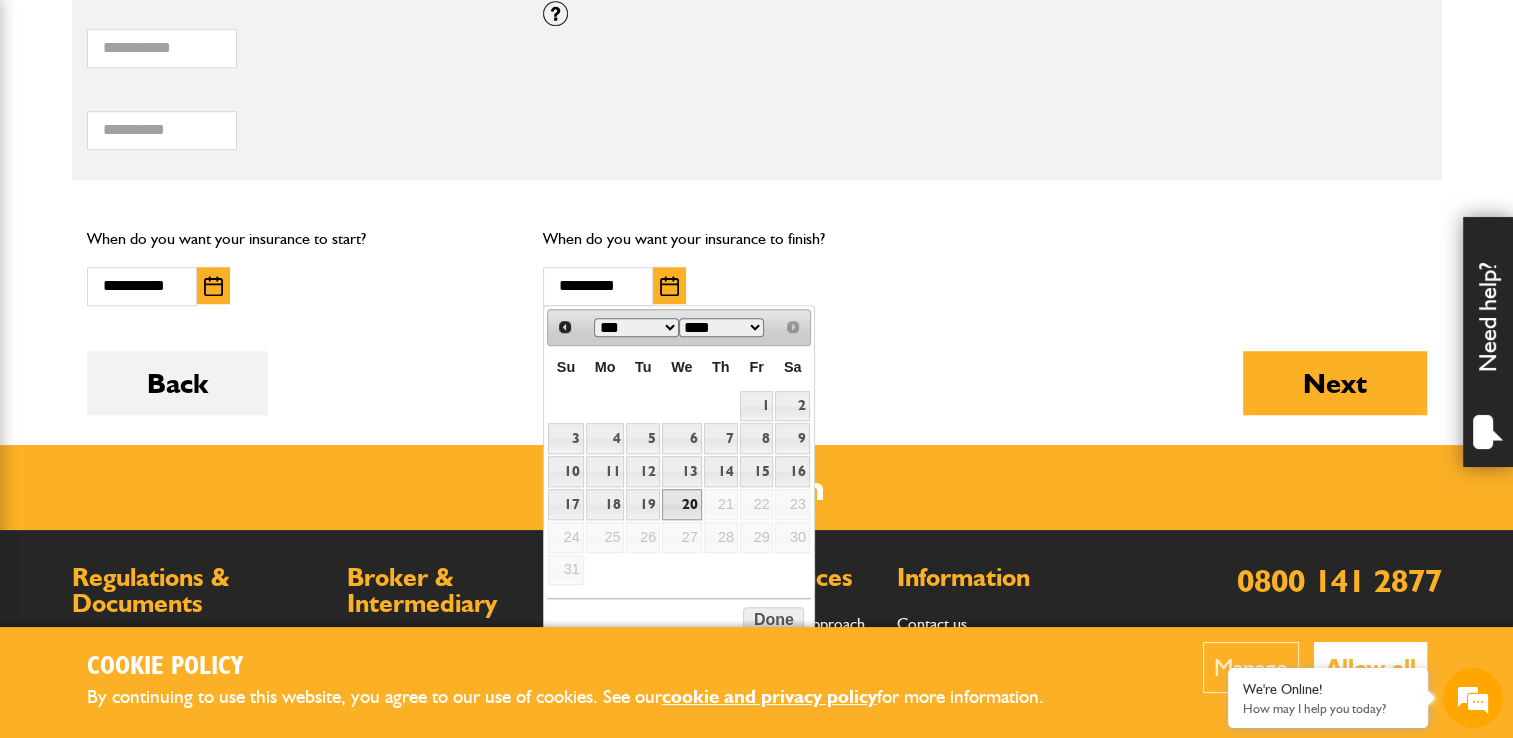 click on "Back
Next" at bounding box center [757, 398] 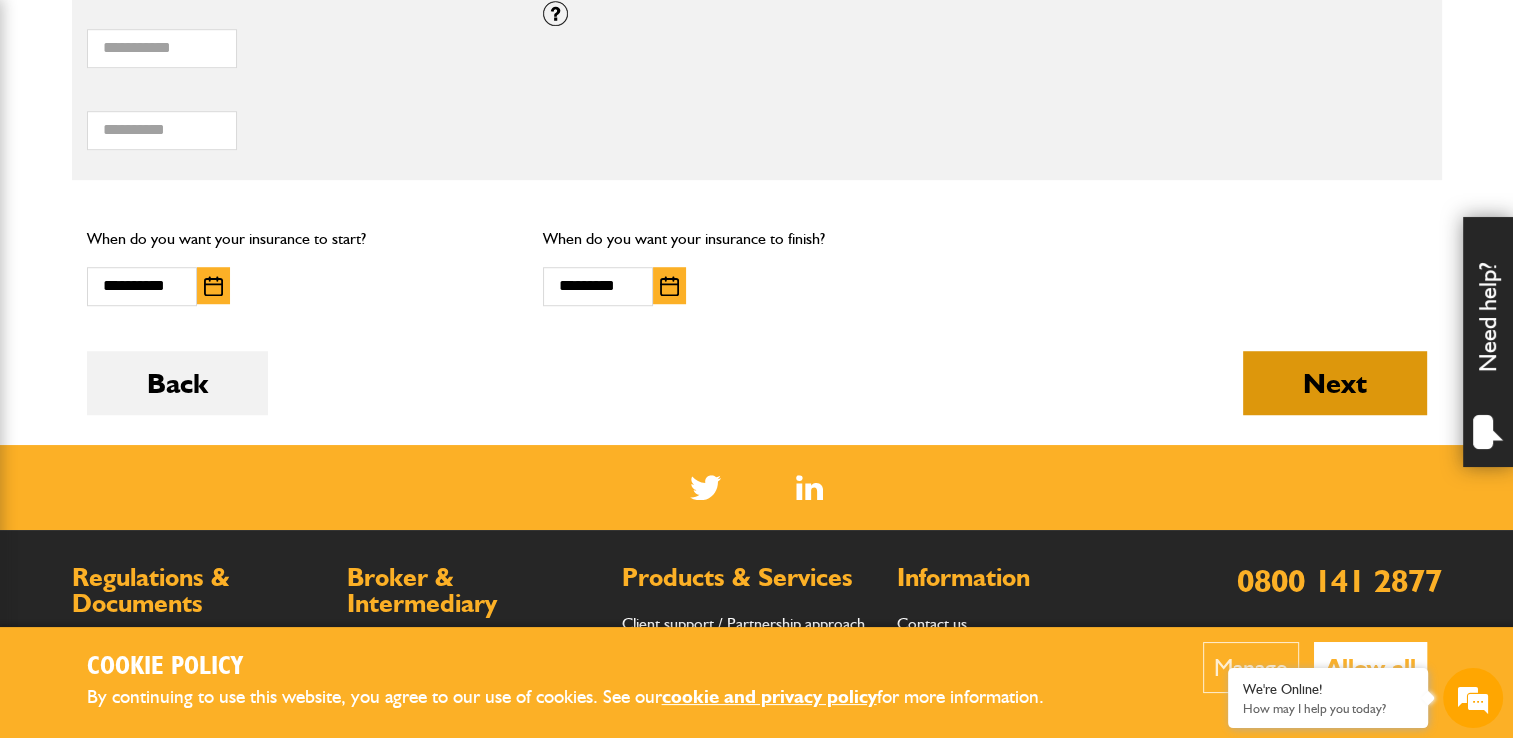 click on "Next" at bounding box center (1335, 383) 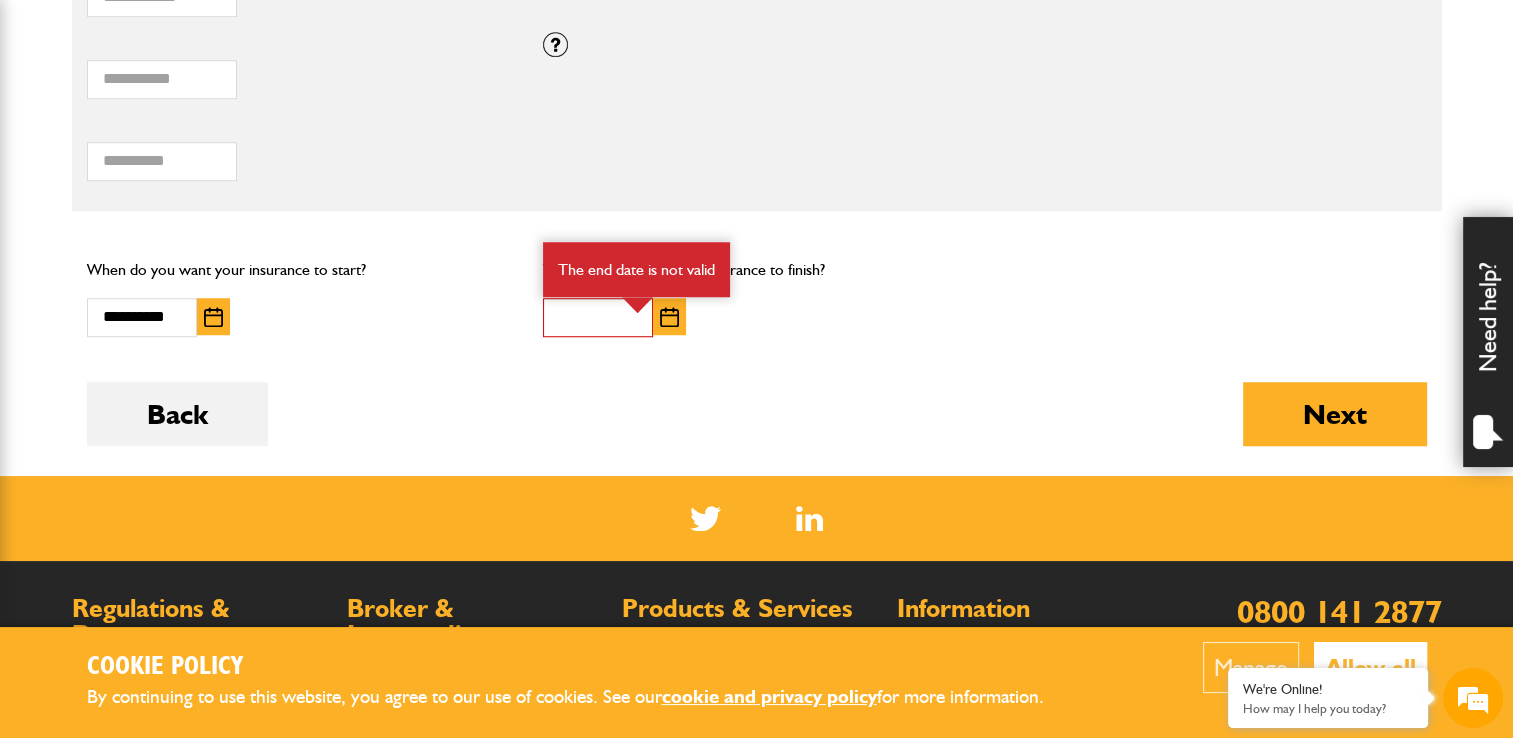 scroll, scrollTop: 1500, scrollLeft: 0, axis: vertical 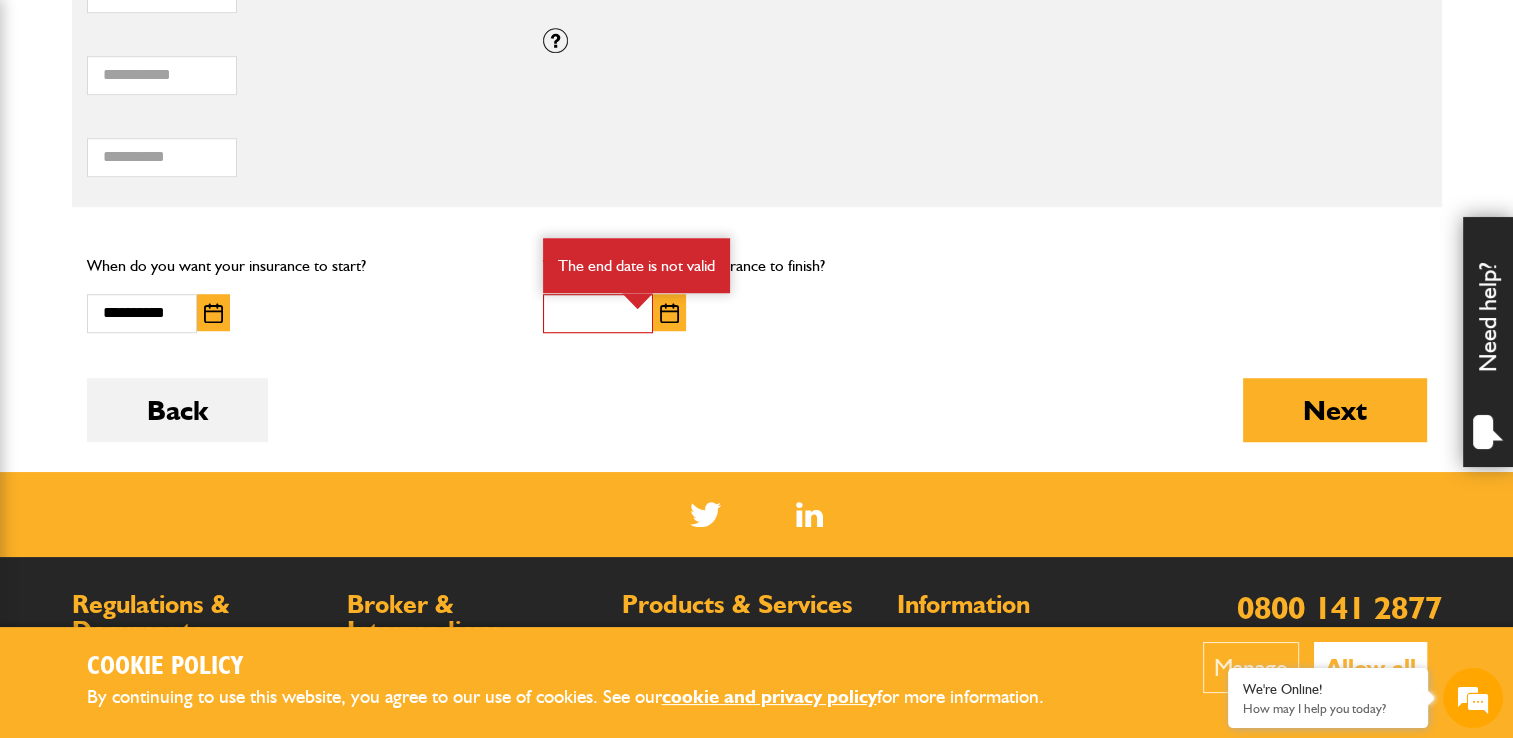 click at bounding box center [669, 313] 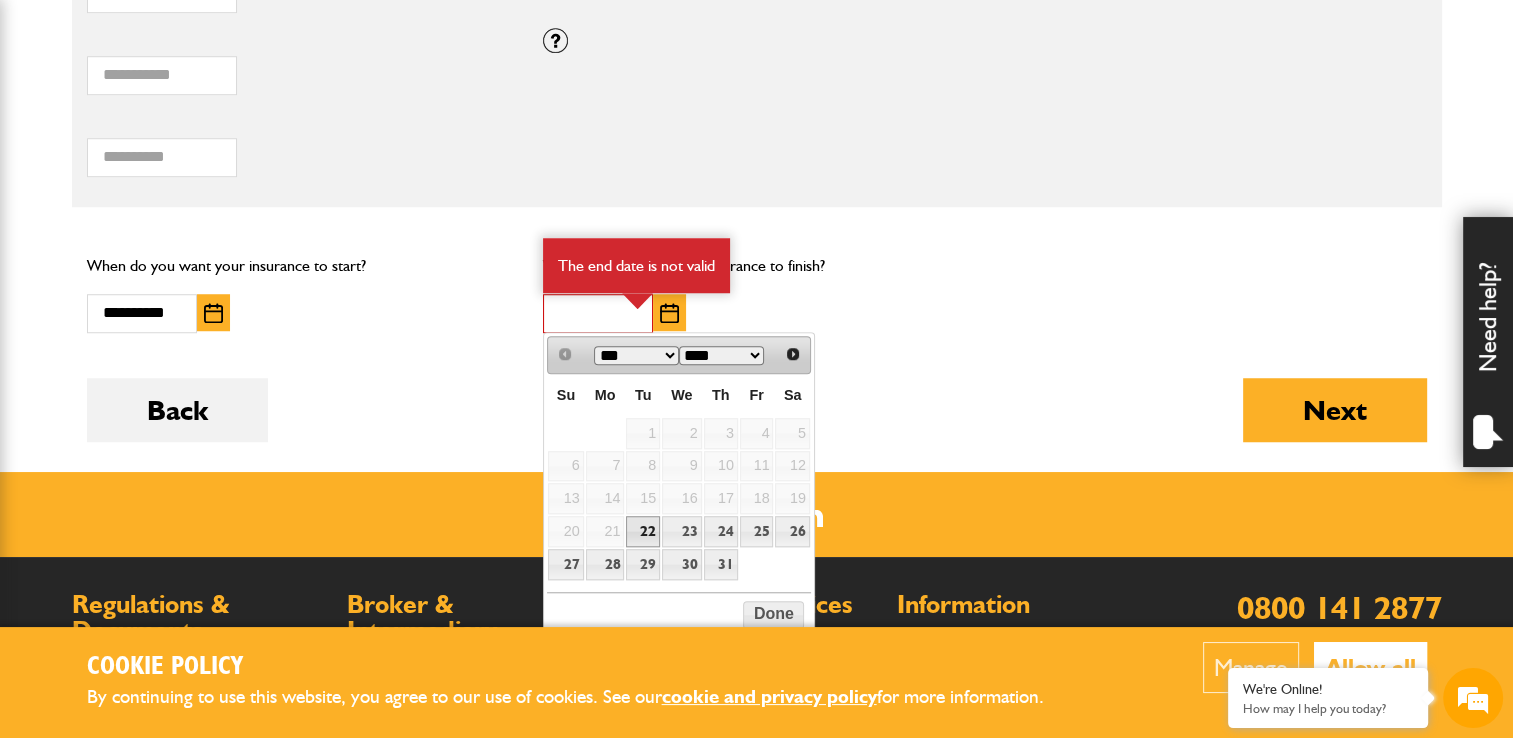 scroll, scrollTop: 0, scrollLeft: 0, axis: both 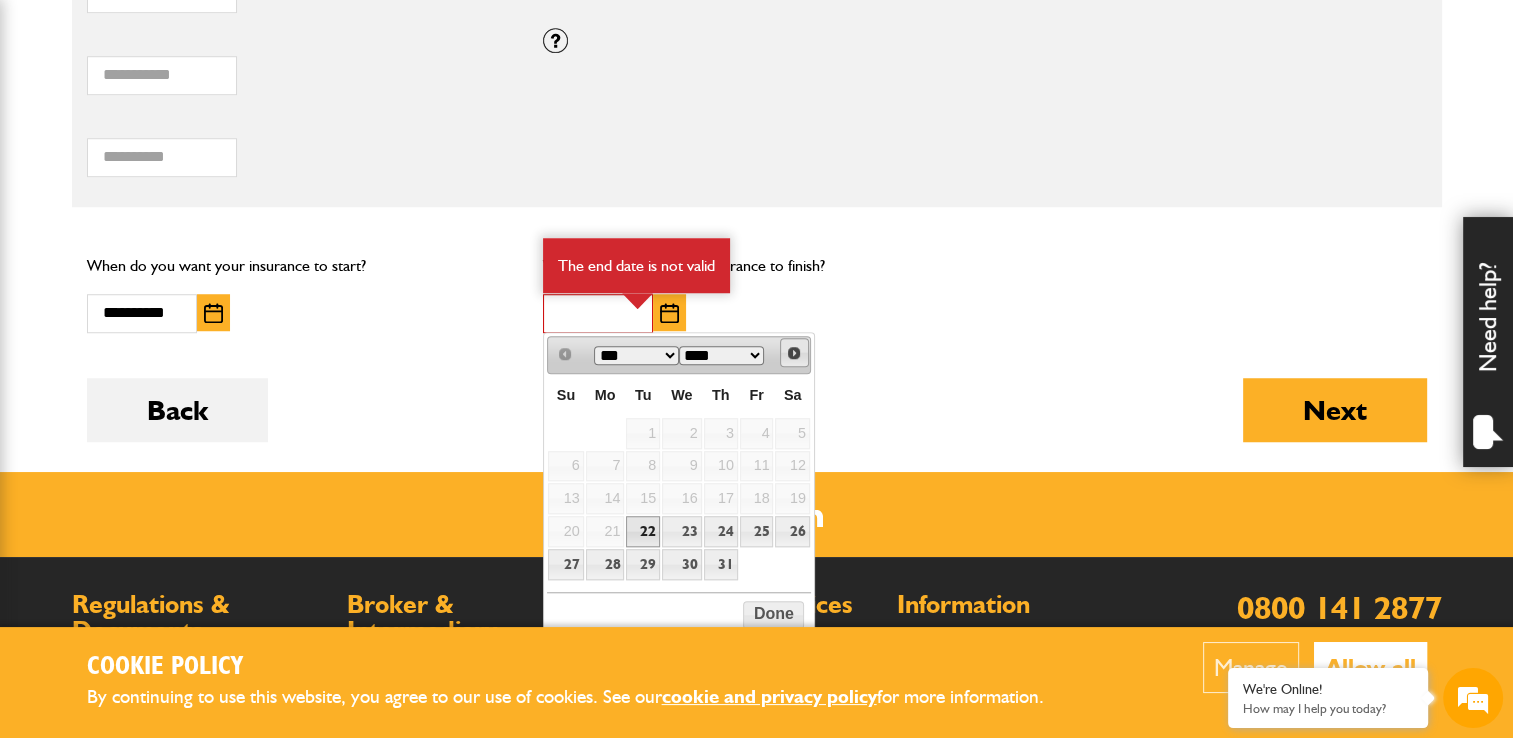 click on "Next" at bounding box center [794, 353] 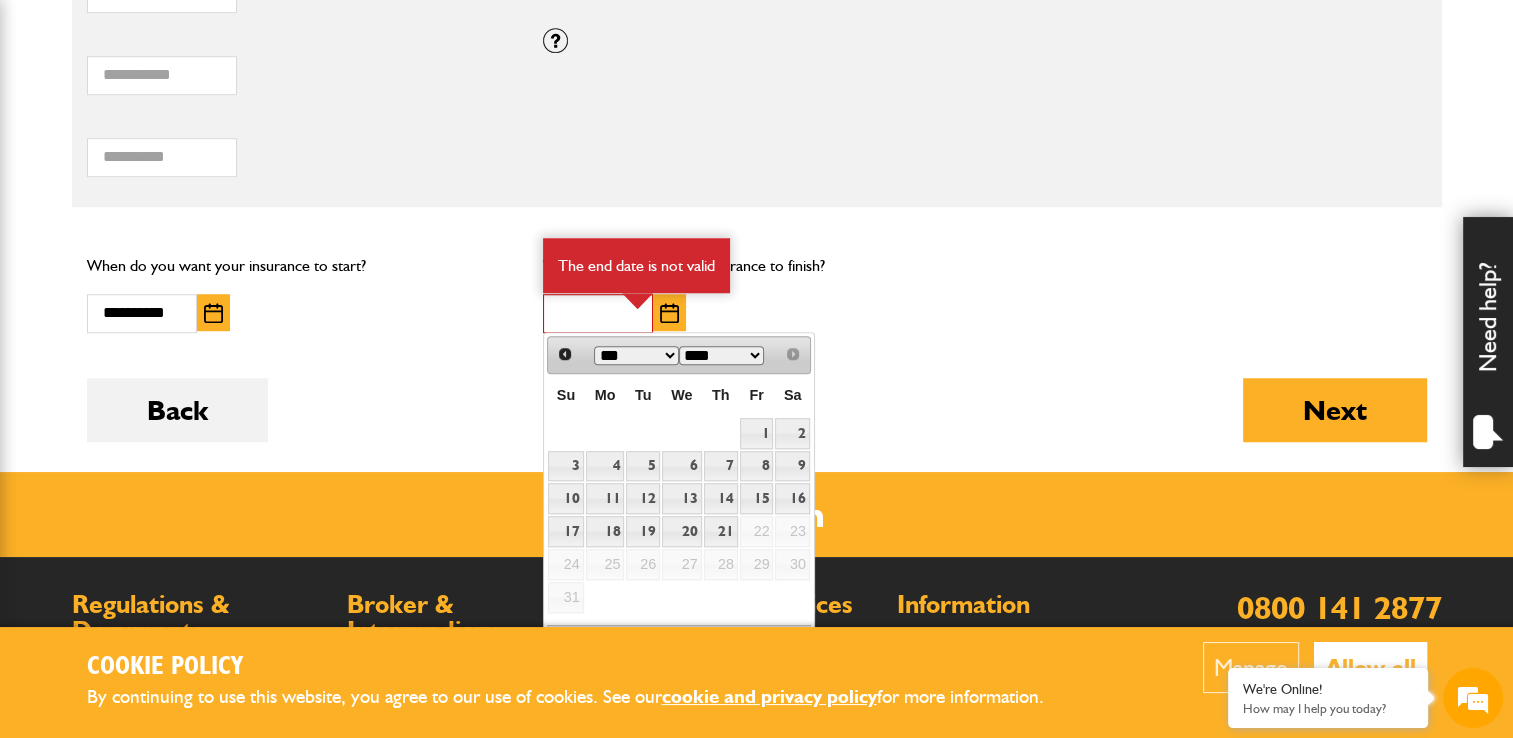click on "Prev Next *** *** ****" at bounding box center (679, 354) 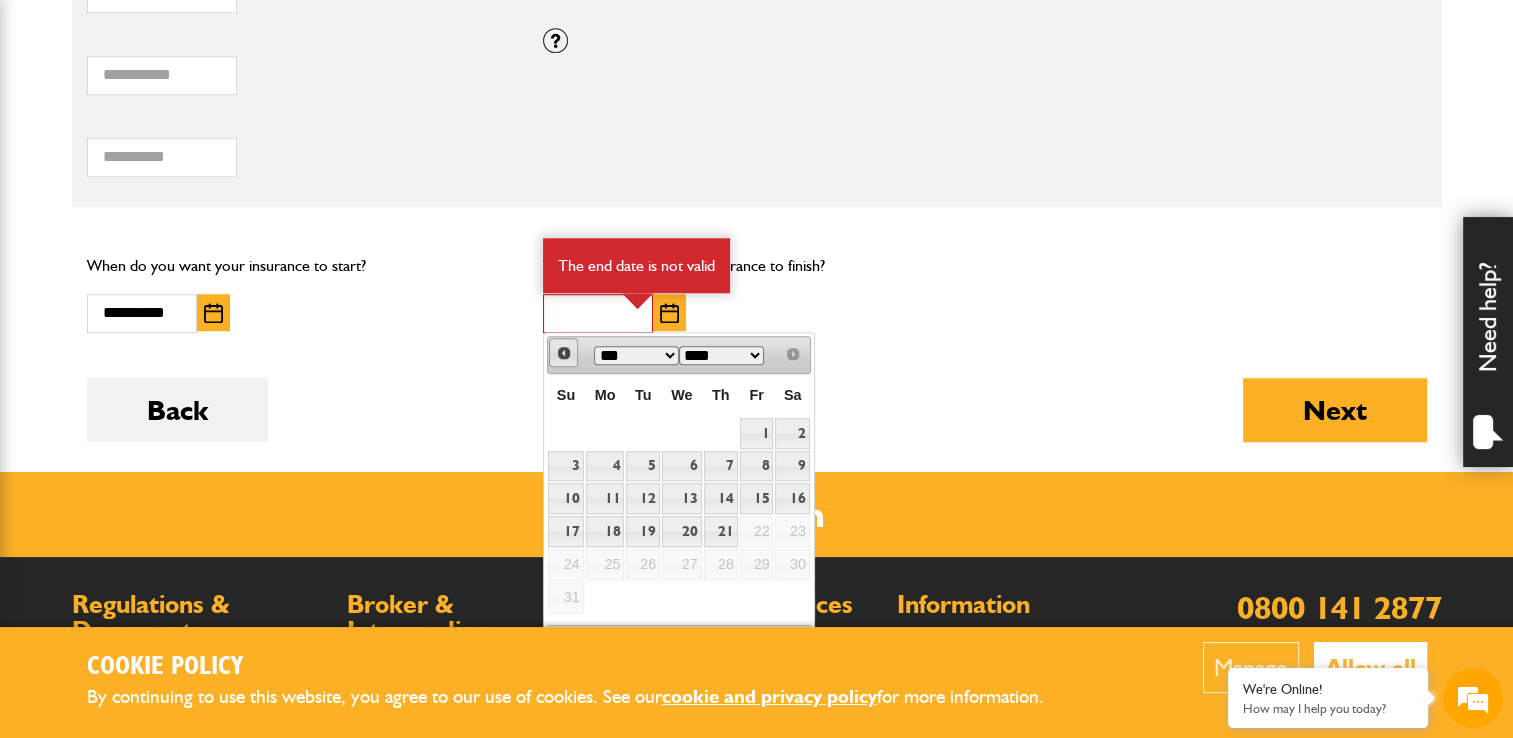 click on "Prev" at bounding box center (564, 353) 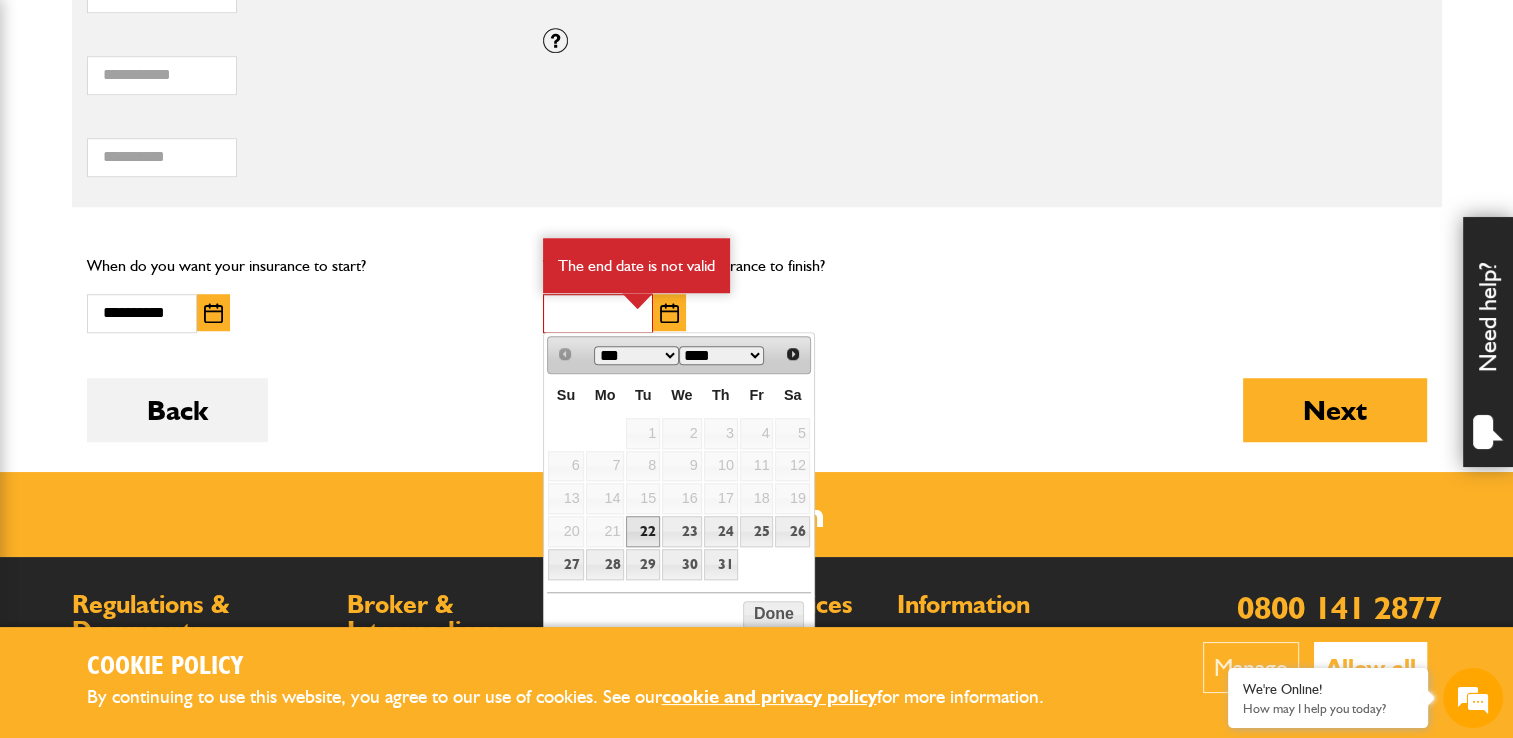 click on "Prev Next *** *** ****" at bounding box center [679, 354] 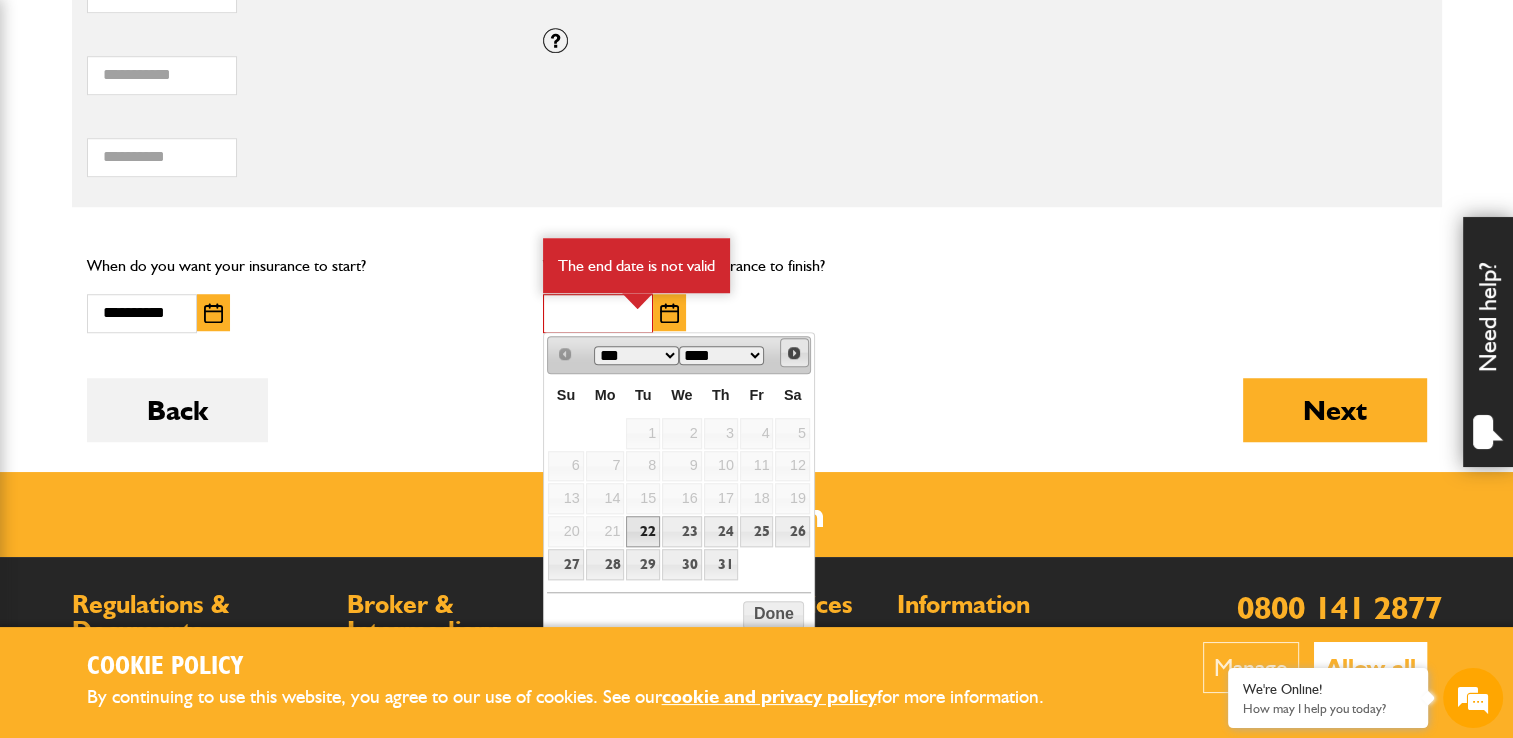 click on "Next" at bounding box center (794, 353) 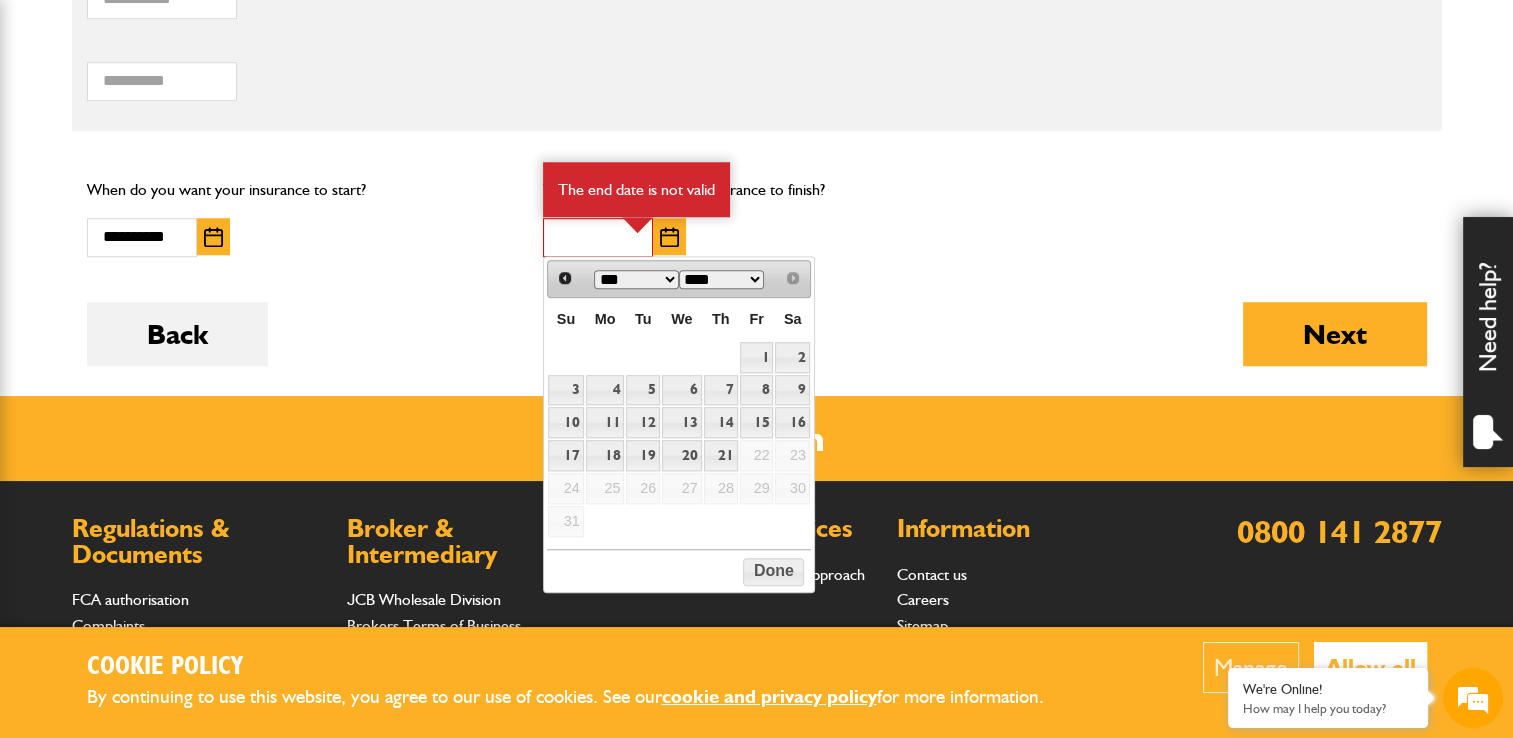 scroll, scrollTop: 1600, scrollLeft: 0, axis: vertical 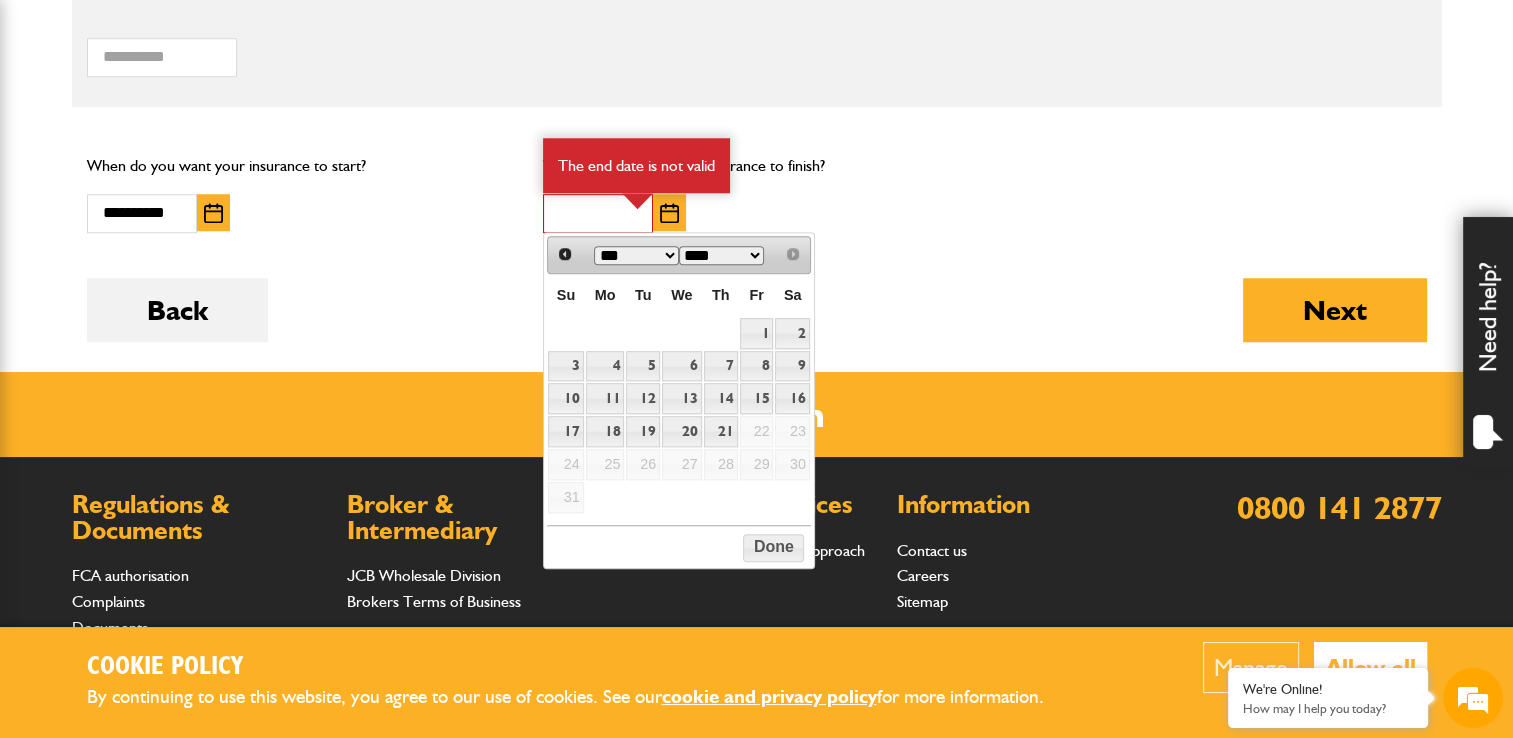 click on "21" at bounding box center [721, 431] 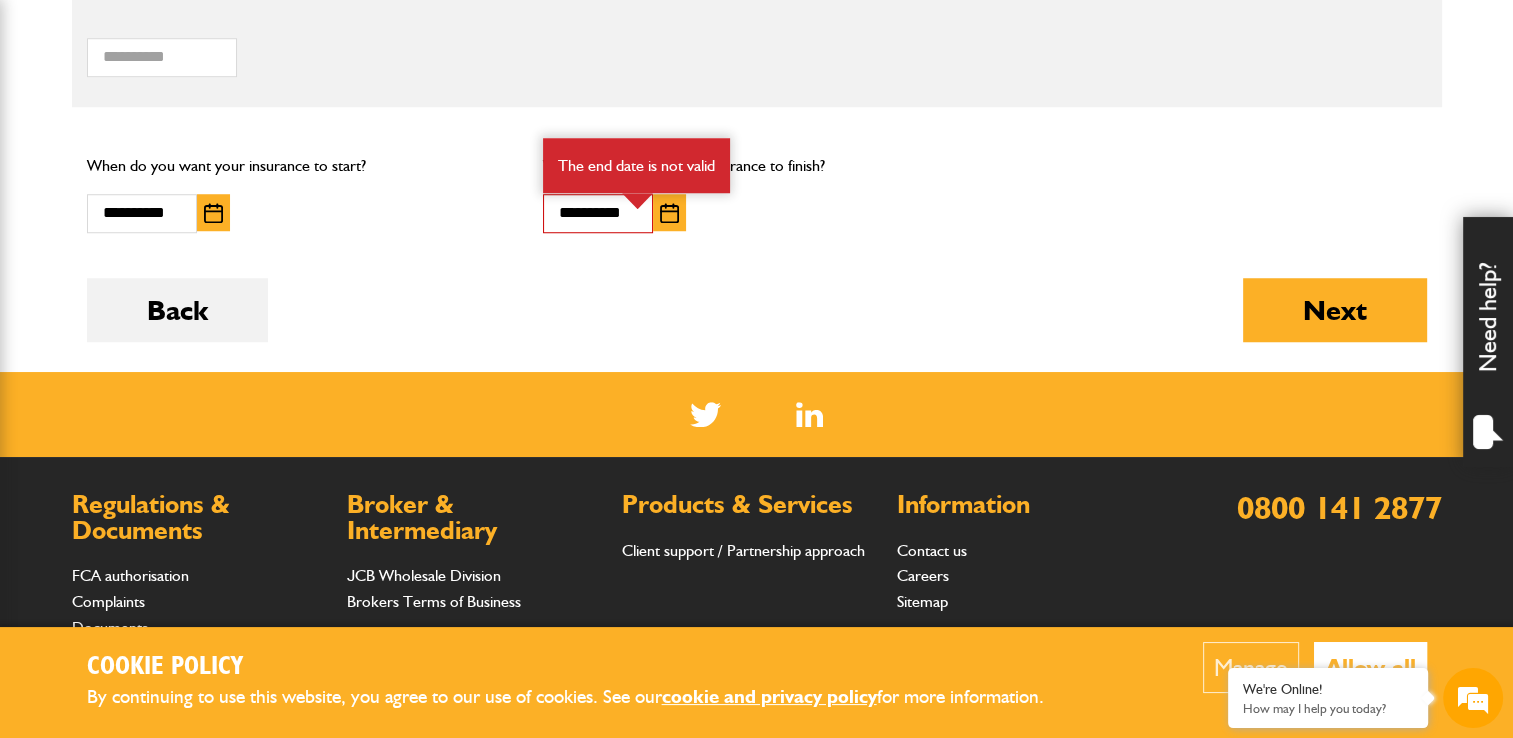 click on "**********" at bounding box center [598, 213] 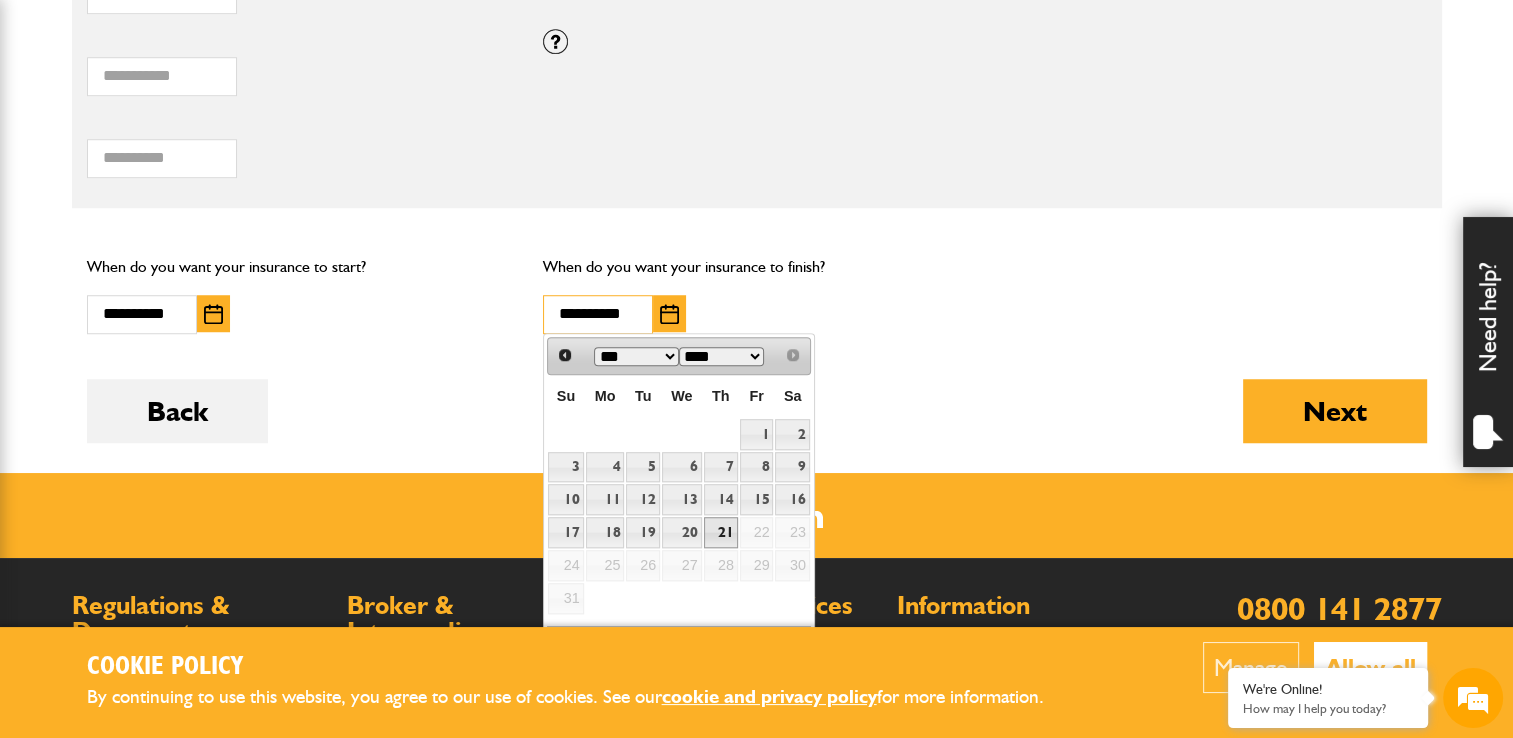 scroll, scrollTop: 1500, scrollLeft: 0, axis: vertical 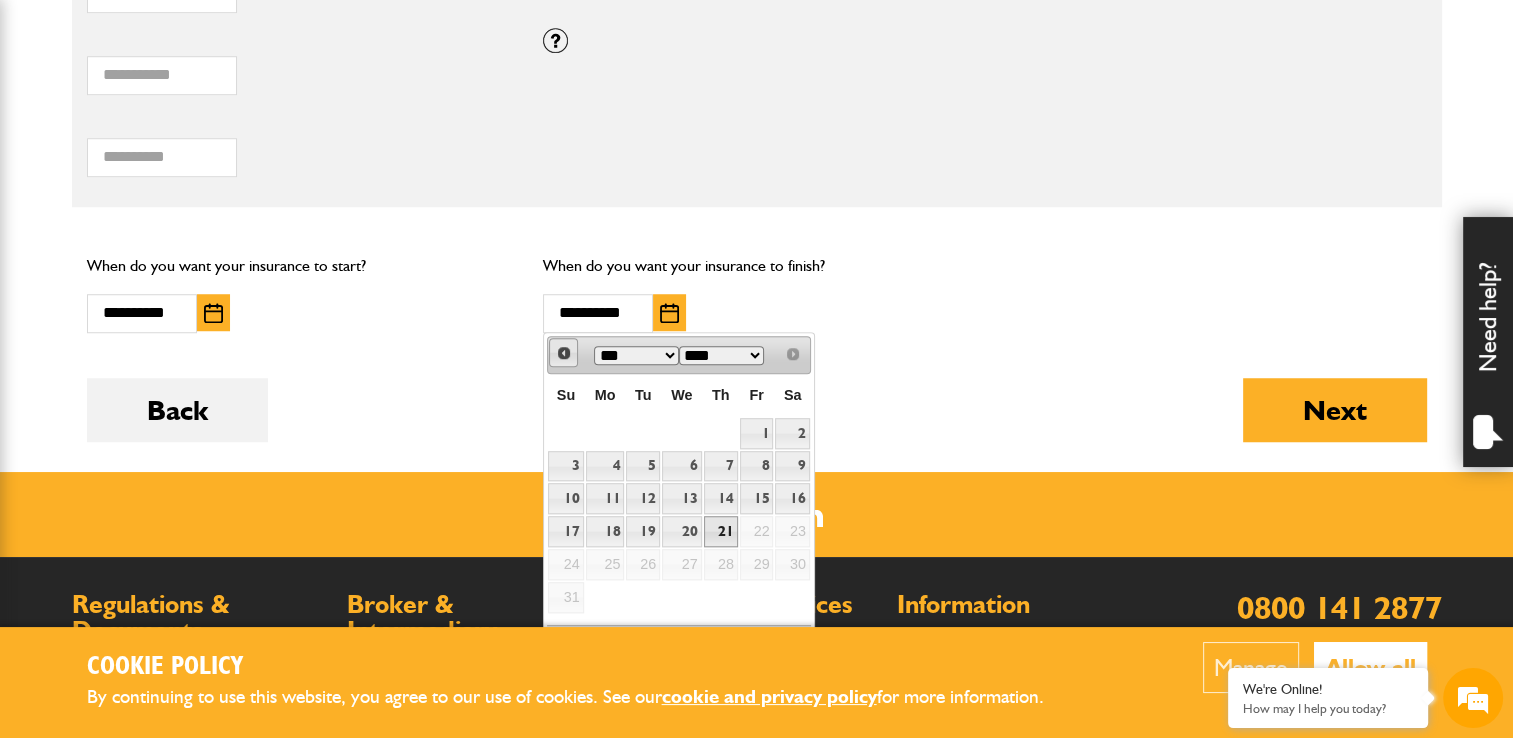 click on "Prev" at bounding box center (564, 353) 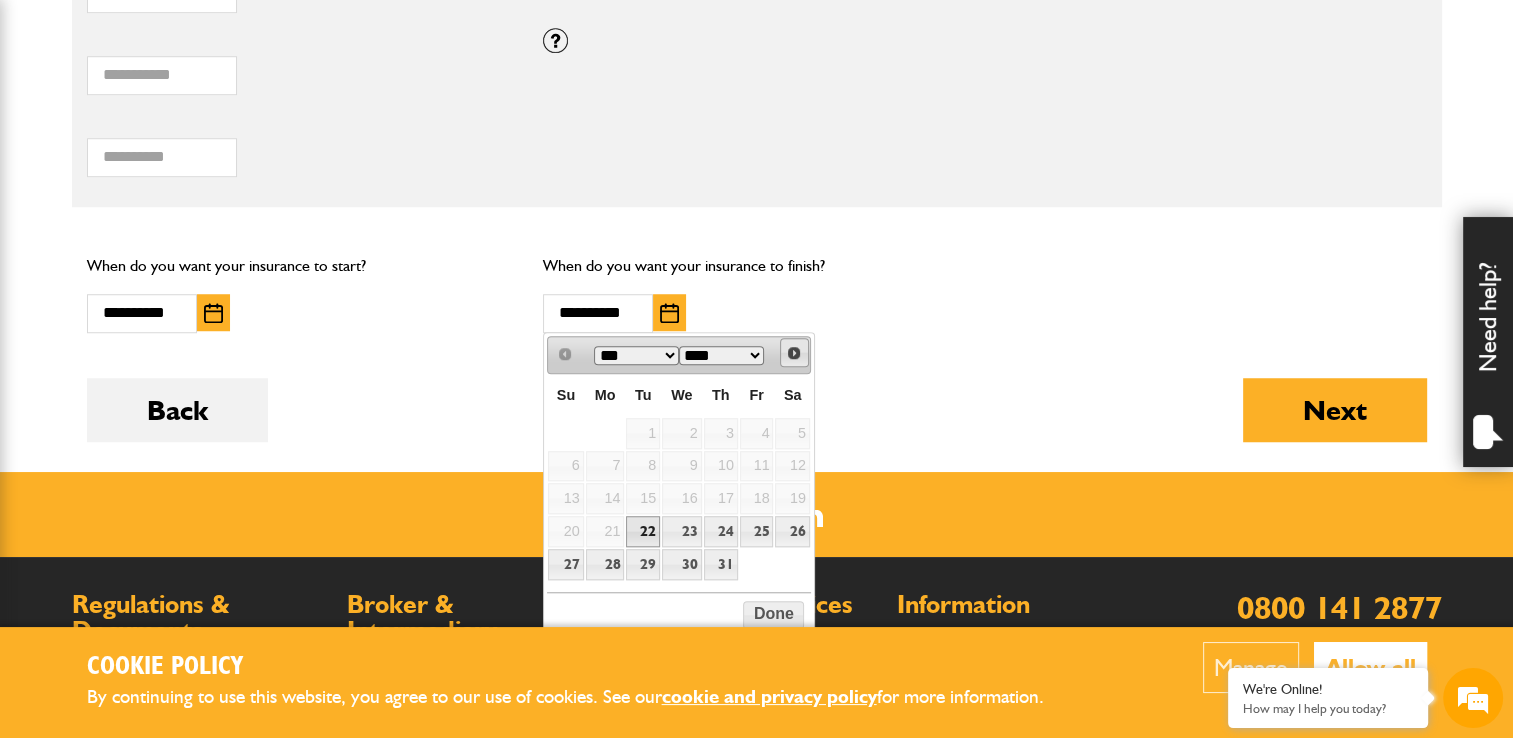 click on "Next" at bounding box center [794, 353] 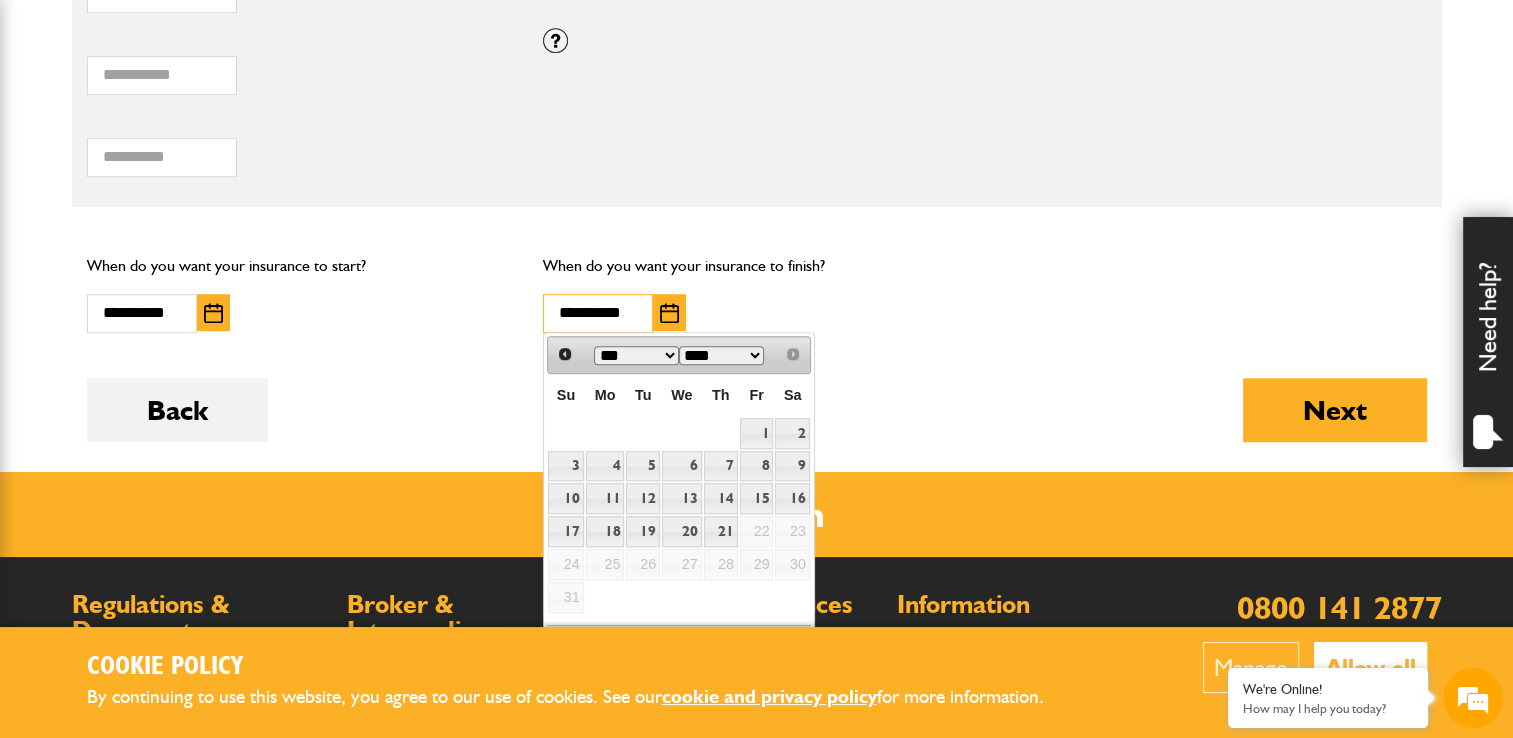 scroll, scrollTop: 1600, scrollLeft: 0, axis: vertical 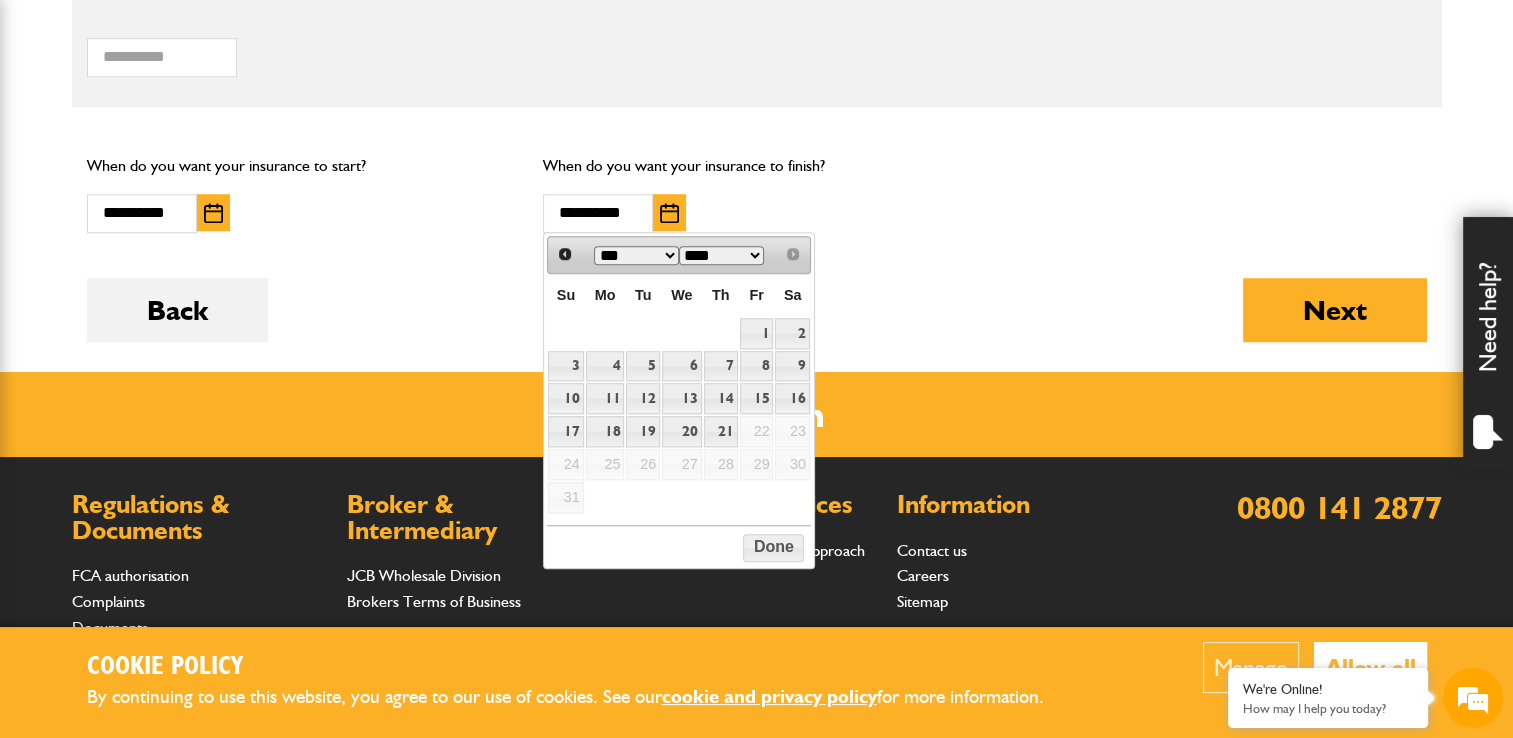 click at bounding box center [669, 213] 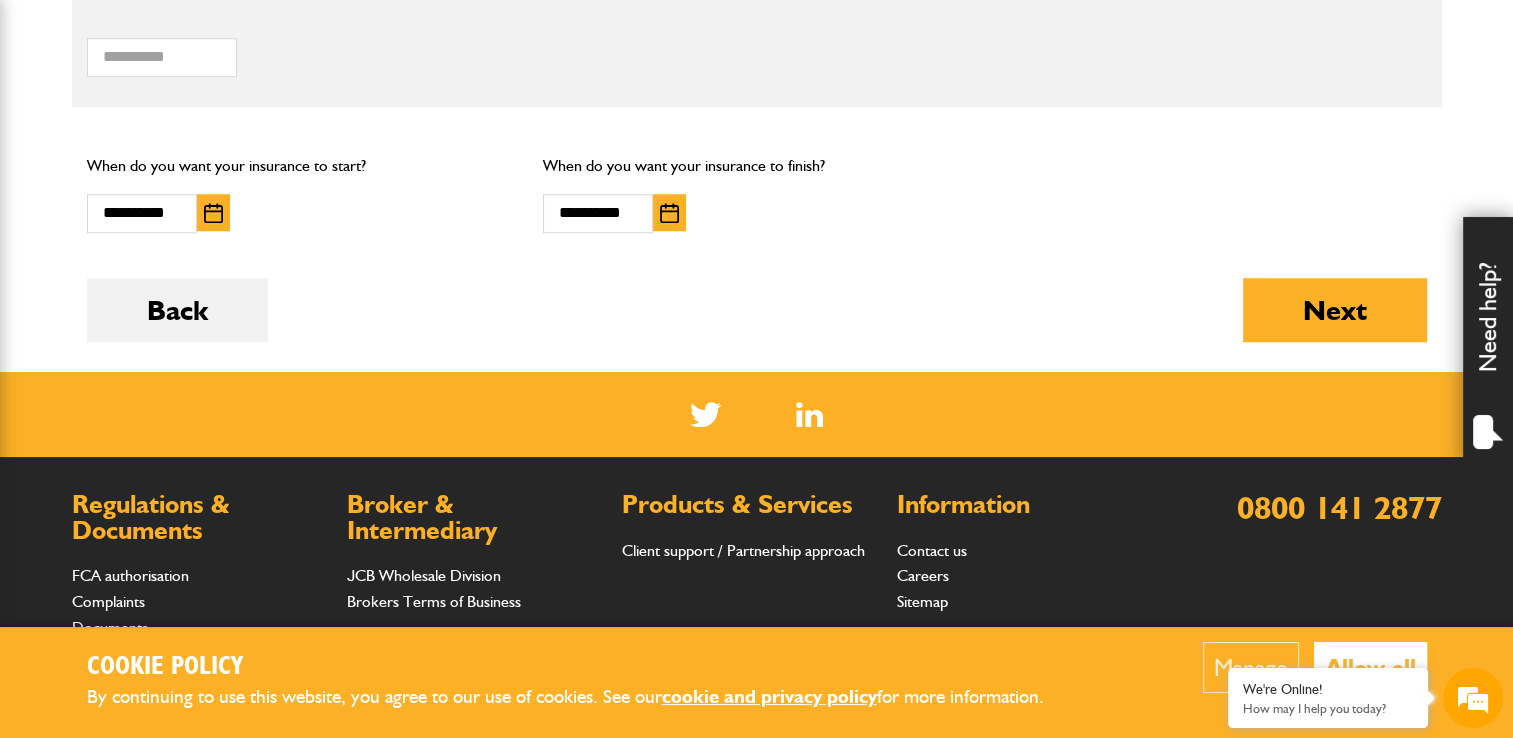 click at bounding box center [669, 213] 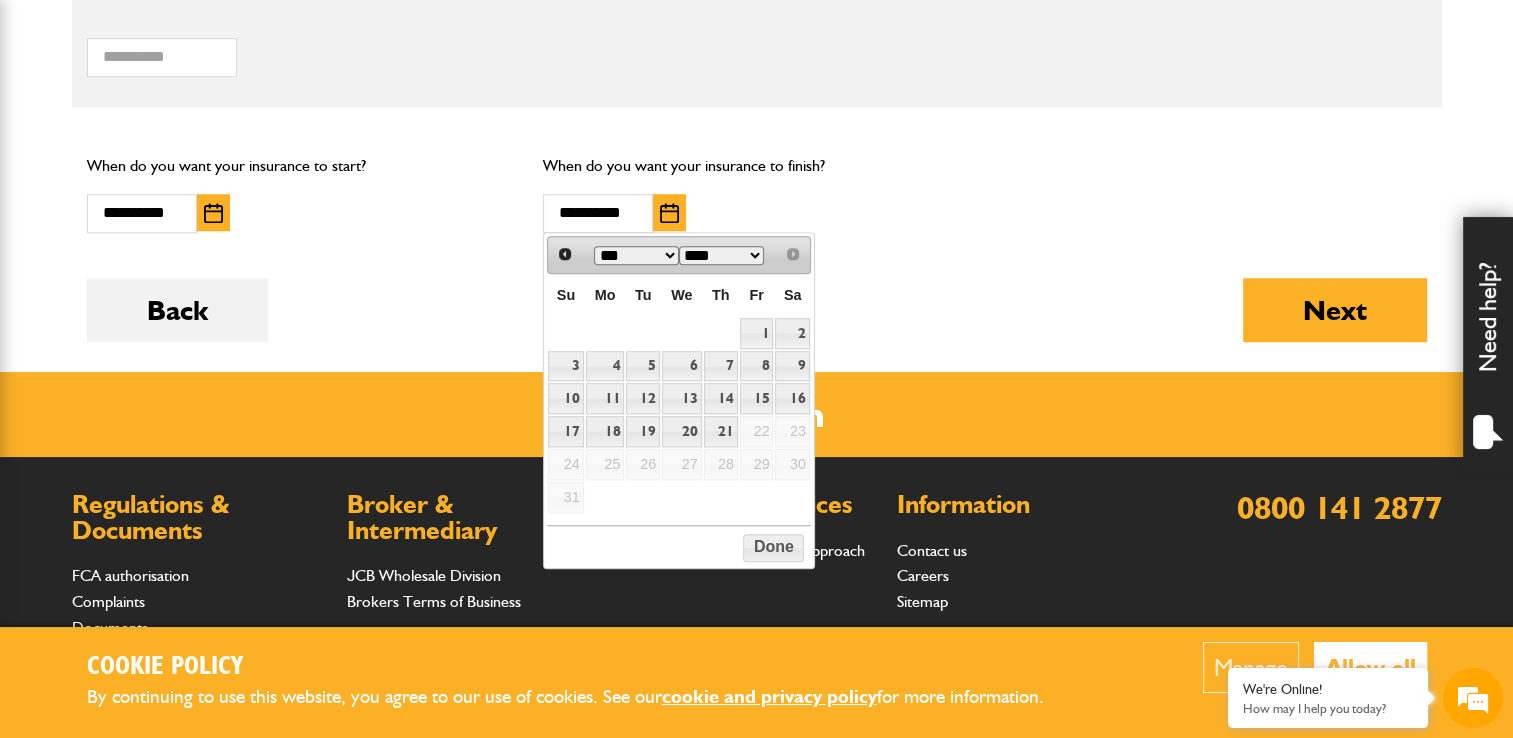 click at bounding box center (669, 213) 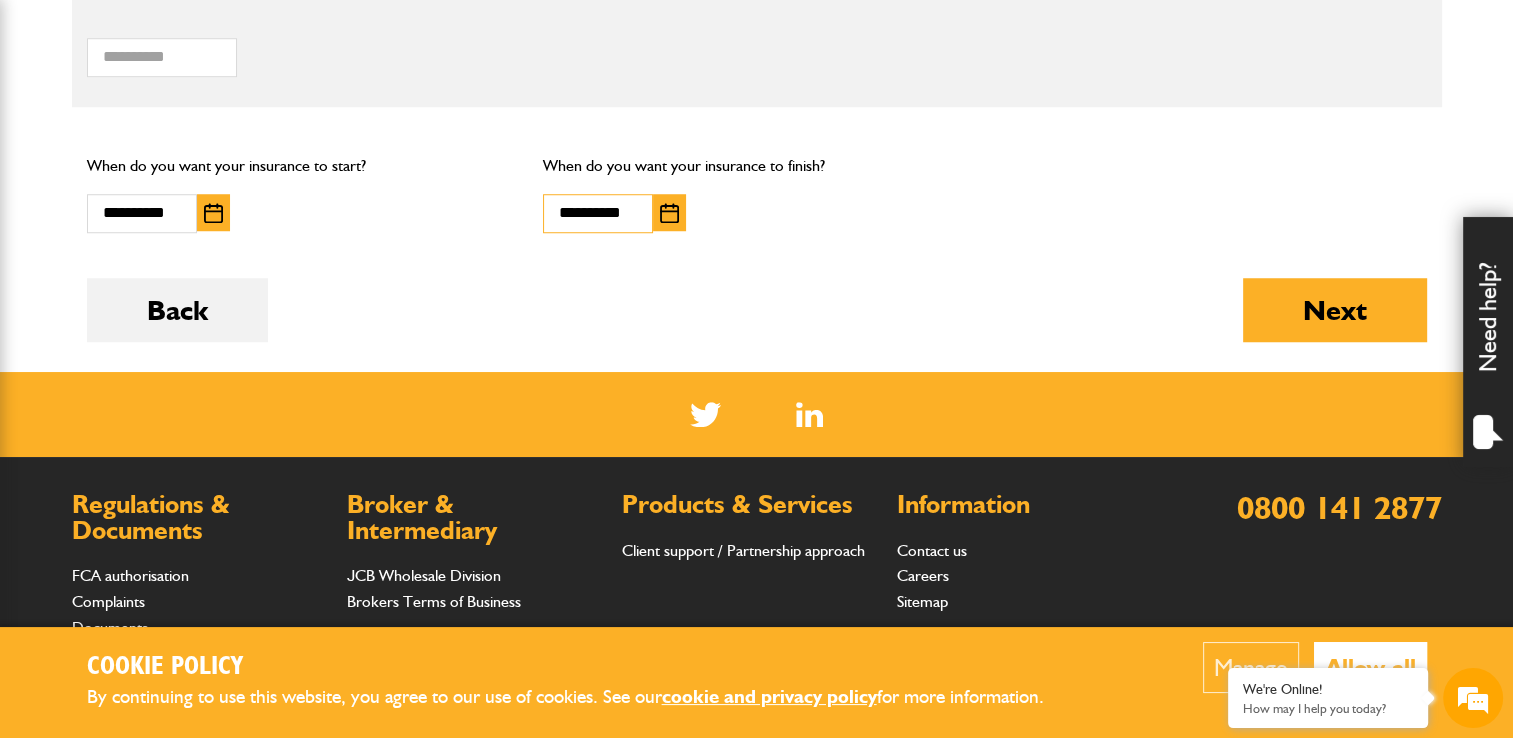 click on "**********" at bounding box center (598, 213) 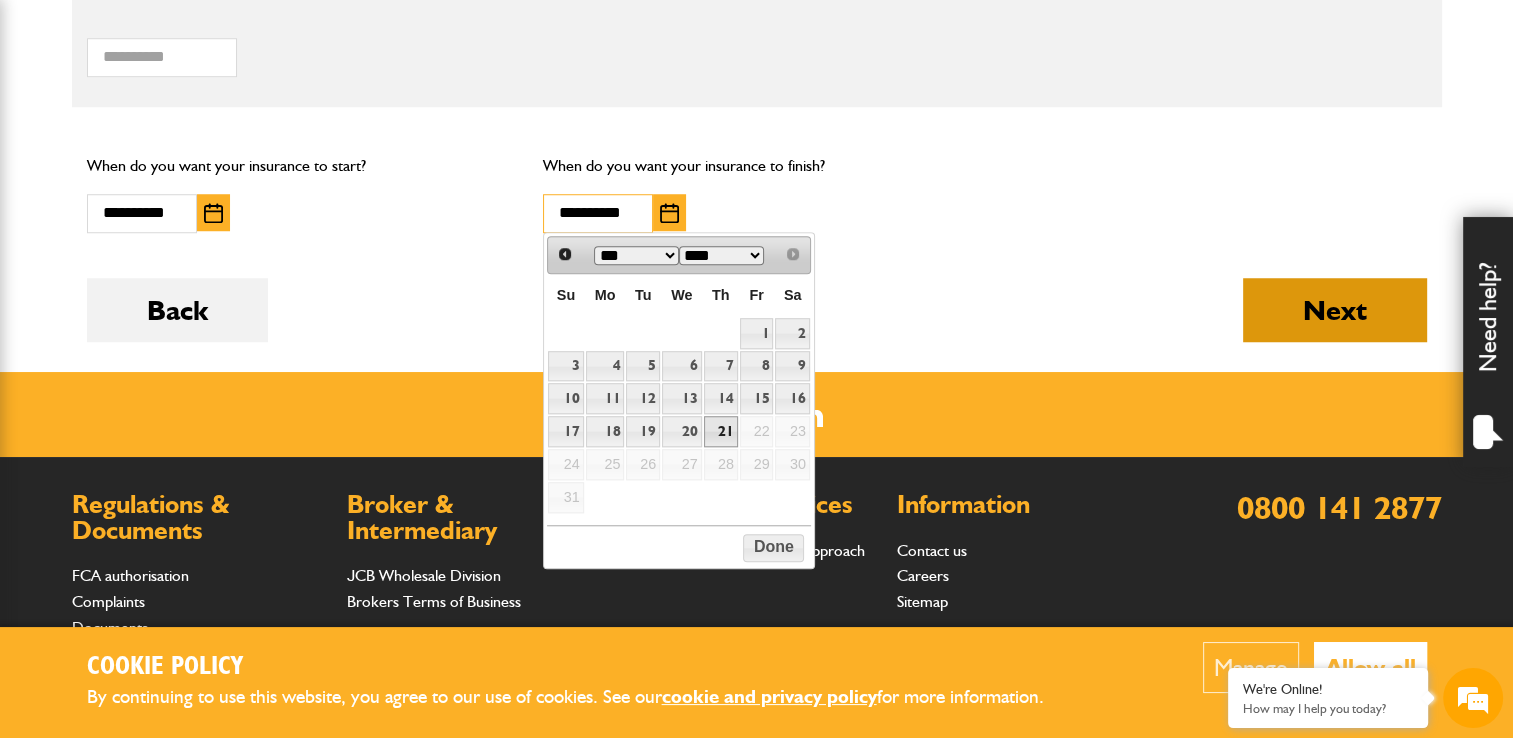 type on "**********" 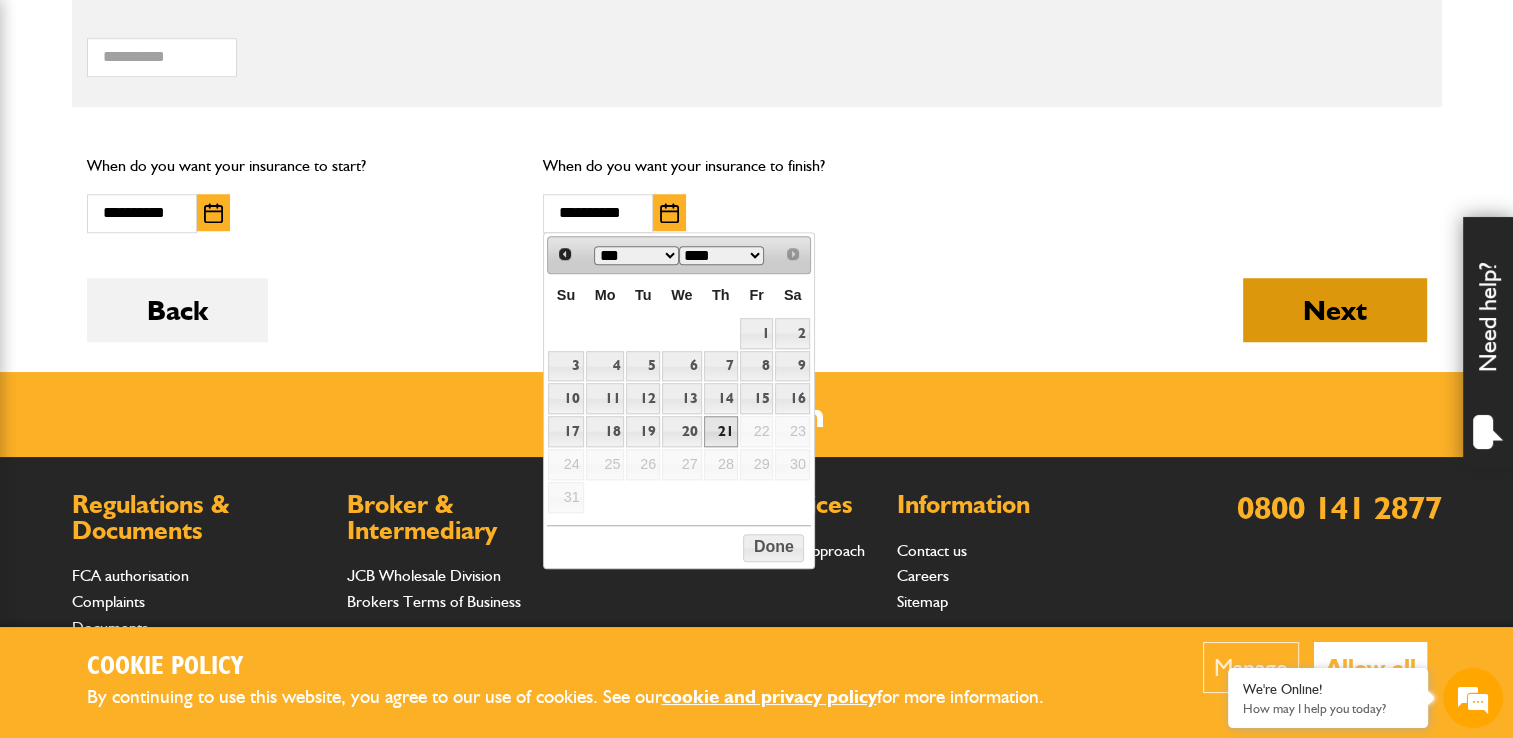 click on "Next" at bounding box center (1335, 310) 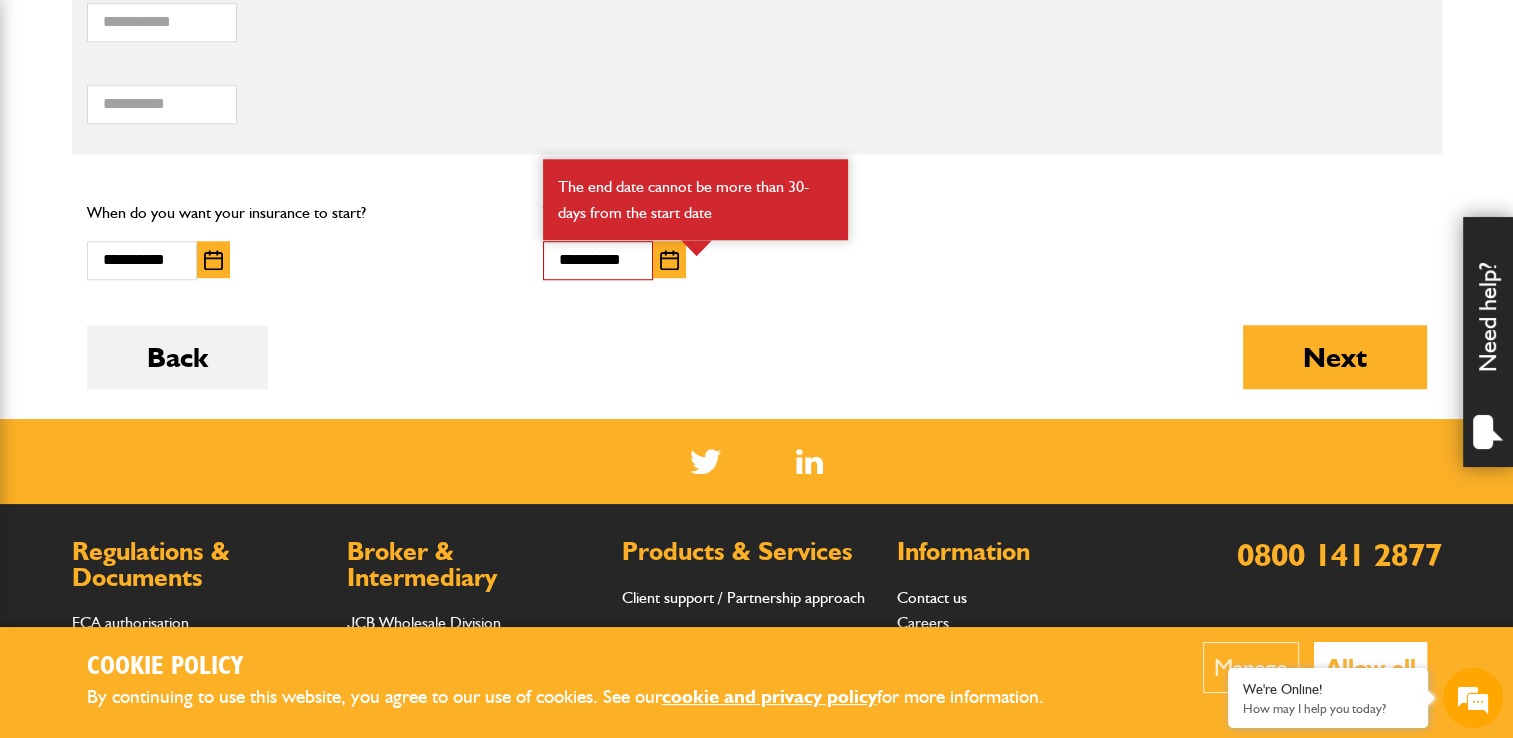 scroll, scrollTop: 1600, scrollLeft: 0, axis: vertical 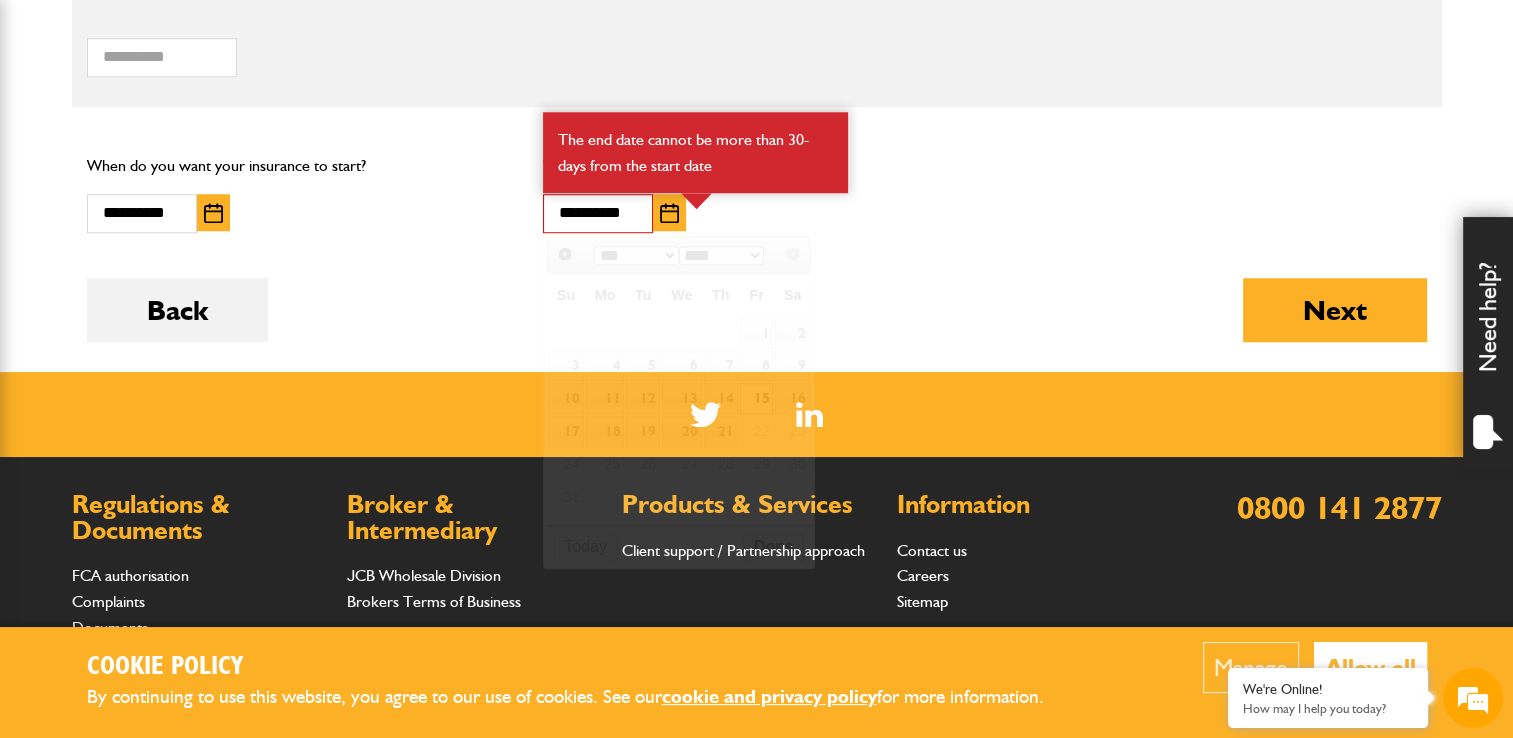click on "**********" at bounding box center (598, 213) 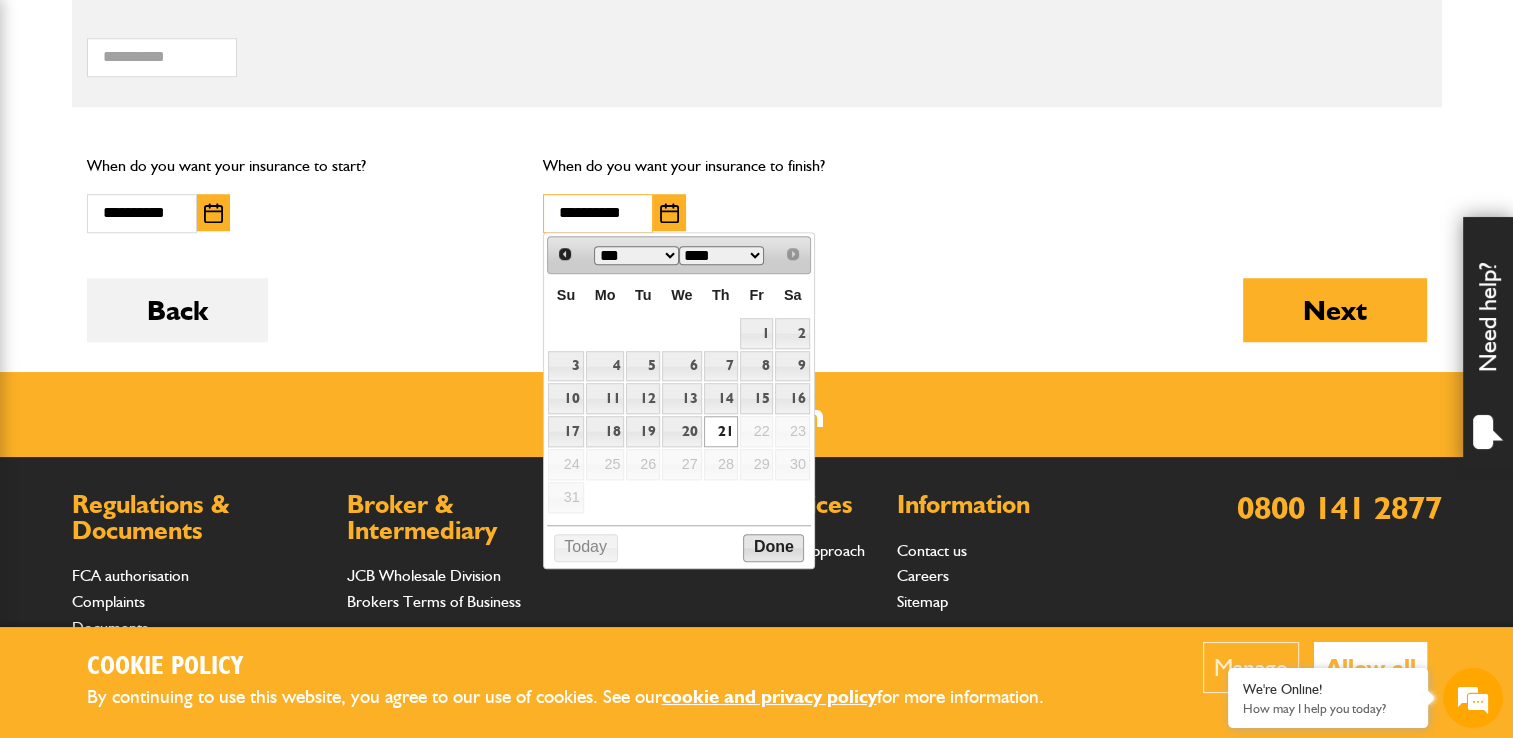 type on "**********" 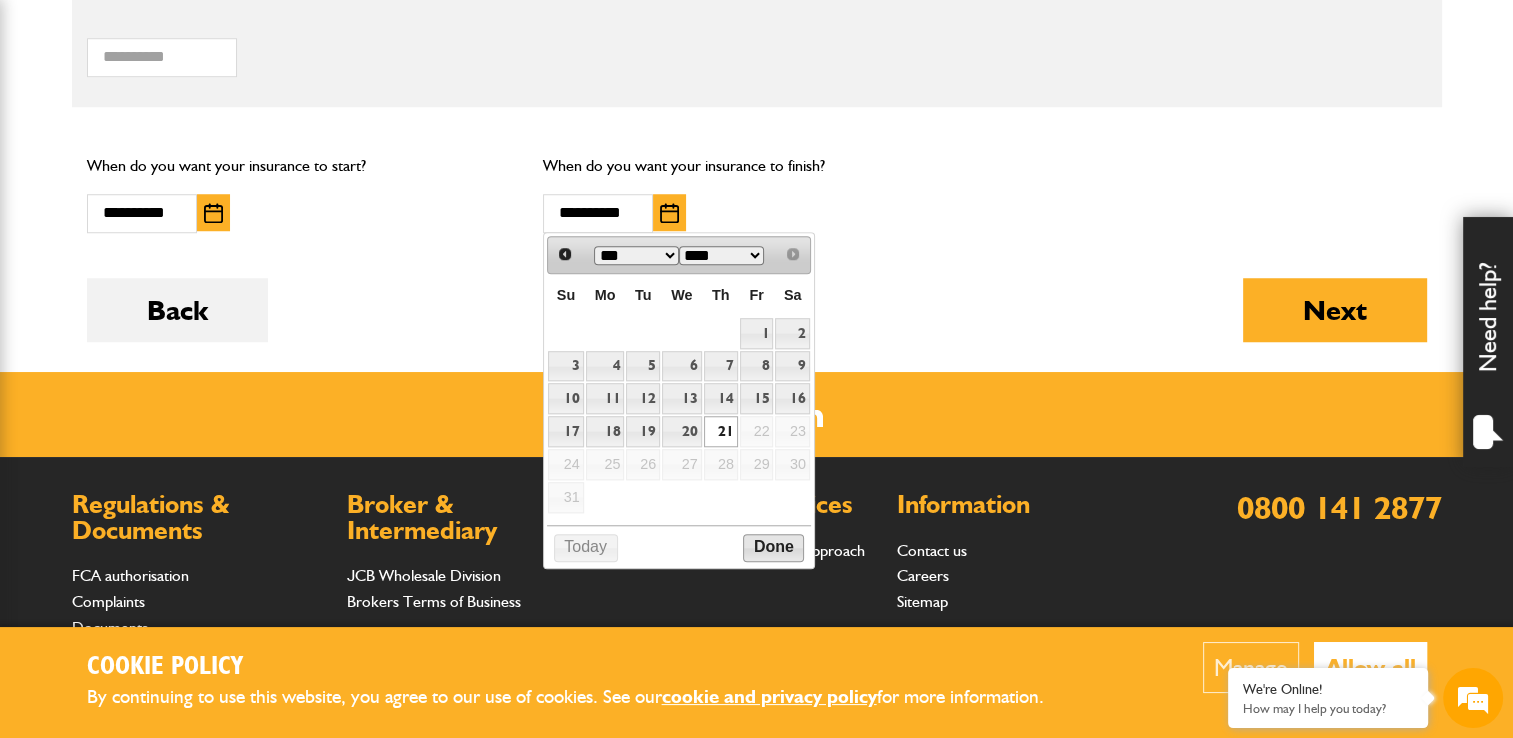 click on "Done" at bounding box center (773, 548) 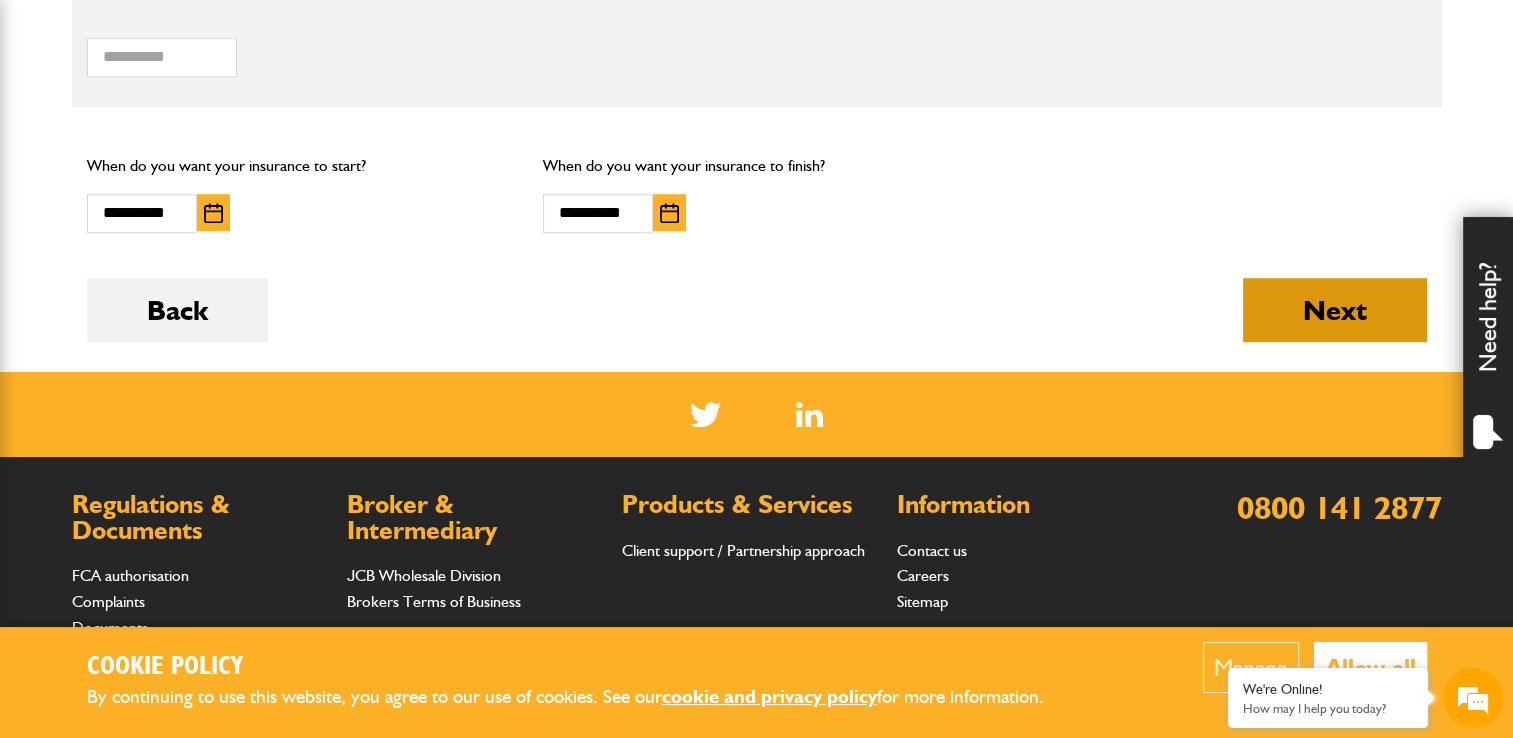 click on "Next" at bounding box center (1335, 310) 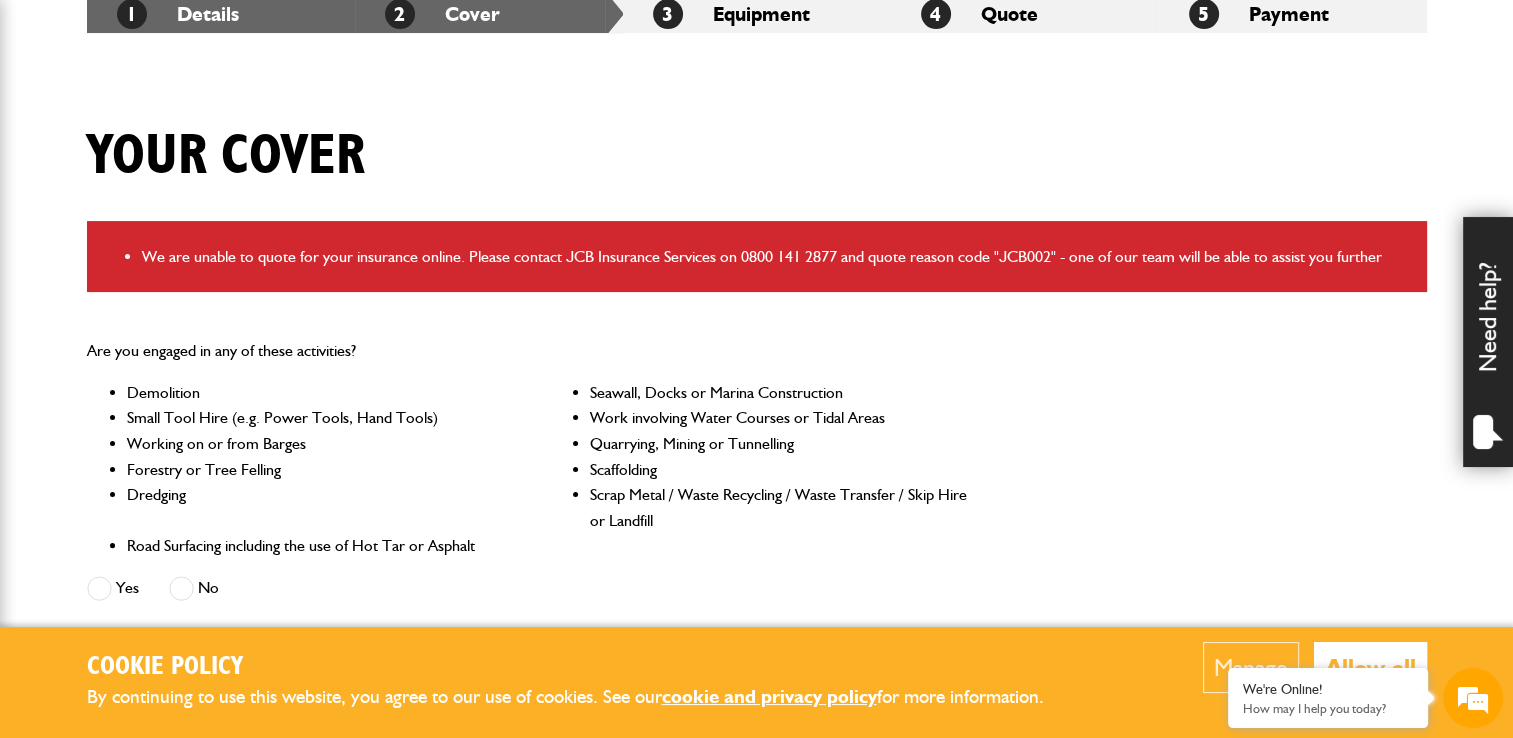 scroll, scrollTop: 500, scrollLeft: 0, axis: vertical 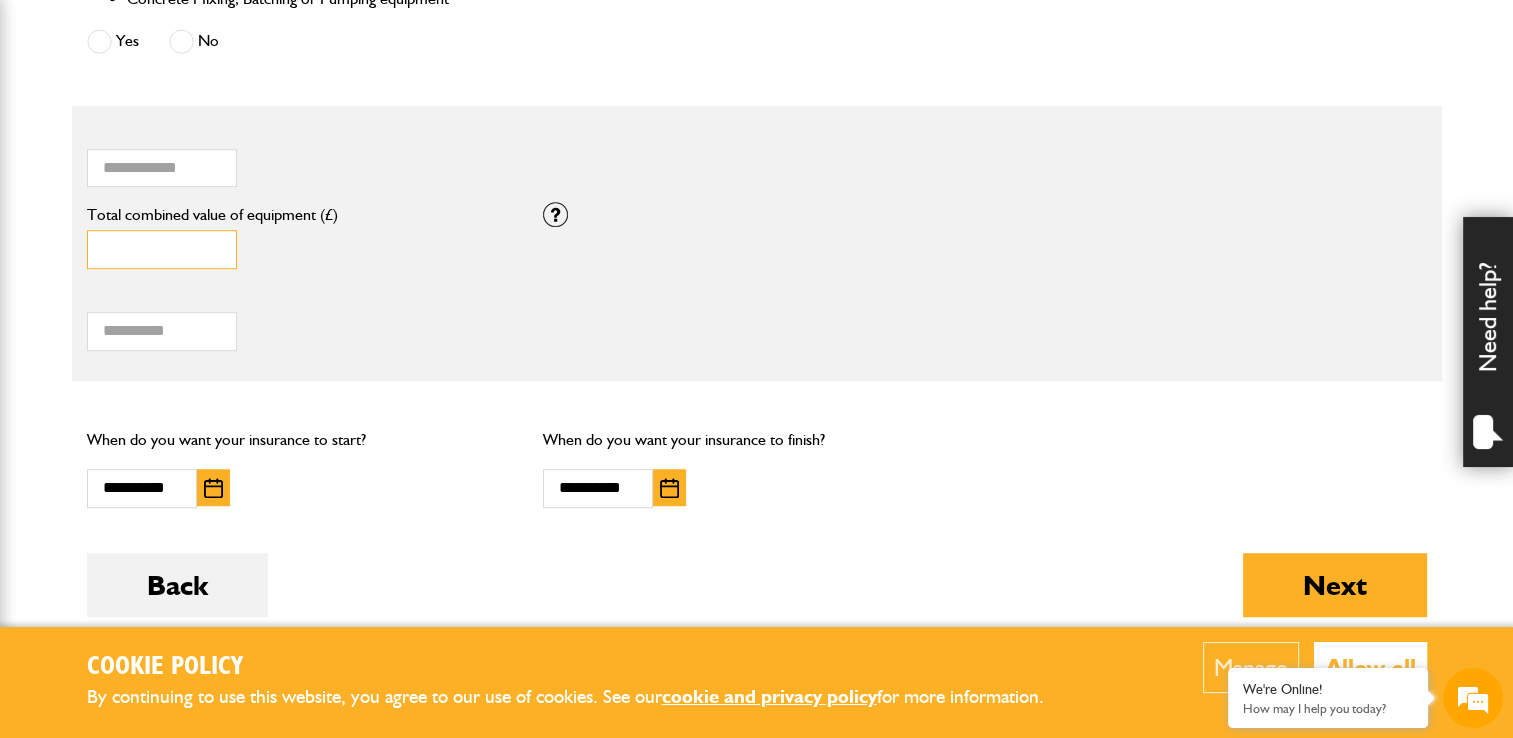 click on "*****" at bounding box center [162, 249] 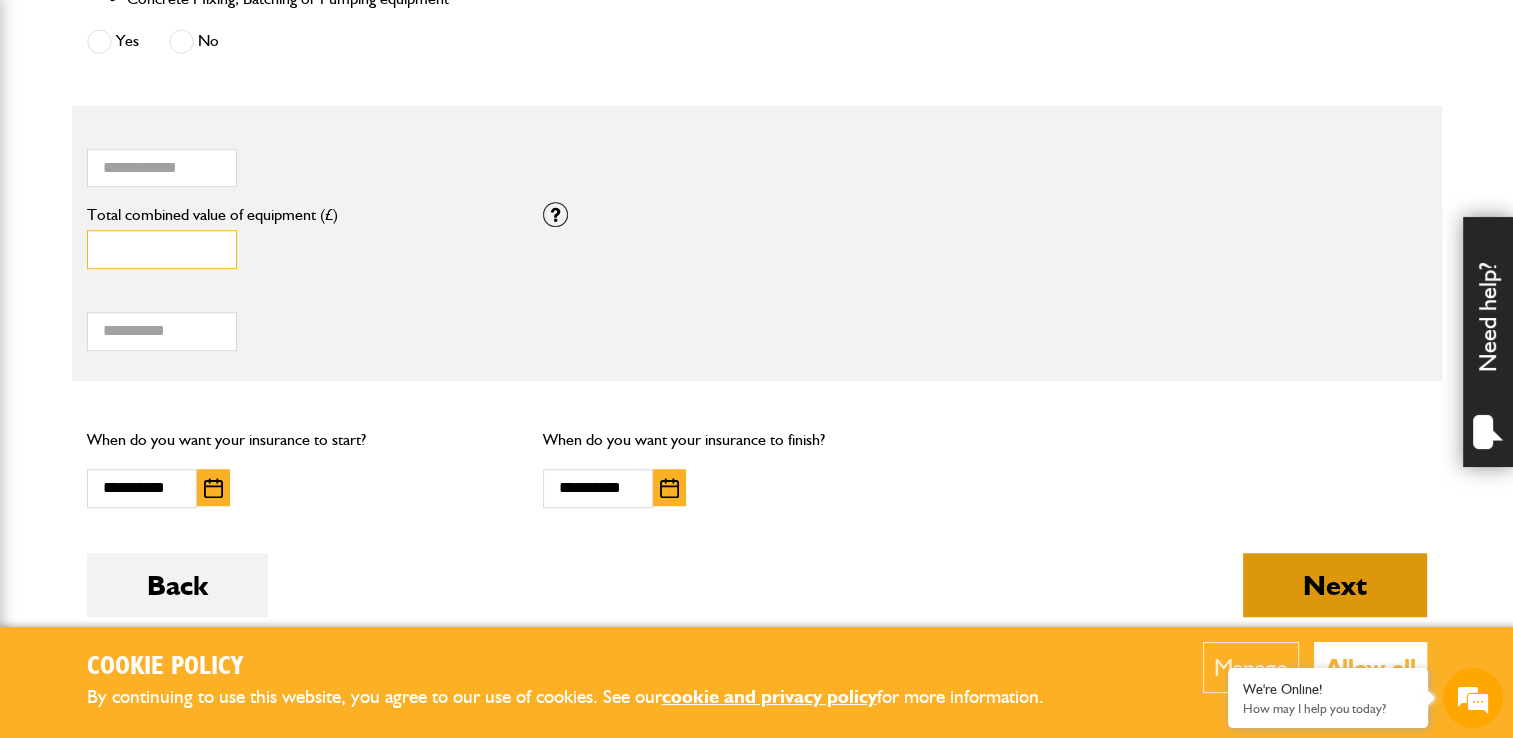 type on "******" 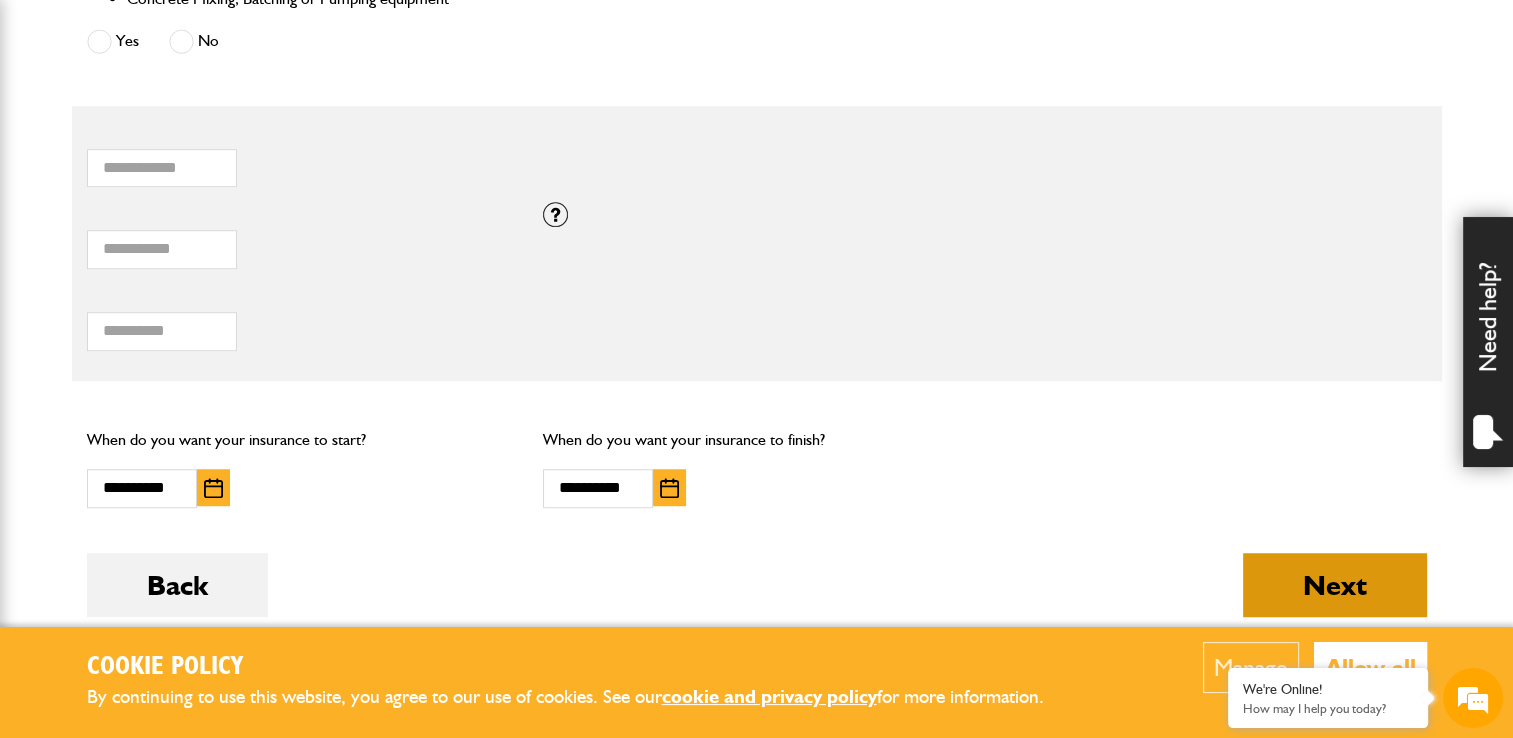 click on "Next" at bounding box center (1335, 585) 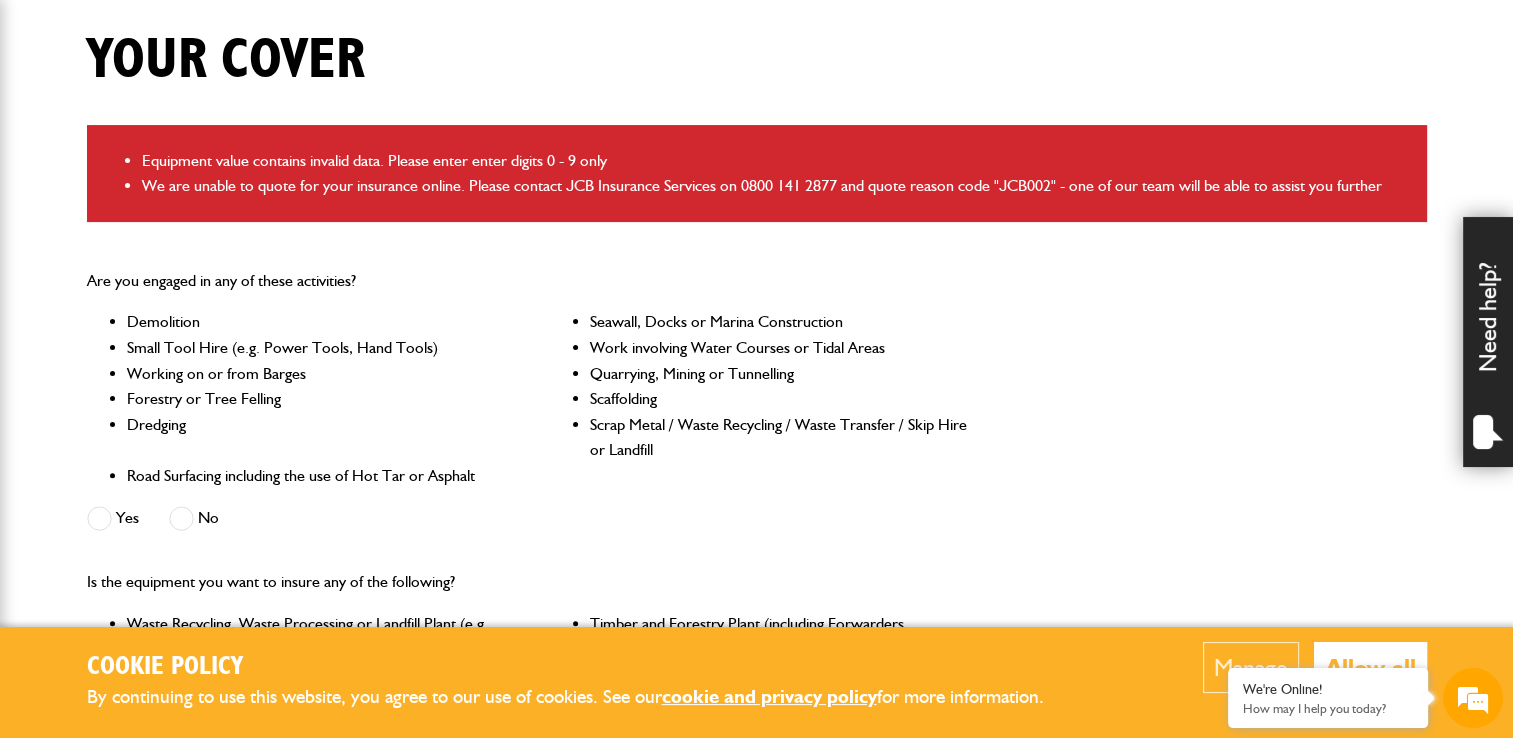 scroll, scrollTop: 500, scrollLeft: 0, axis: vertical 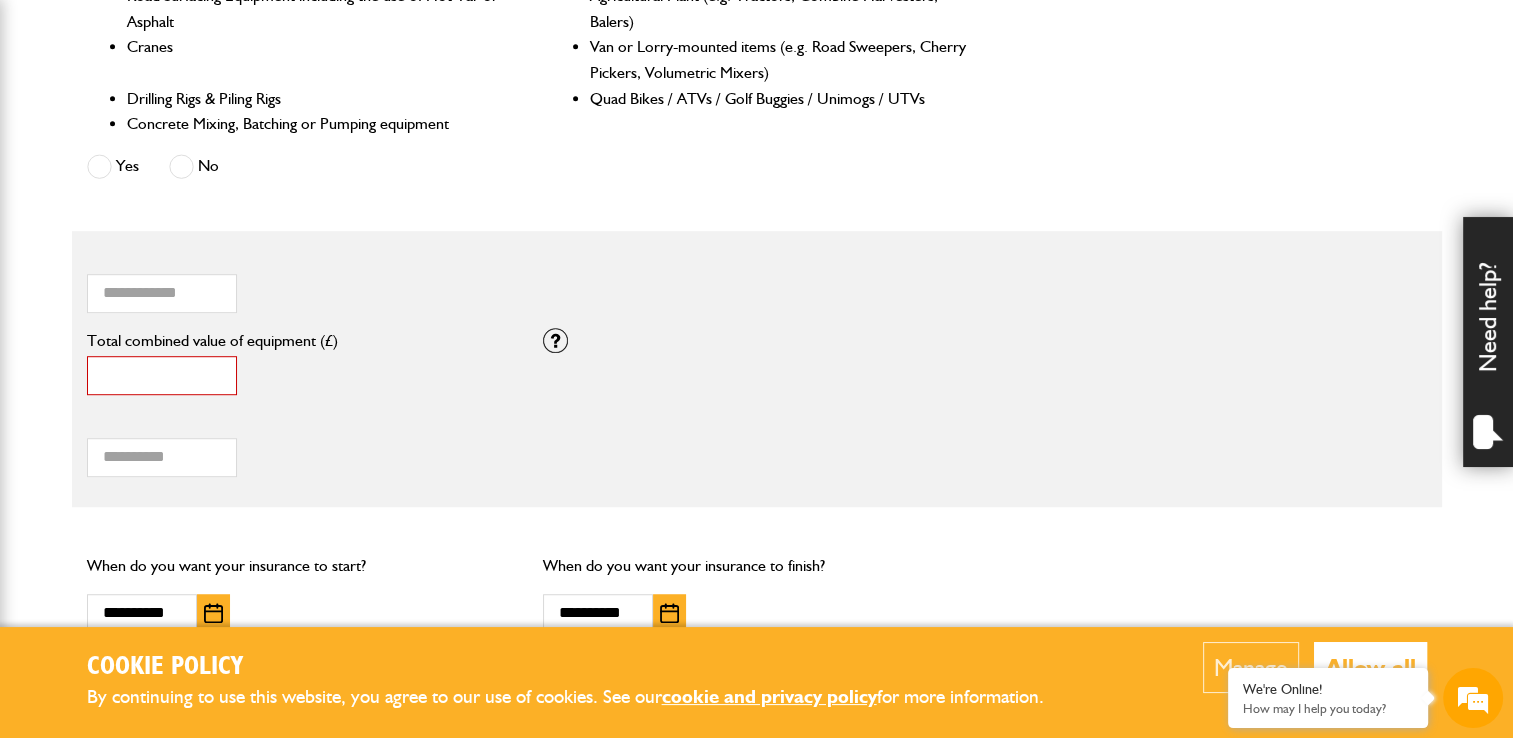 click on "******" at bounding box center [162, 375] 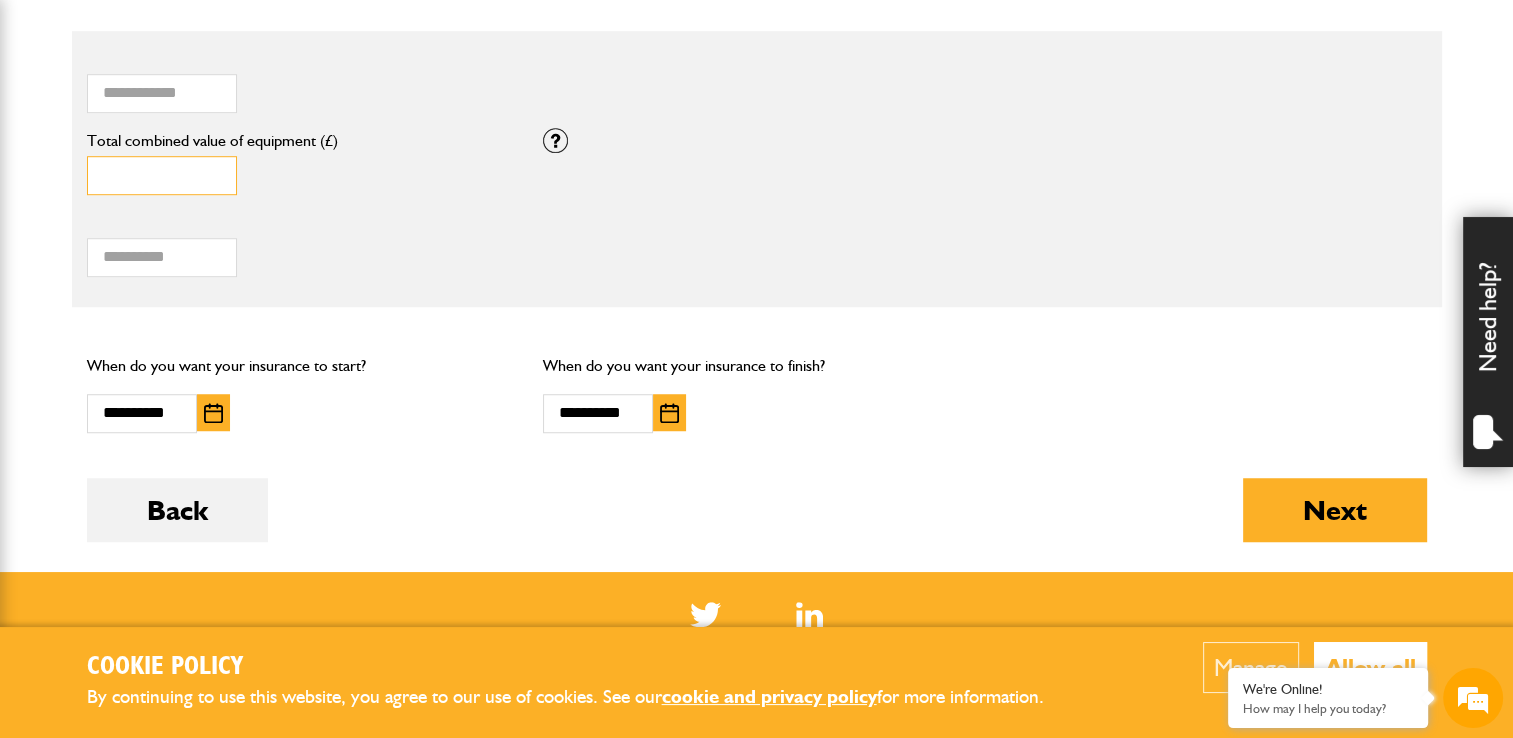 scroll, scrollTop: 1600, scrollLeft: 0, axis: vertical 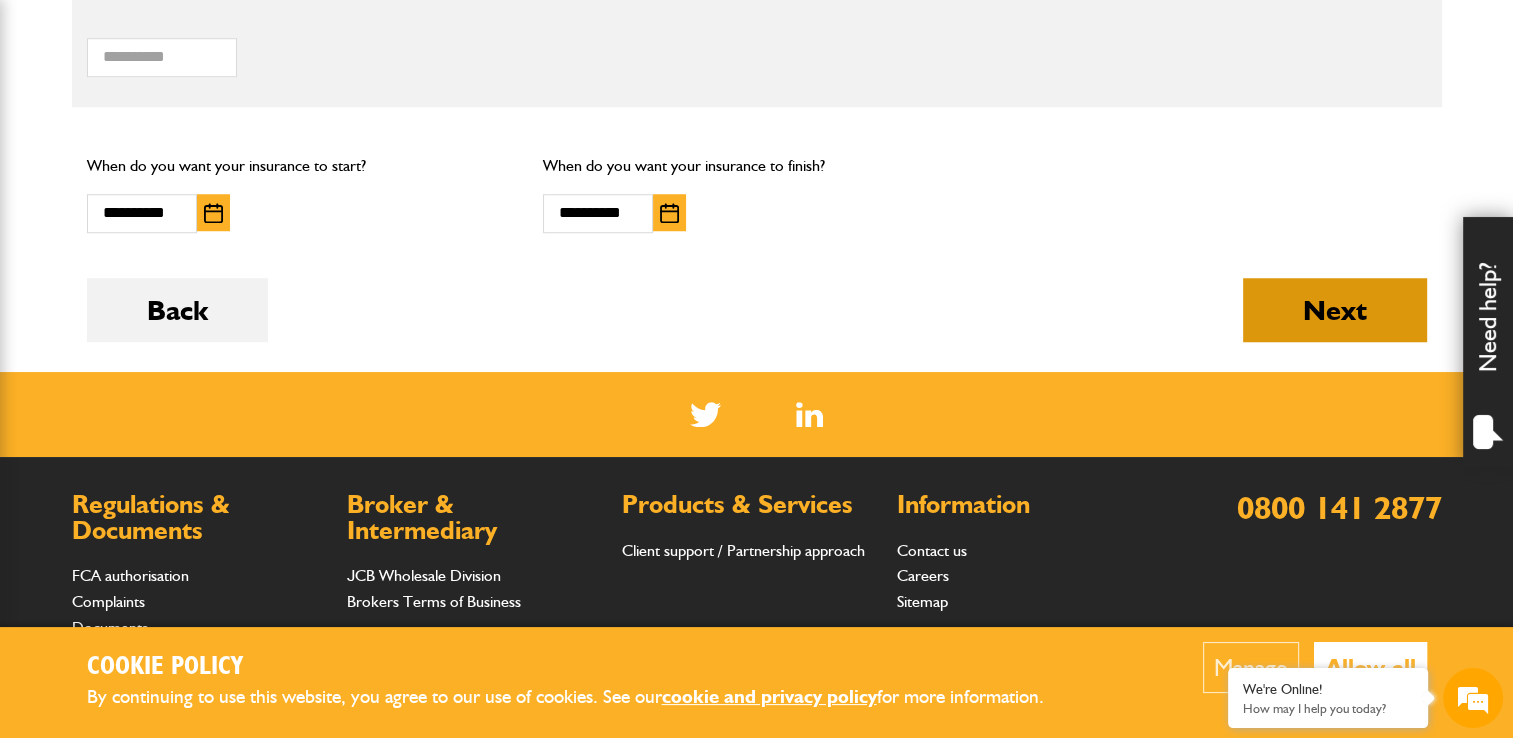 type on "*****" 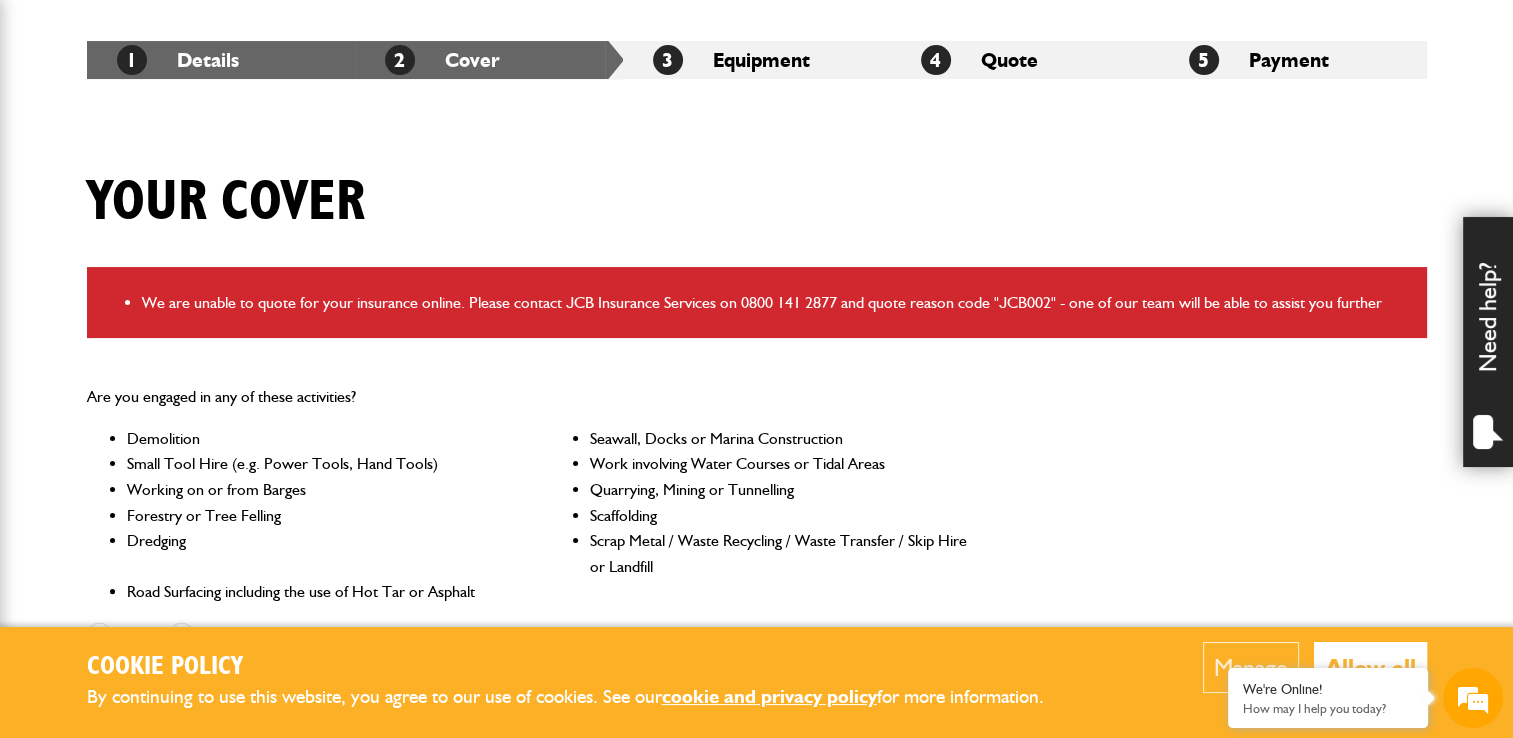 scroll, scrollTop: 400, scrollLeft: 0, axis: vertical 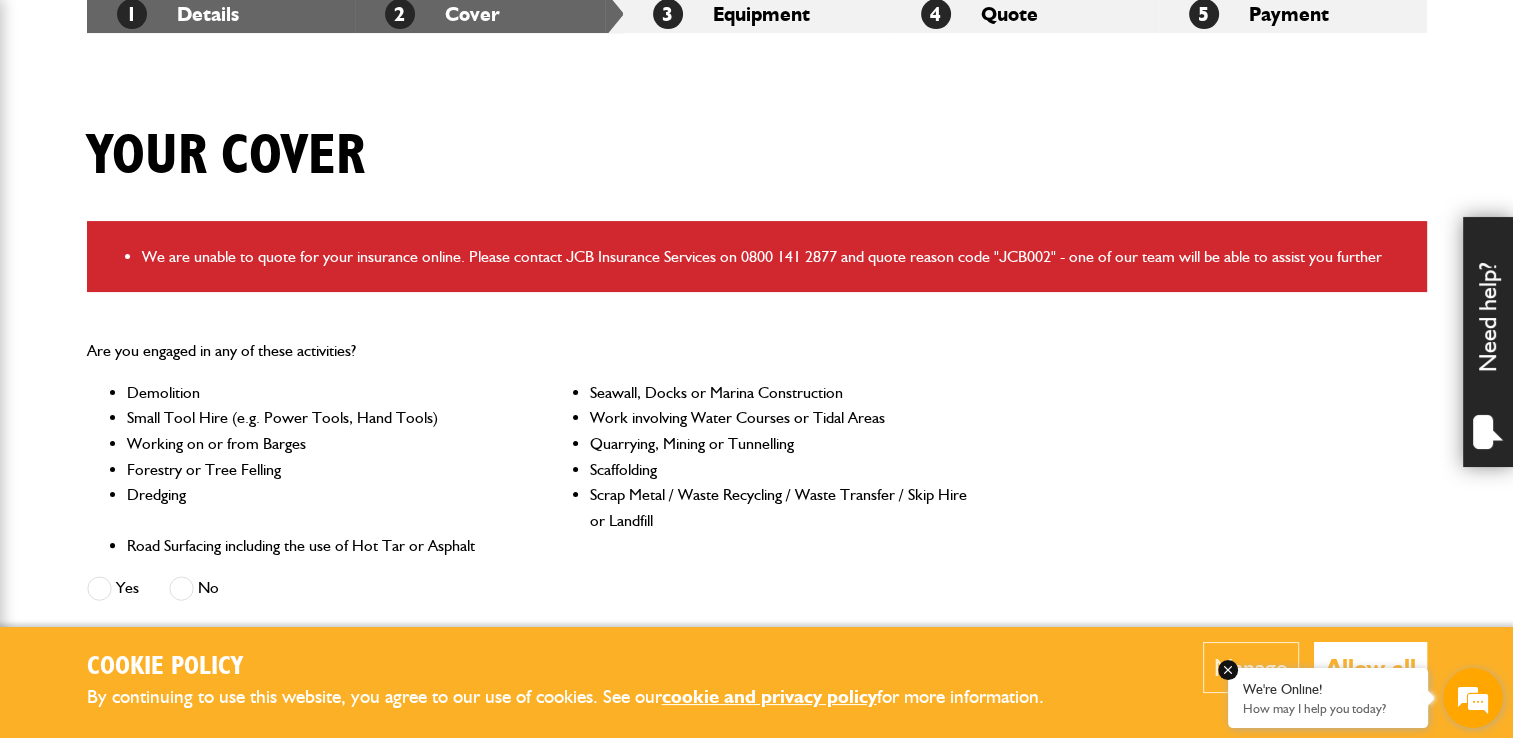 click on "How may I help you today?" at bounding box center (1328, 708) 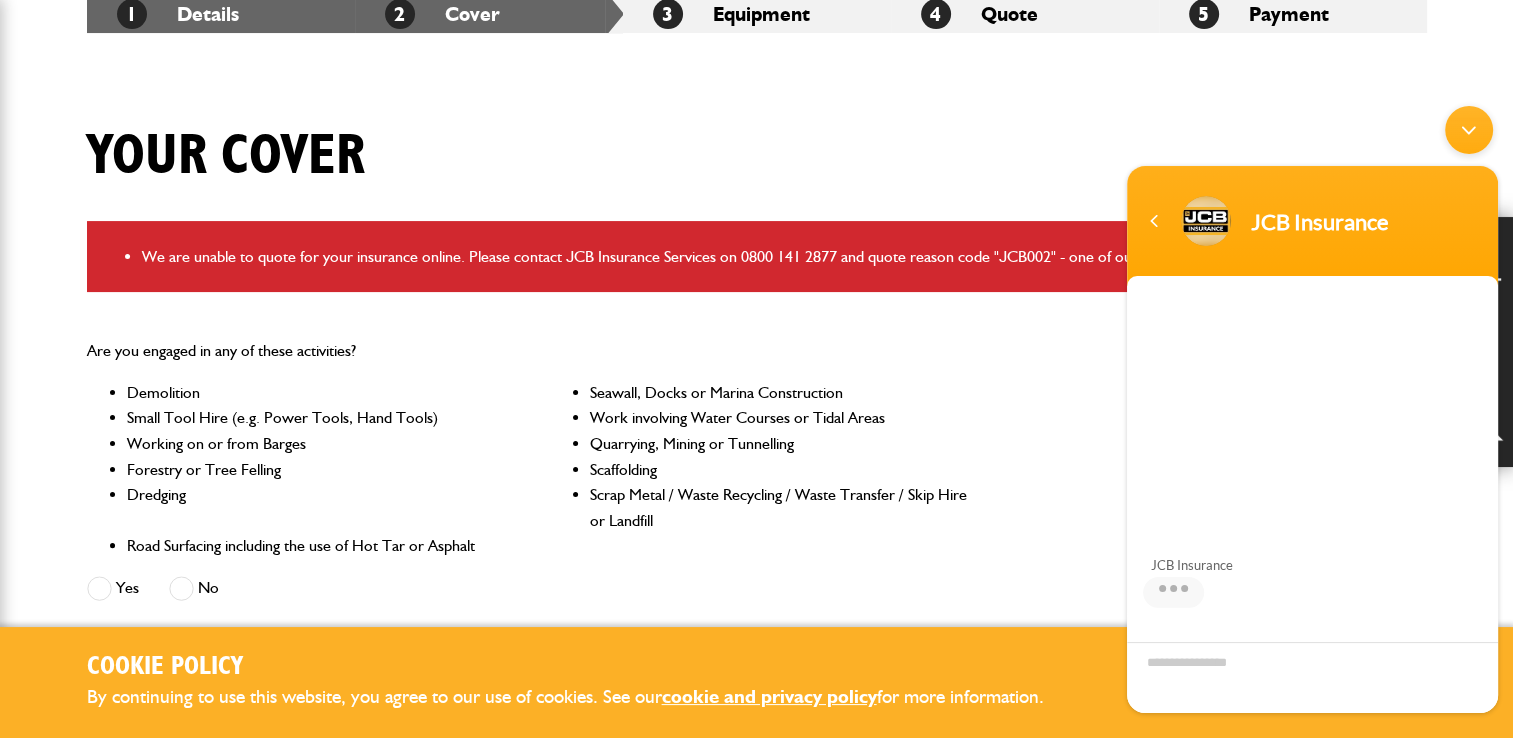 scroll, scrollTop: 165, scrollLeft: 0, axis: vertical 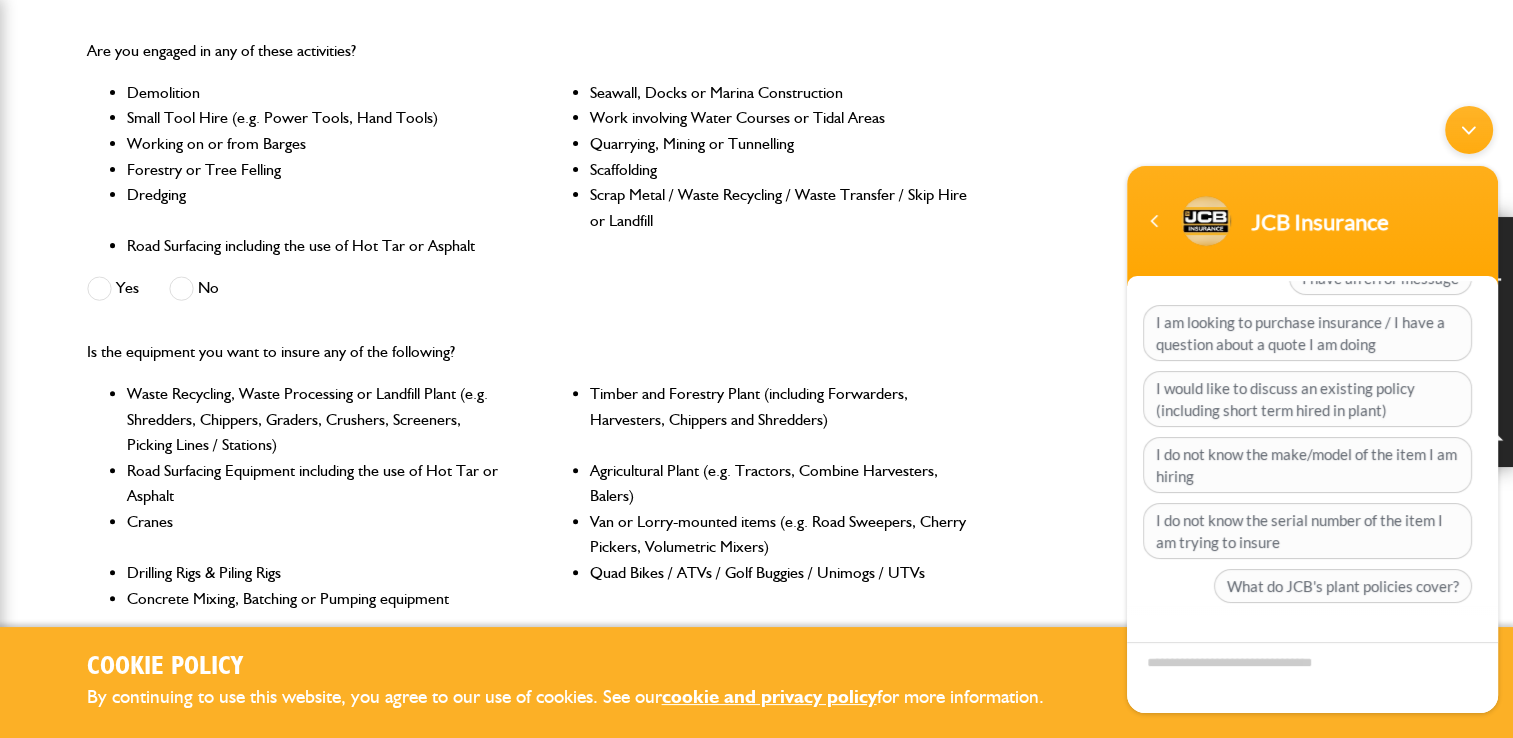 click at bounding box center [181, 288] 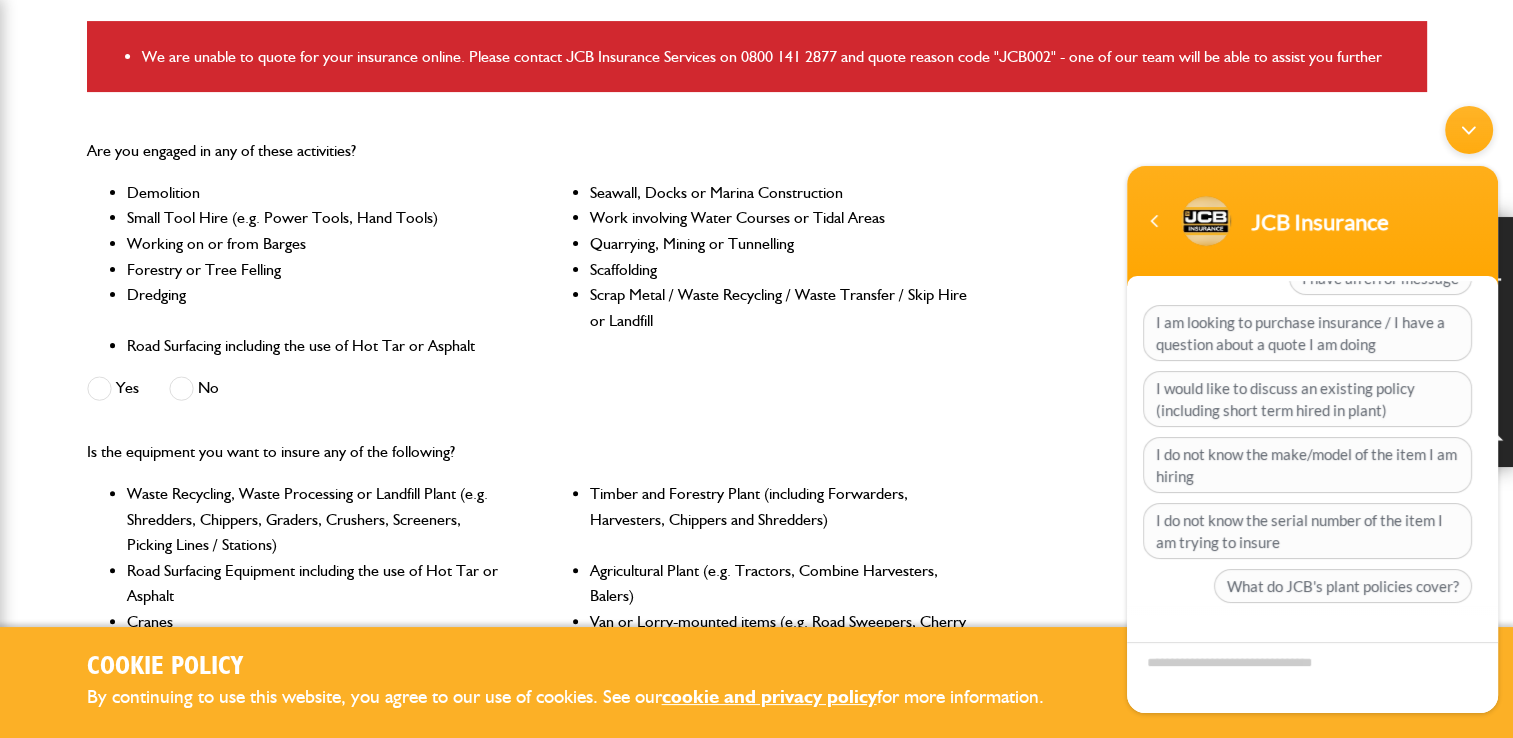 scroll, scrollTop: 700, scrollLeft: 0, axis: vertical 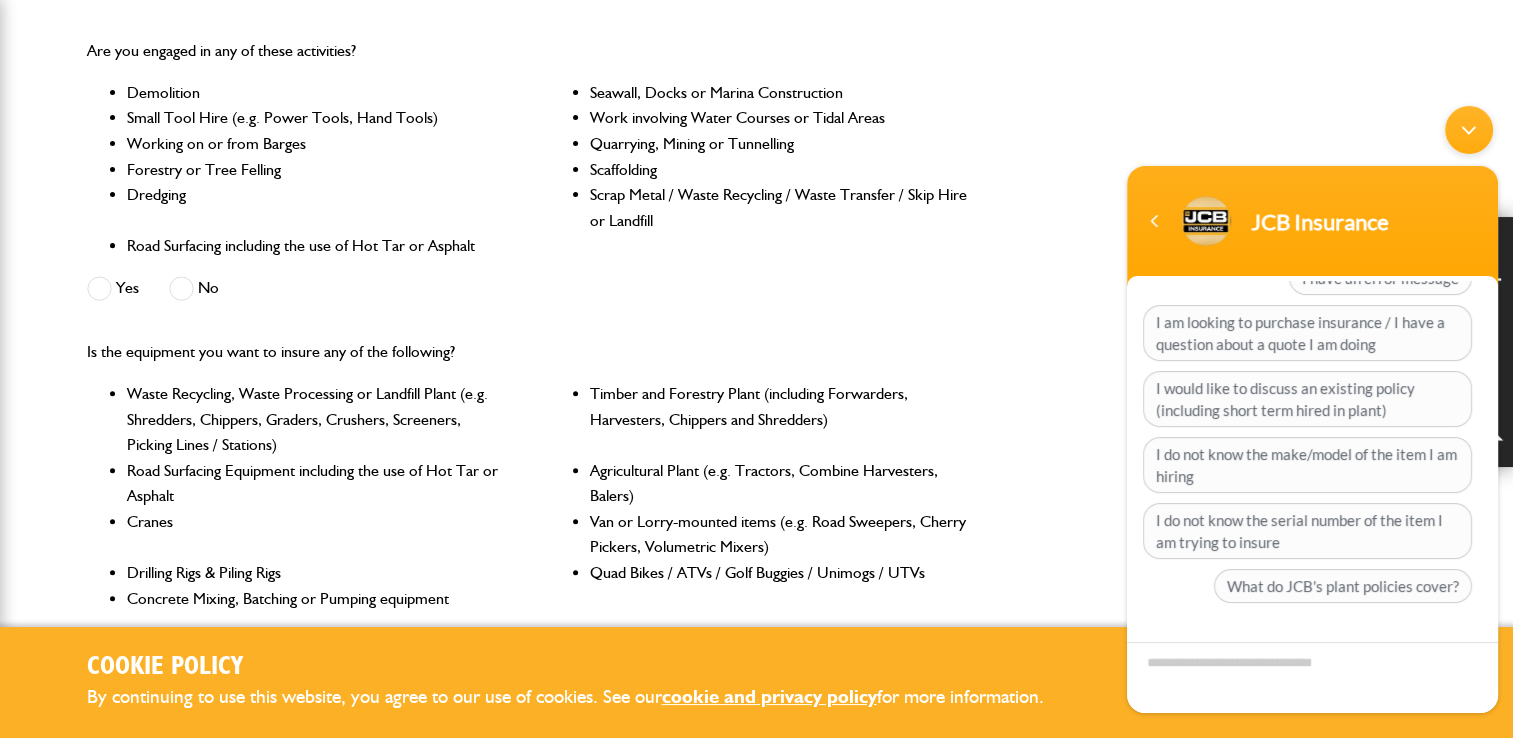 click on "JCB Insurance JCB Insurance  Hi, welcome to JCB Insurance, how may I help you? I have an error message I am looking to purchase insurance / I have a question about a quote I am doing I would like to discuss an existing policy (including short term hired in plant) I do not know the make/model of the item I am hiring I do not know the serial number of the item I am trying to insure What do JCB's plant policies cover? JCB Insurance Hi, welcome to JCB Insurance, how may I help you? Just now Start Chat   JCB Insurance" at bounding box center (1312, 408) 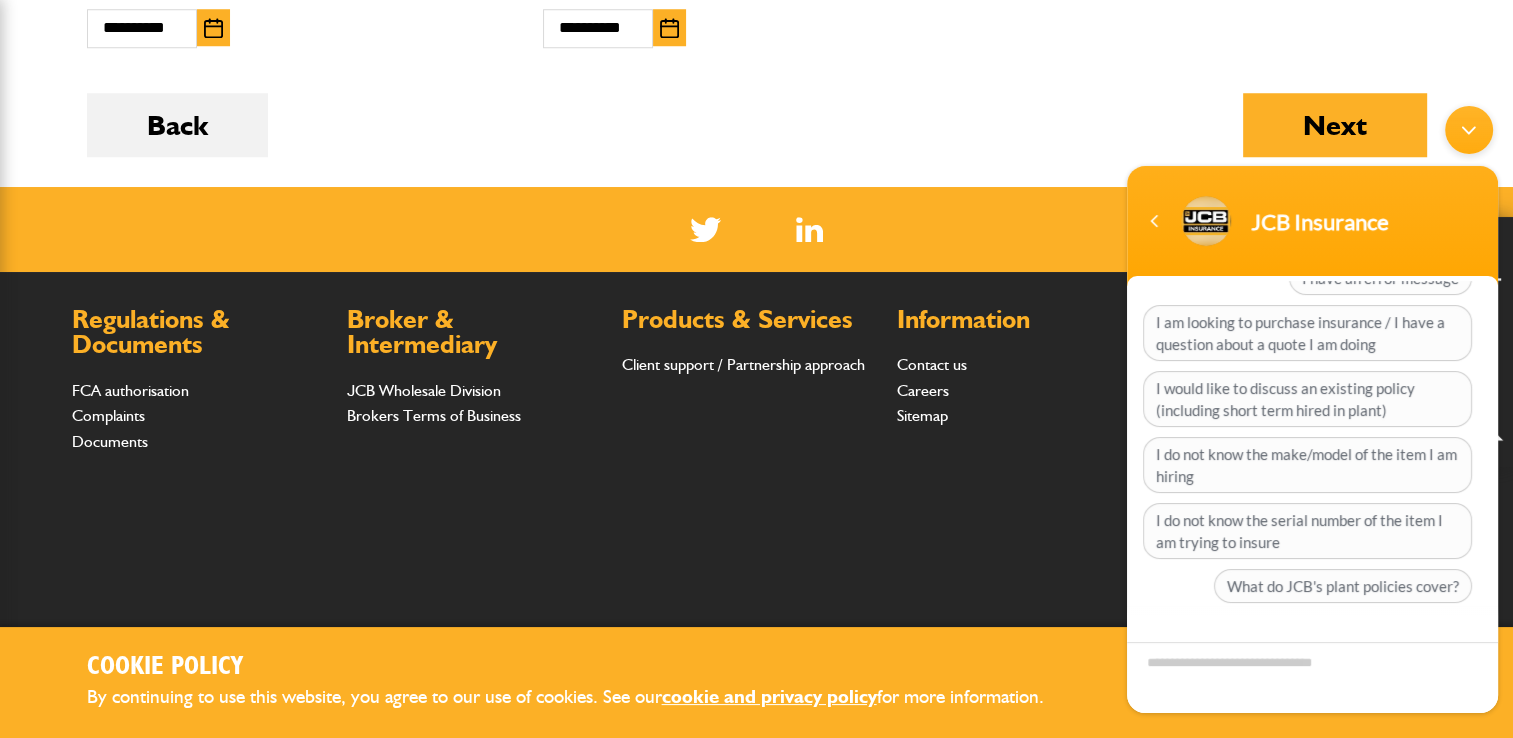 scroll, scrollTop: 1777, scrollLeft: 0, axis: vertical 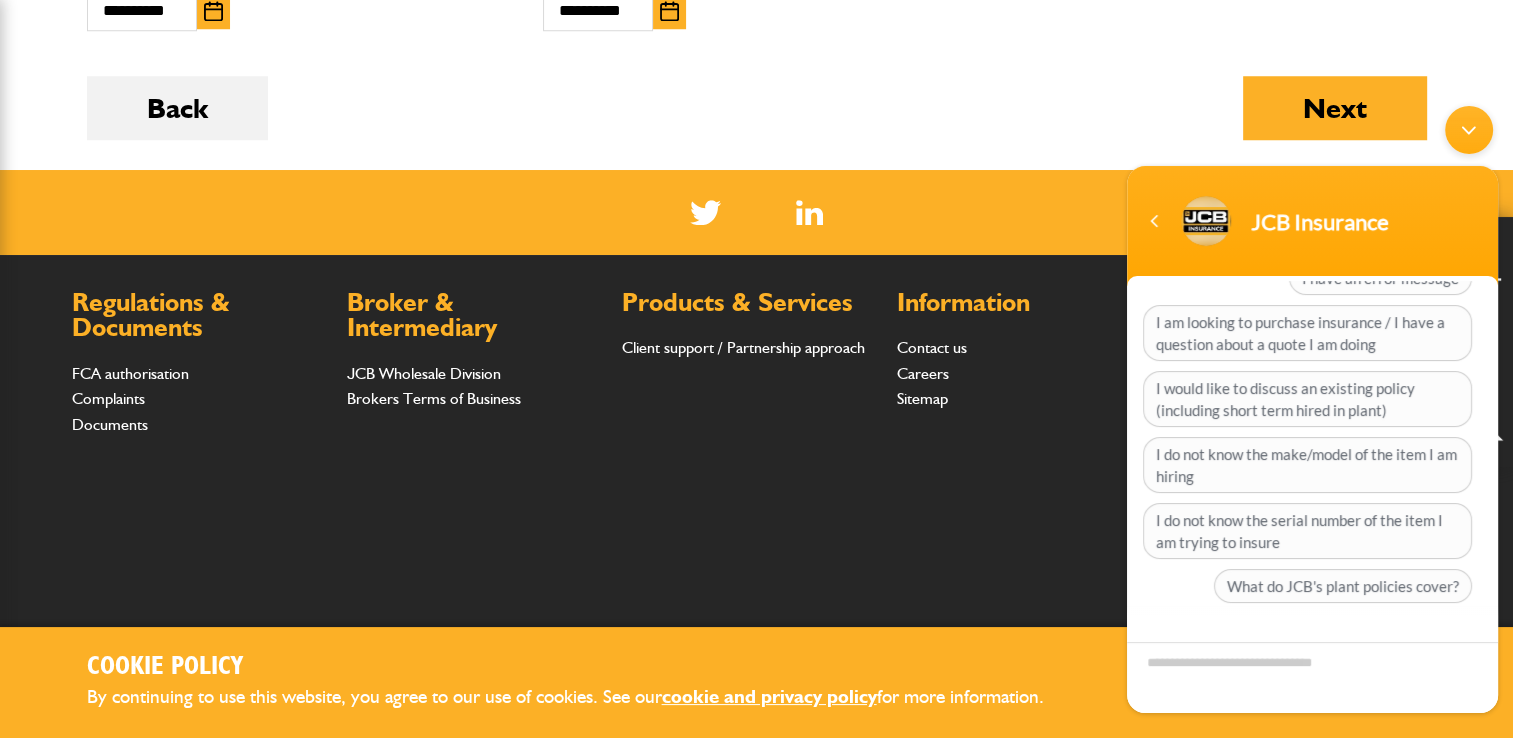 click on "JCB Insurance JCB Insurance  Hi, welcome to JCB Insurance, how may I help you? I have an error message I am looking to purchase insurance / I have a question about a quote I am doing I would like to discuss an existing policy (including short term hired in plant) I do not know the make/model of the item I am hiring I do not know the serial number of the item I am trying to insure What do JCB's plant policies cover? JCB Insurance Hi, welcome to JCB Insurance, how may I help you? Just now Start Chat   JCB Insurance" at bounding box center [1312, 408] 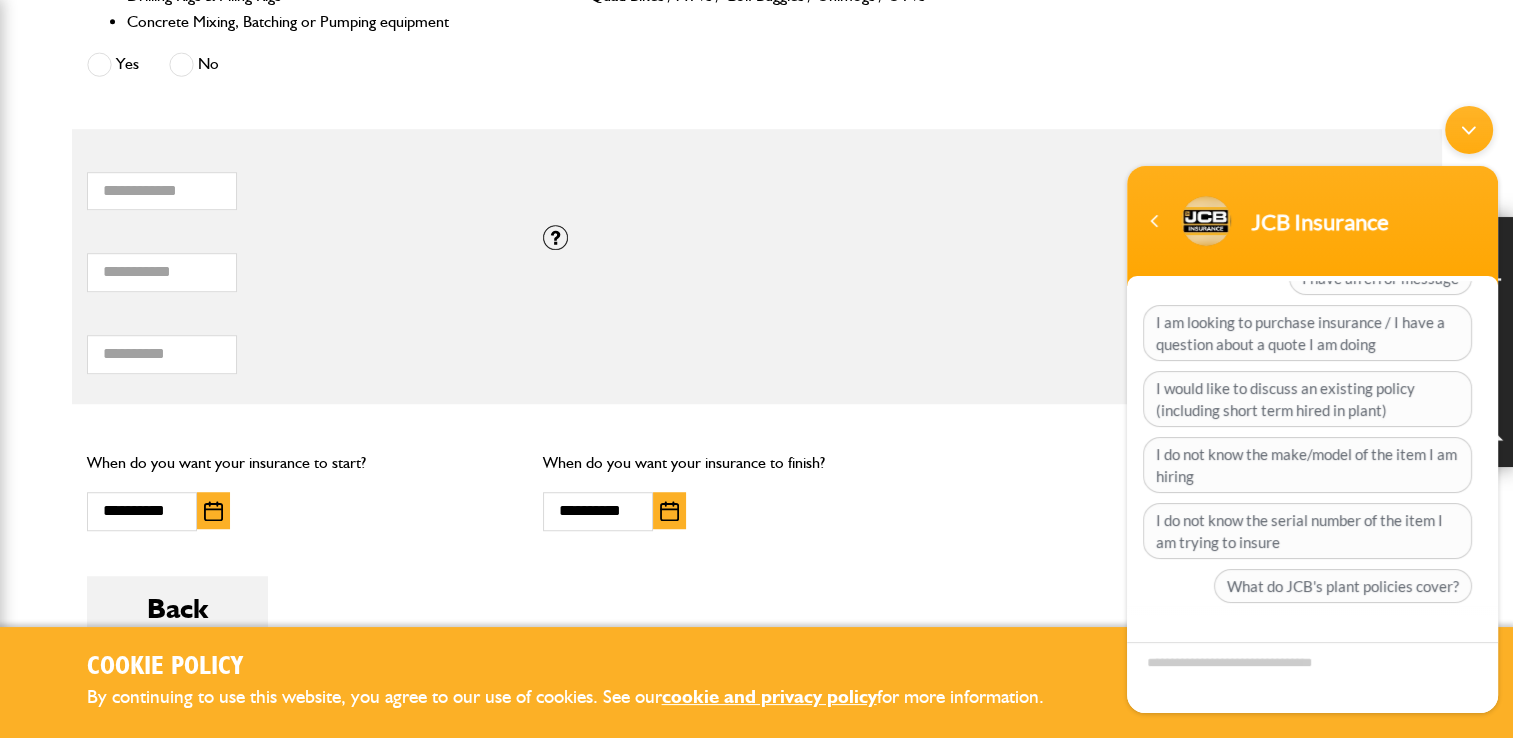 scroll, scrollTop: 1377, scrollLeft: 0, axis: vertical 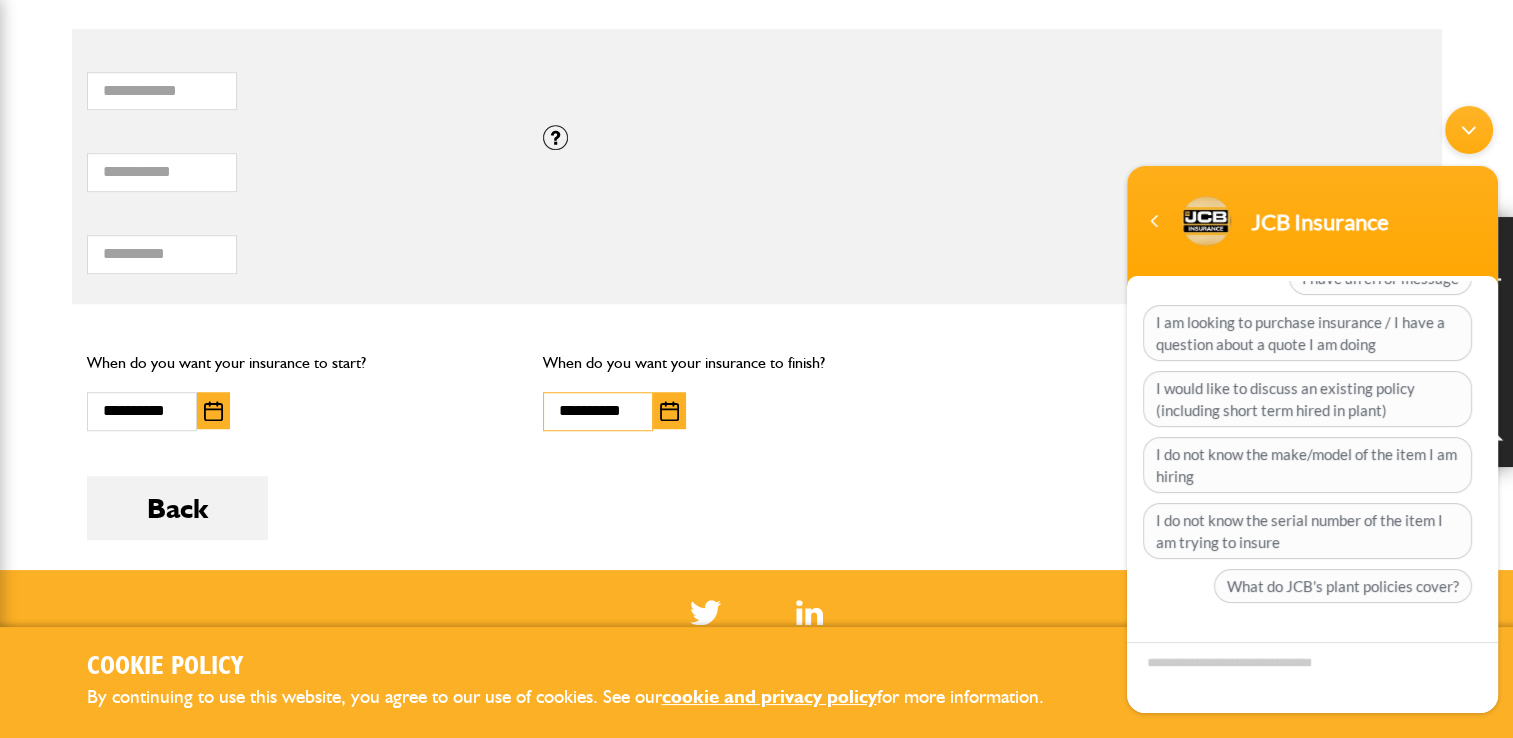 click on "**********" at bounding box center (598, 411) 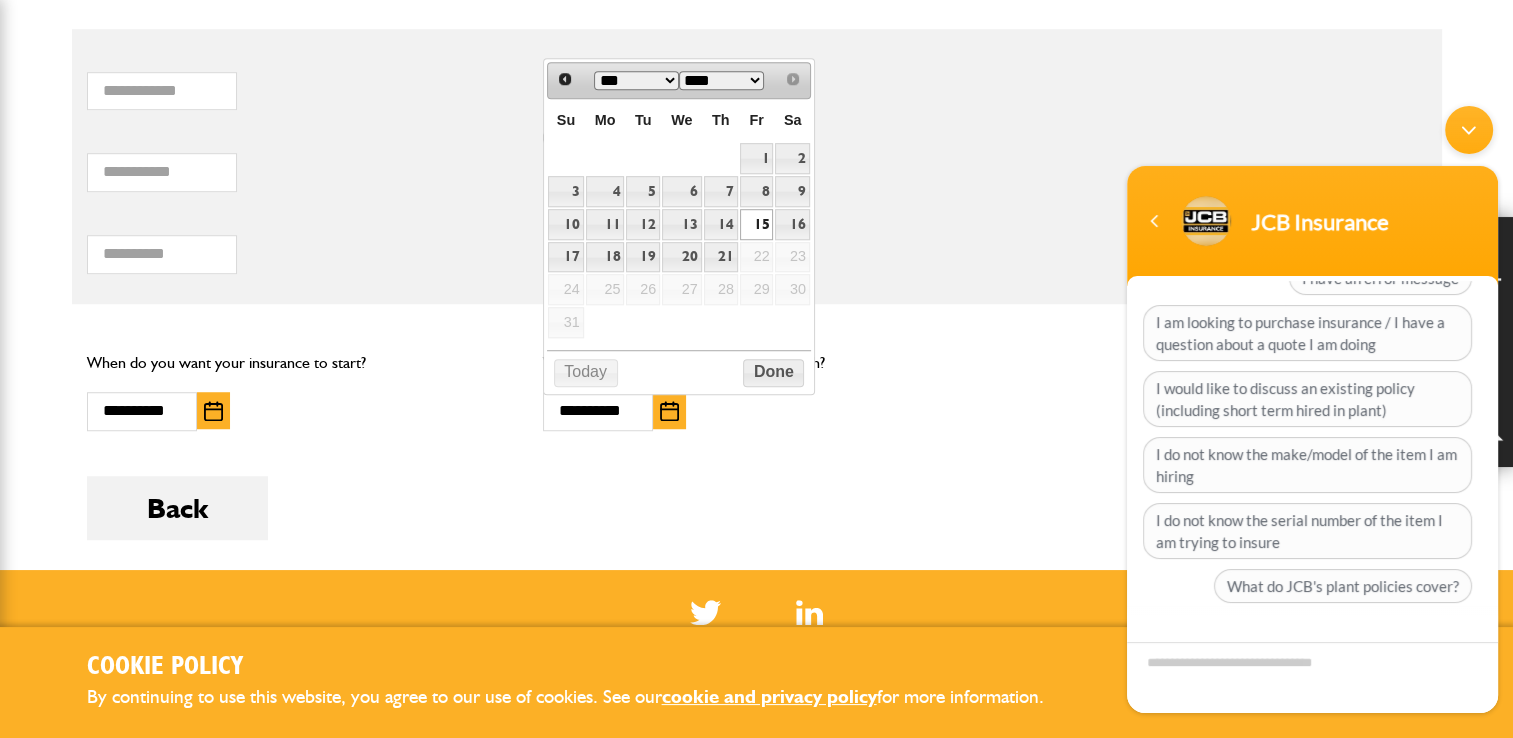click on "*** ***" at bounding box center (636, 80) 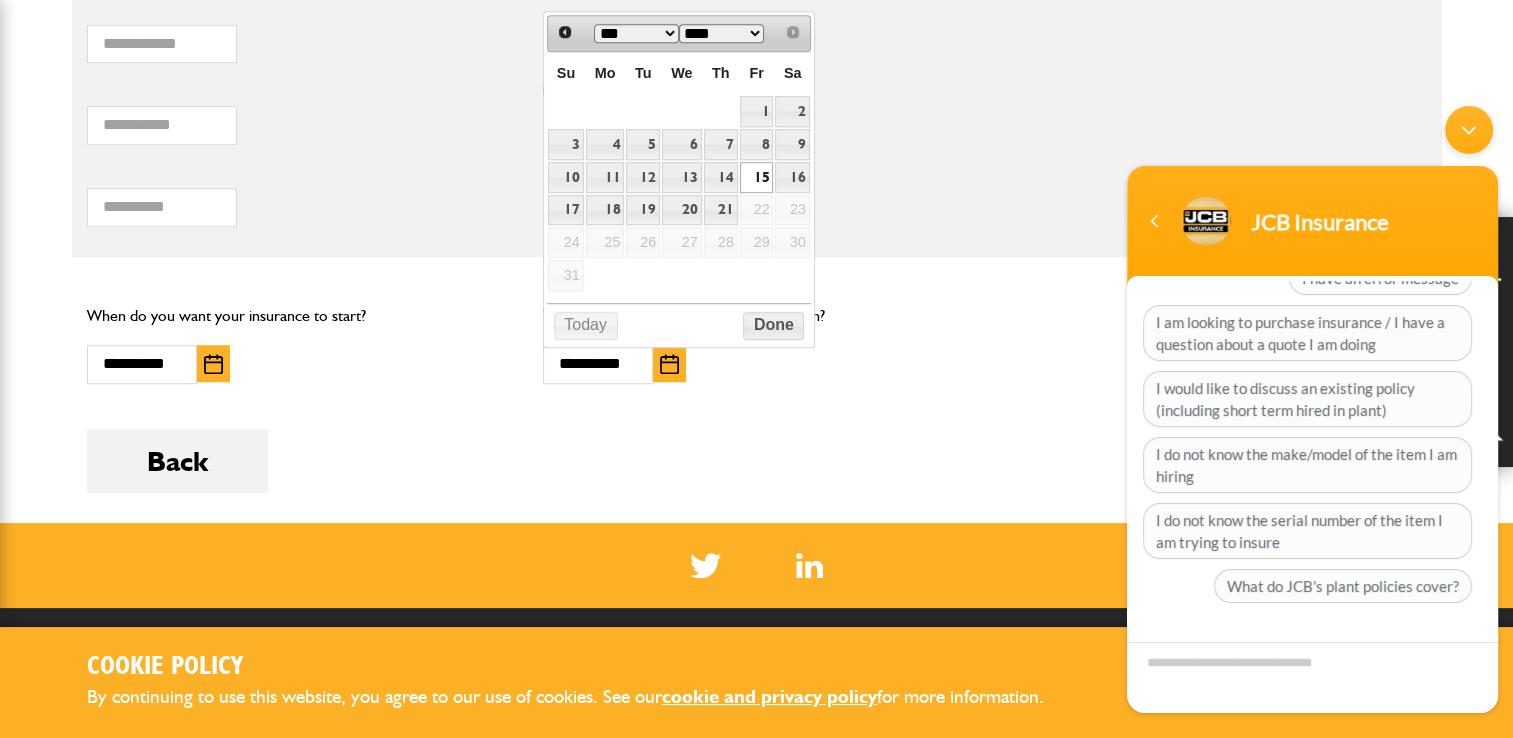 scroll, scrollTop: 1377, scrollLeft: 0, axis: vertical 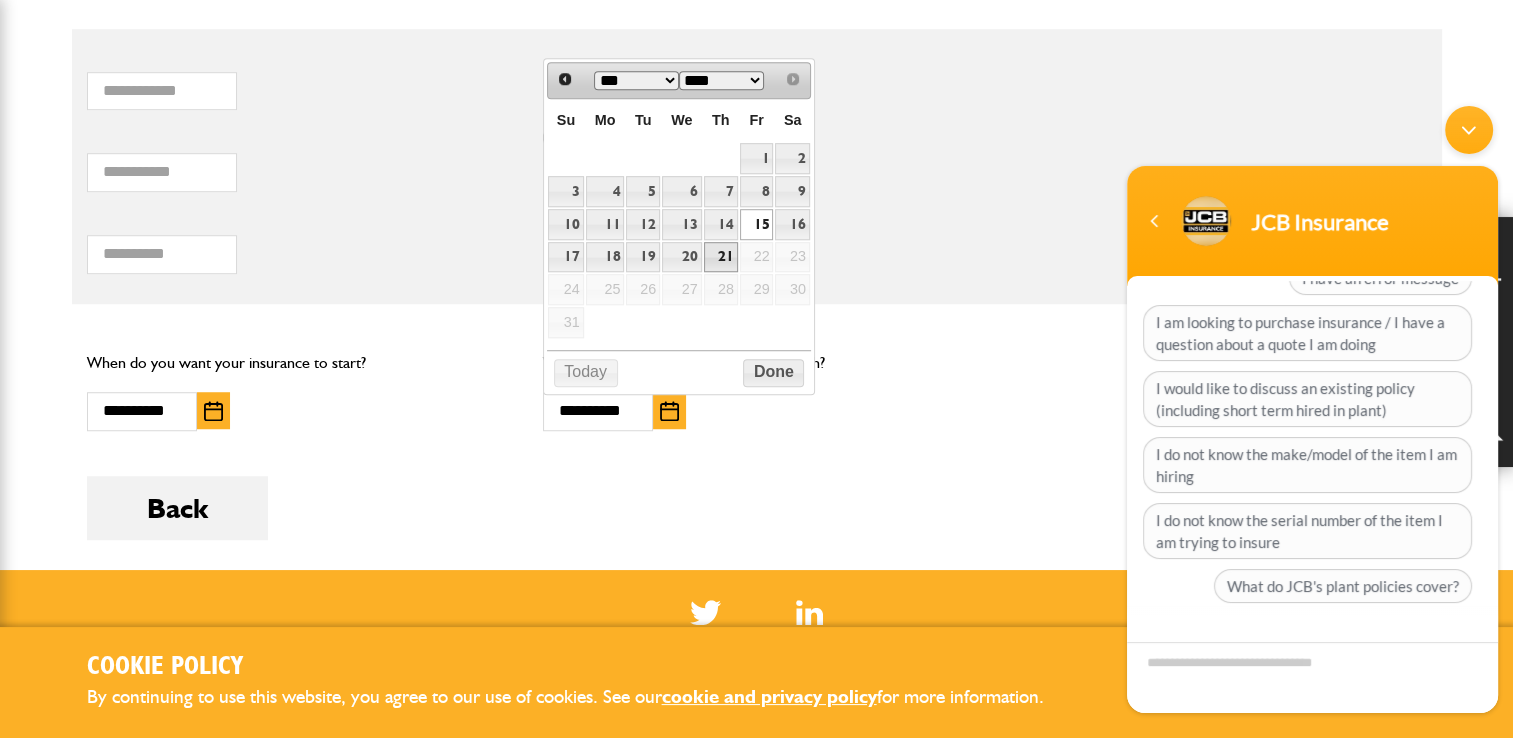 click on "21" at bounding box center (721, 257) 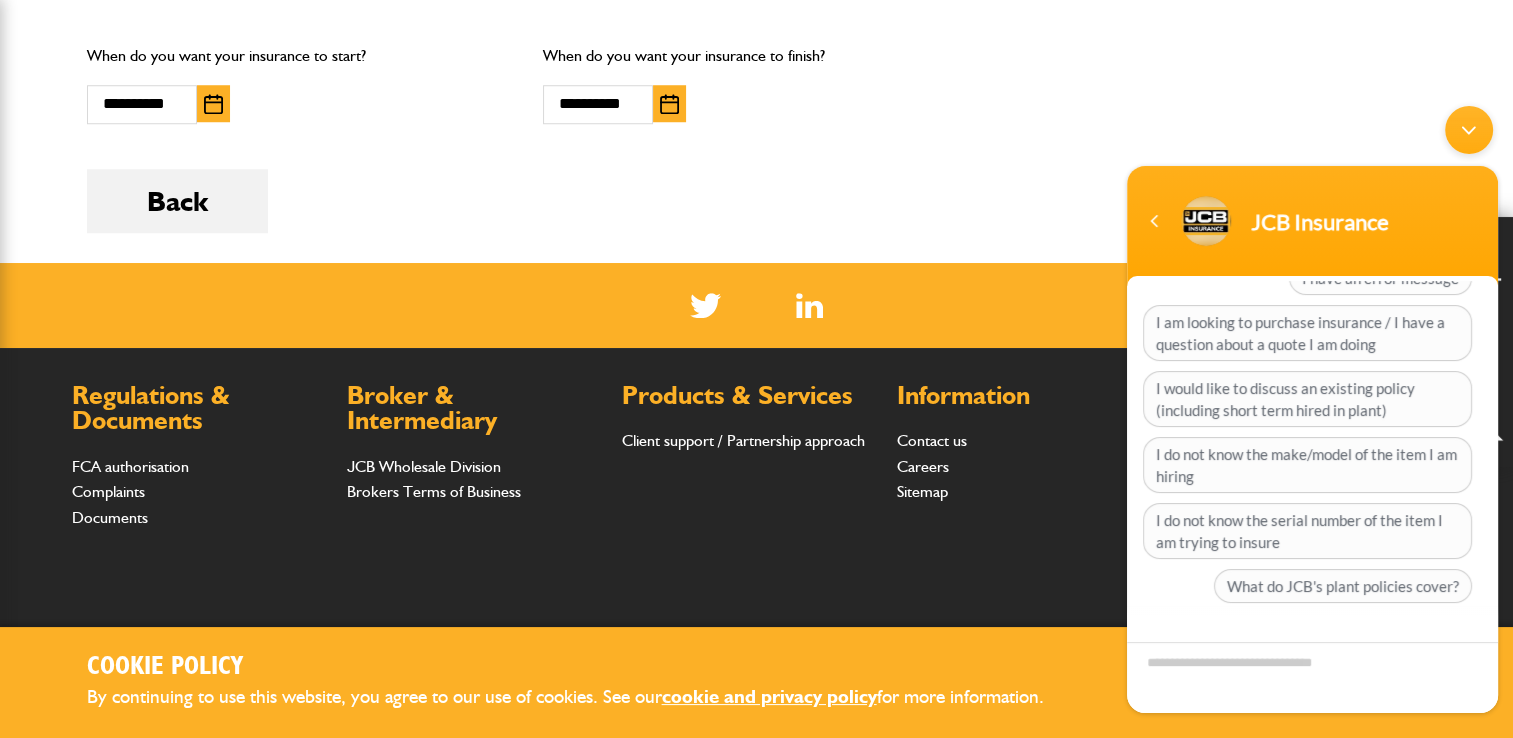 scroll, scrollTop: 1777, scrollLeft: 0, axis: vertical 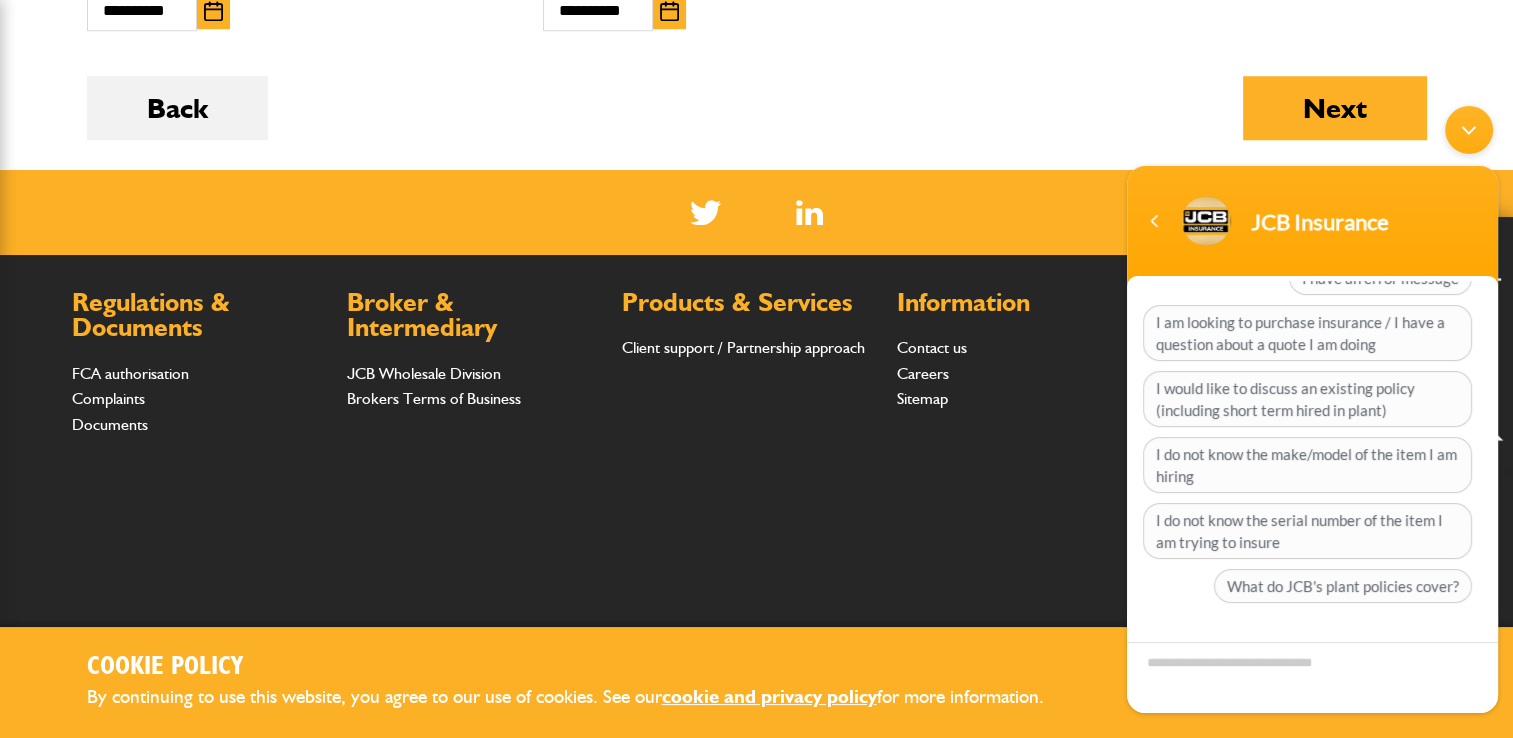 click on "JCB Insurance JCB Insurance  Hi, welcome to JCB Insurance, how may I help you? I have an error message I am looking to purchase insurance / I have a question about a quote I am doing I would like to discuss an existing policy (including short term hired in plant) I do not know the make/model of the item I am hiring I do not know the serial number of the item I am trying to insure What do JCB's plant policies cover? JCB Insurance Hi, welcome to JCB Insurance, how may I help you? Just now Start Chat   JCB Insurance" at bounding box center (1312, 408) 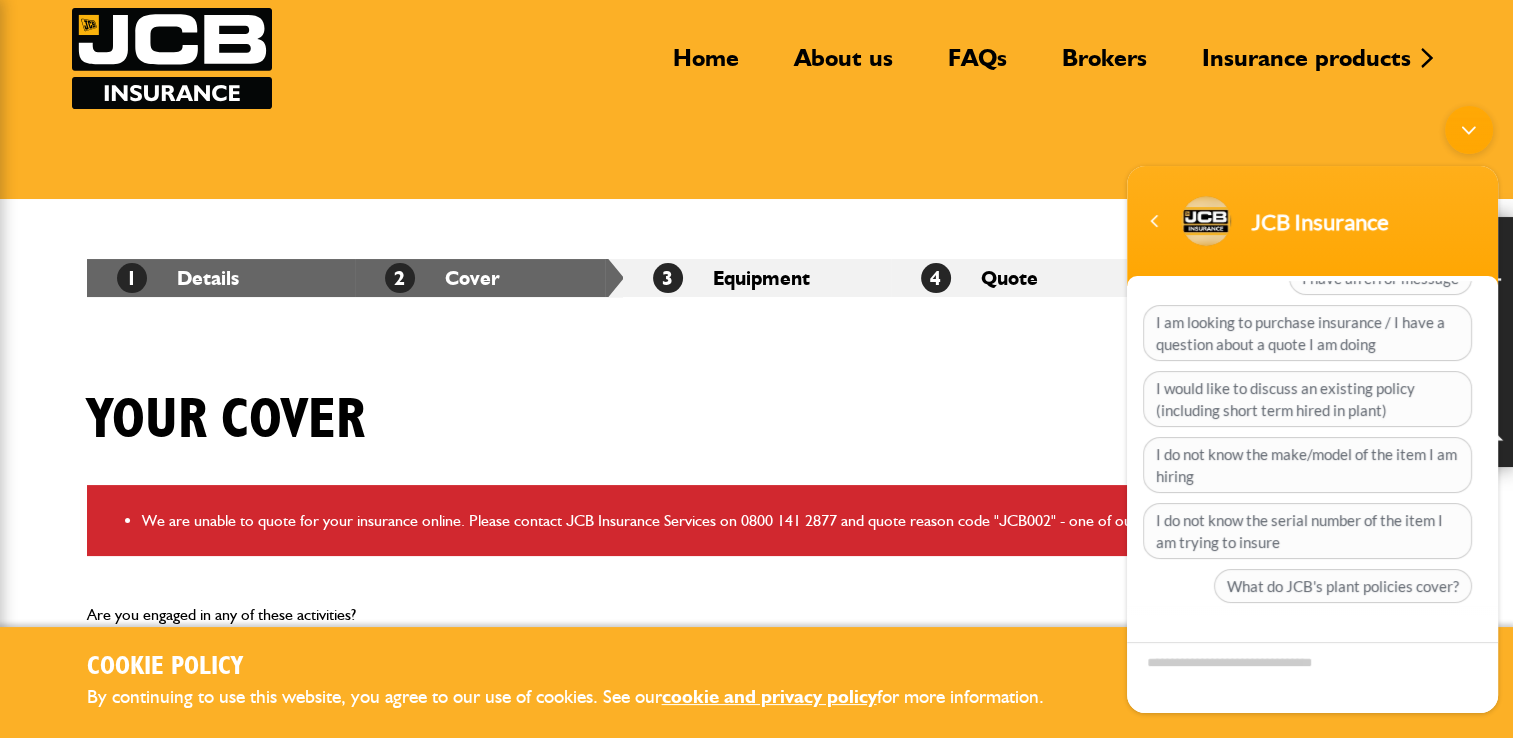 scroll, scrollTop: 0, scrollLeft: 0, axis: both 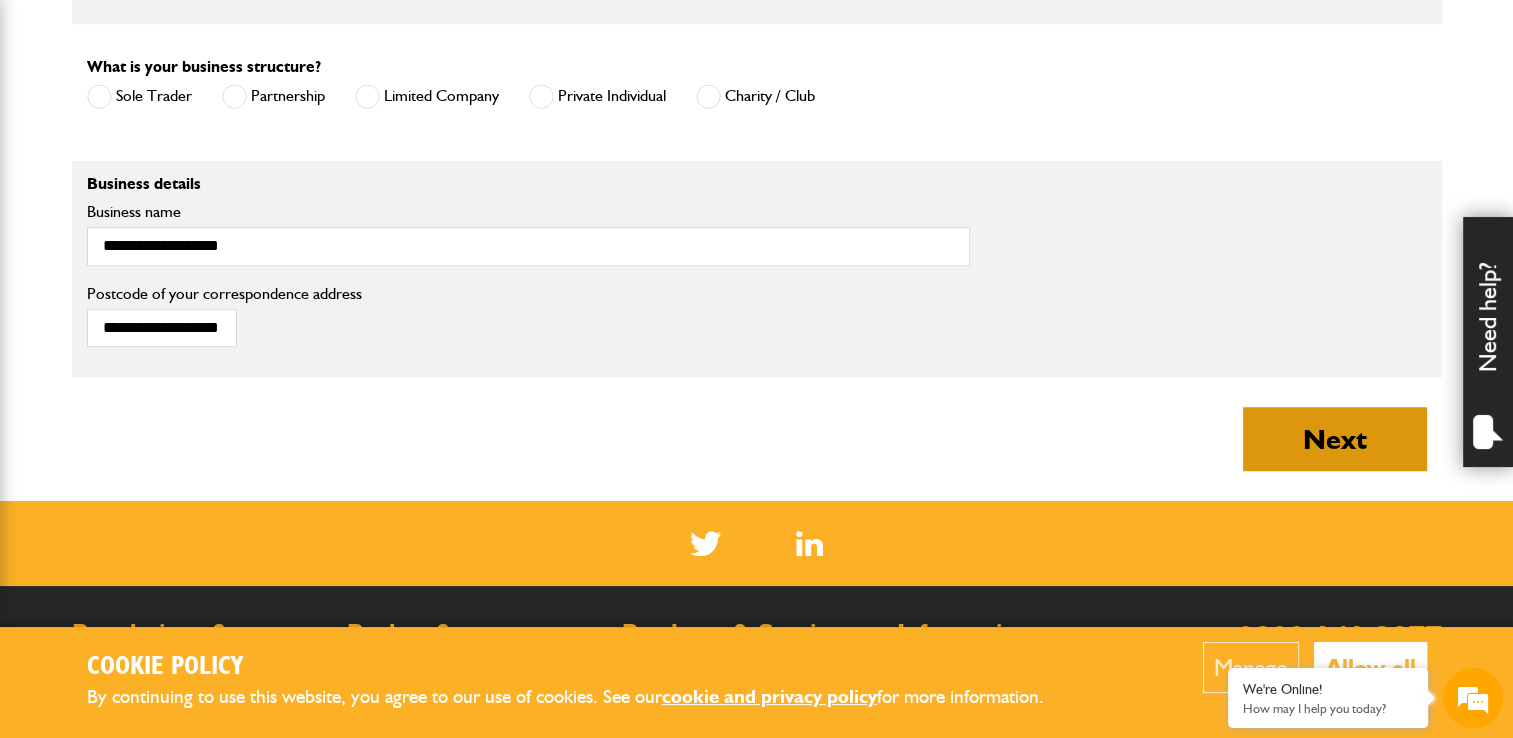 click on "Next" at bounding box center (1335, 439) 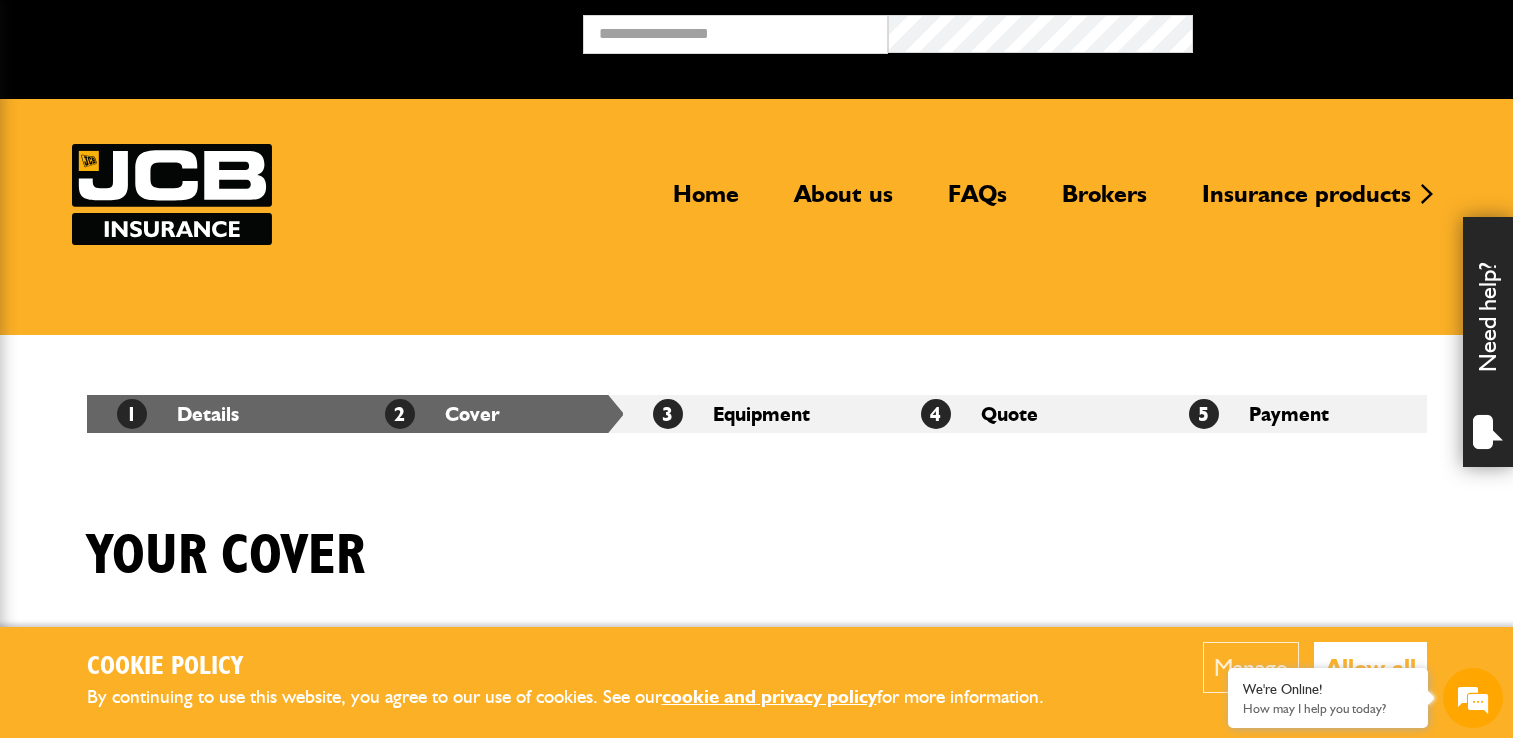 scroll, scrollTop: 0, scrollLeft: 0, axis: both 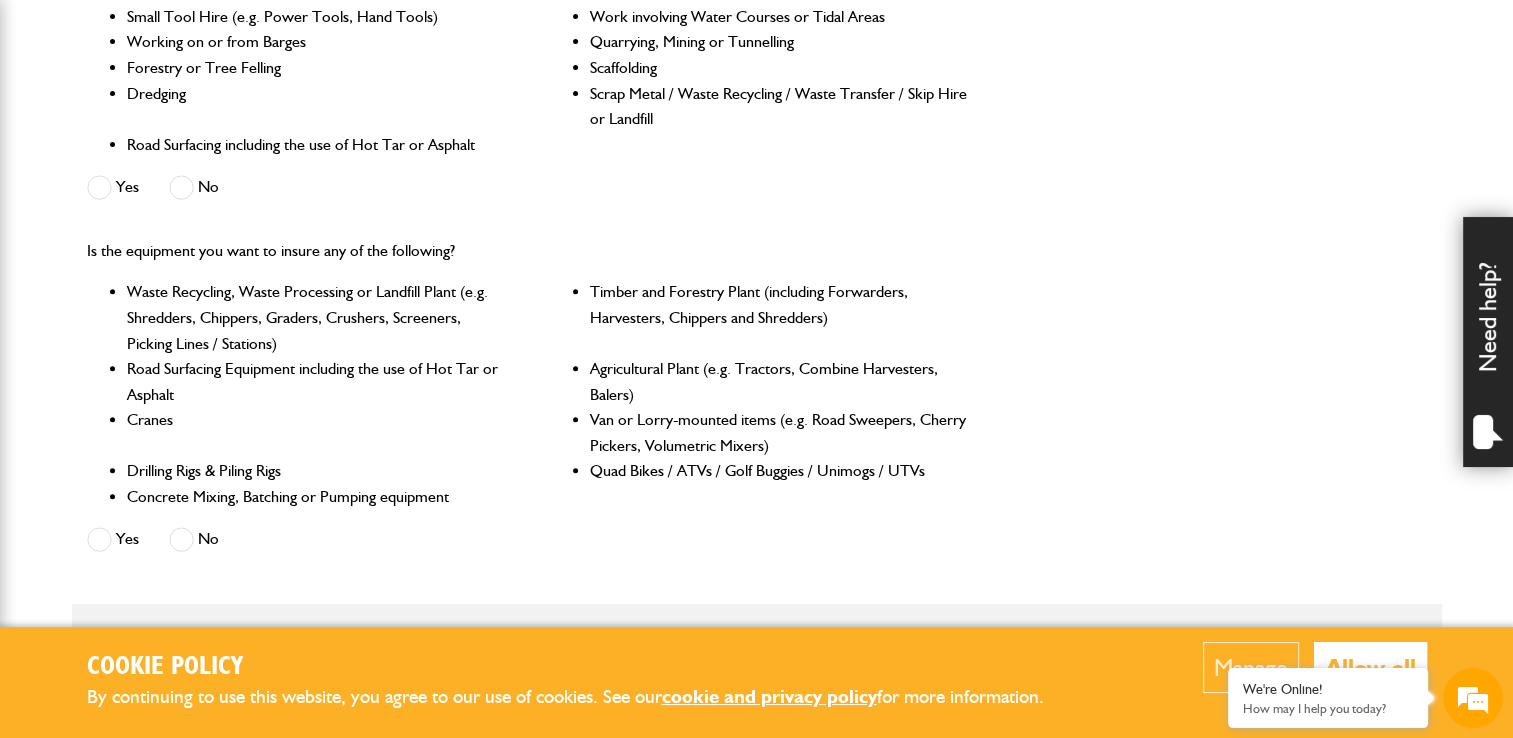 click at bounding box center [181, 187] 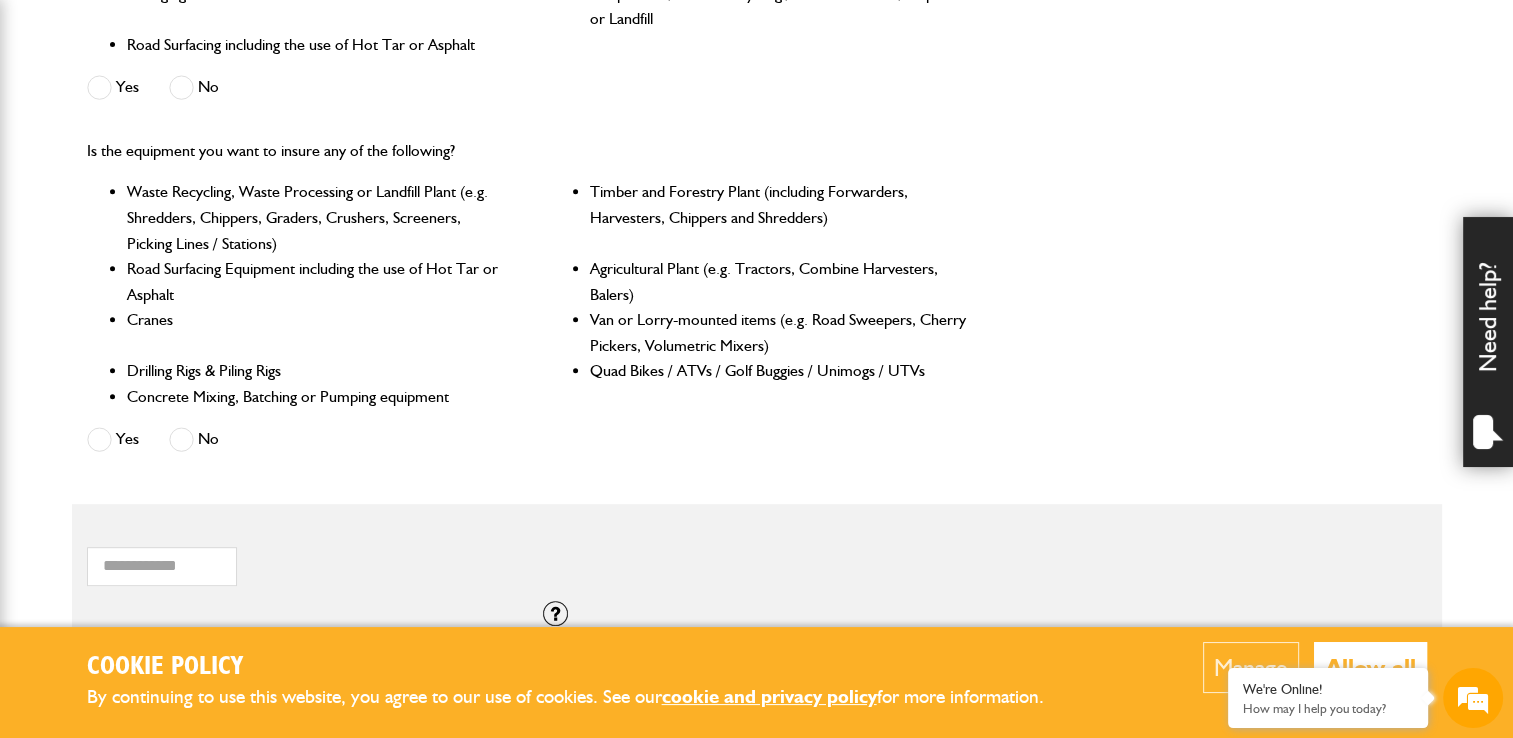 scroll, scrollTop: 165, scrollLeft: 0, axis: vertical 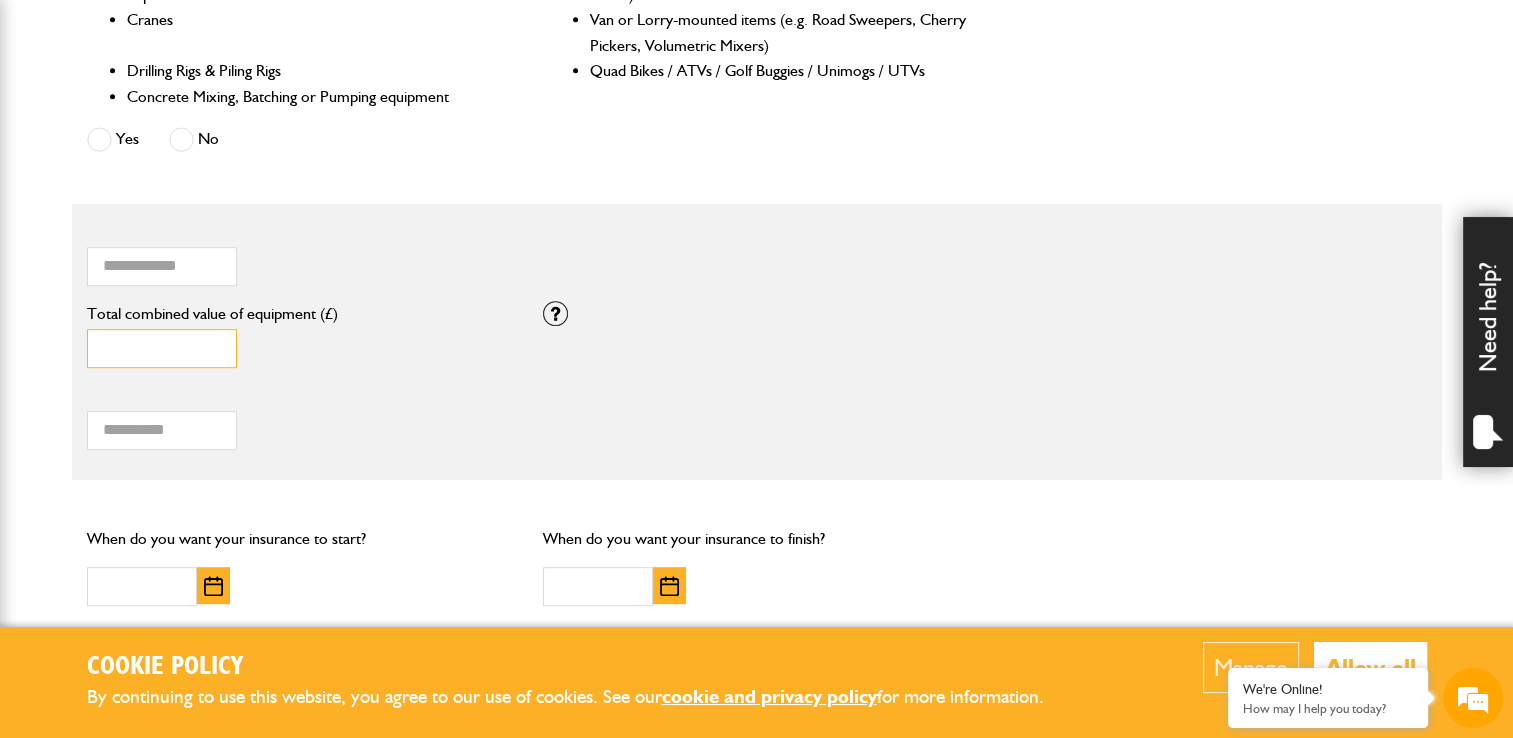 click on "*" at bounding box center [162, 348] 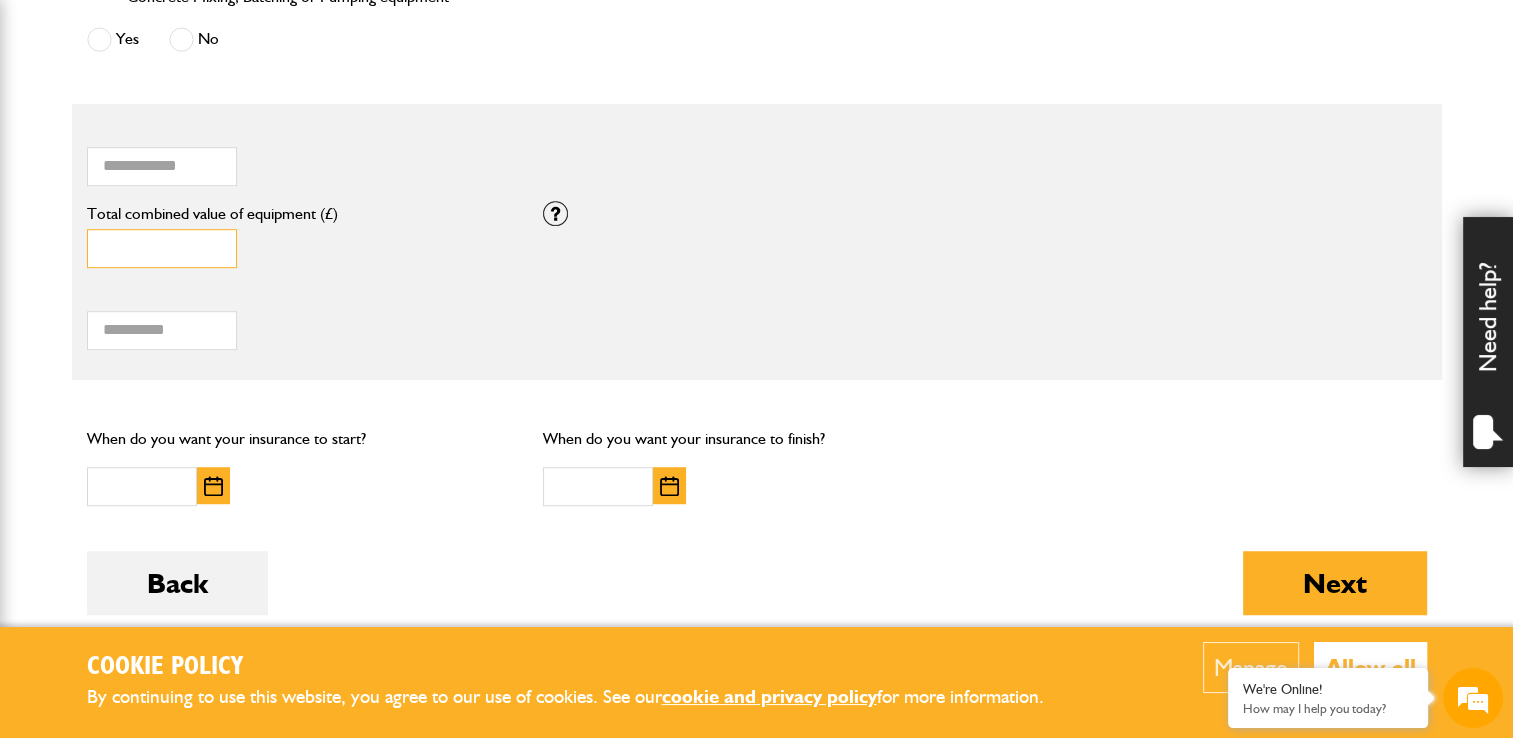 type on "*****" 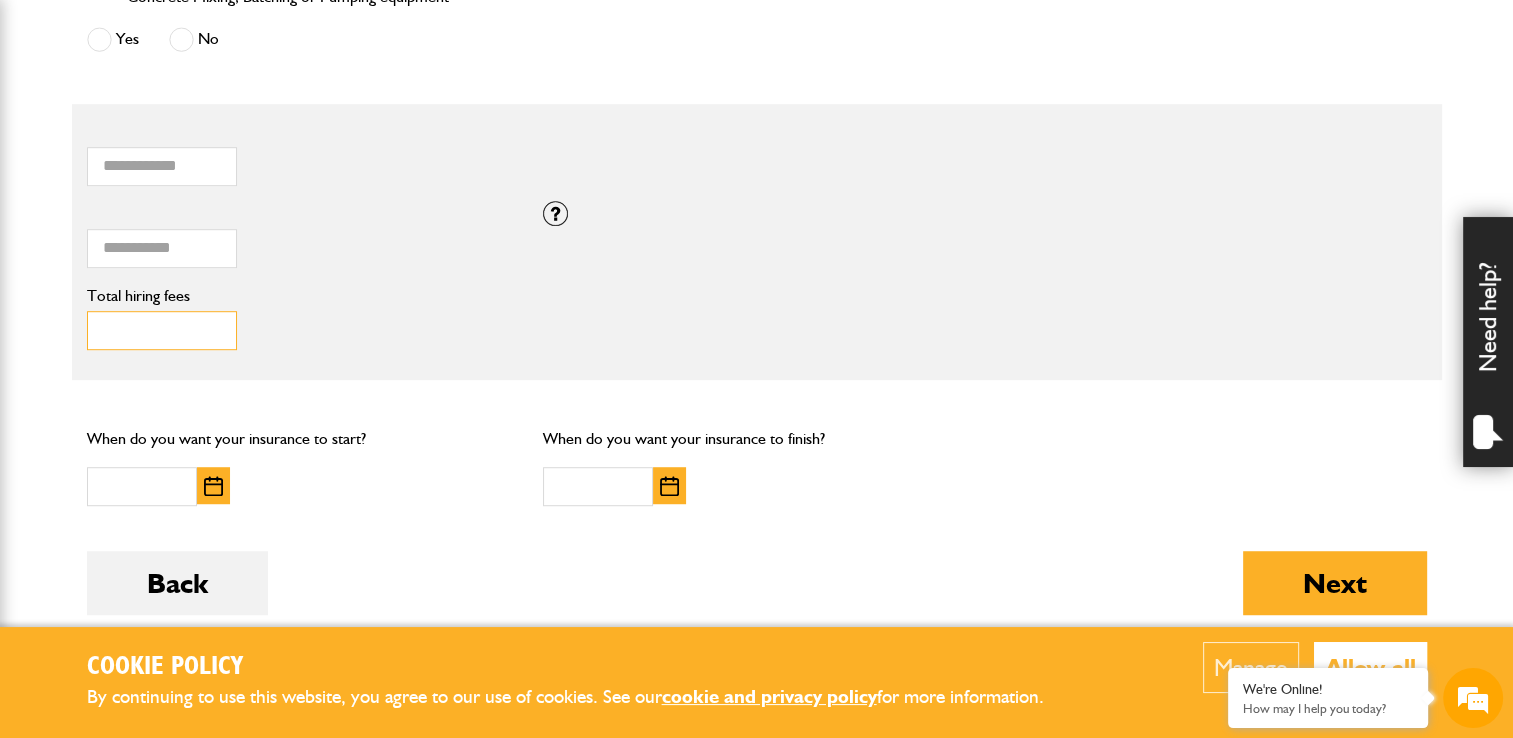 click on "Total hiring fees" at bounding box center [162, 330] 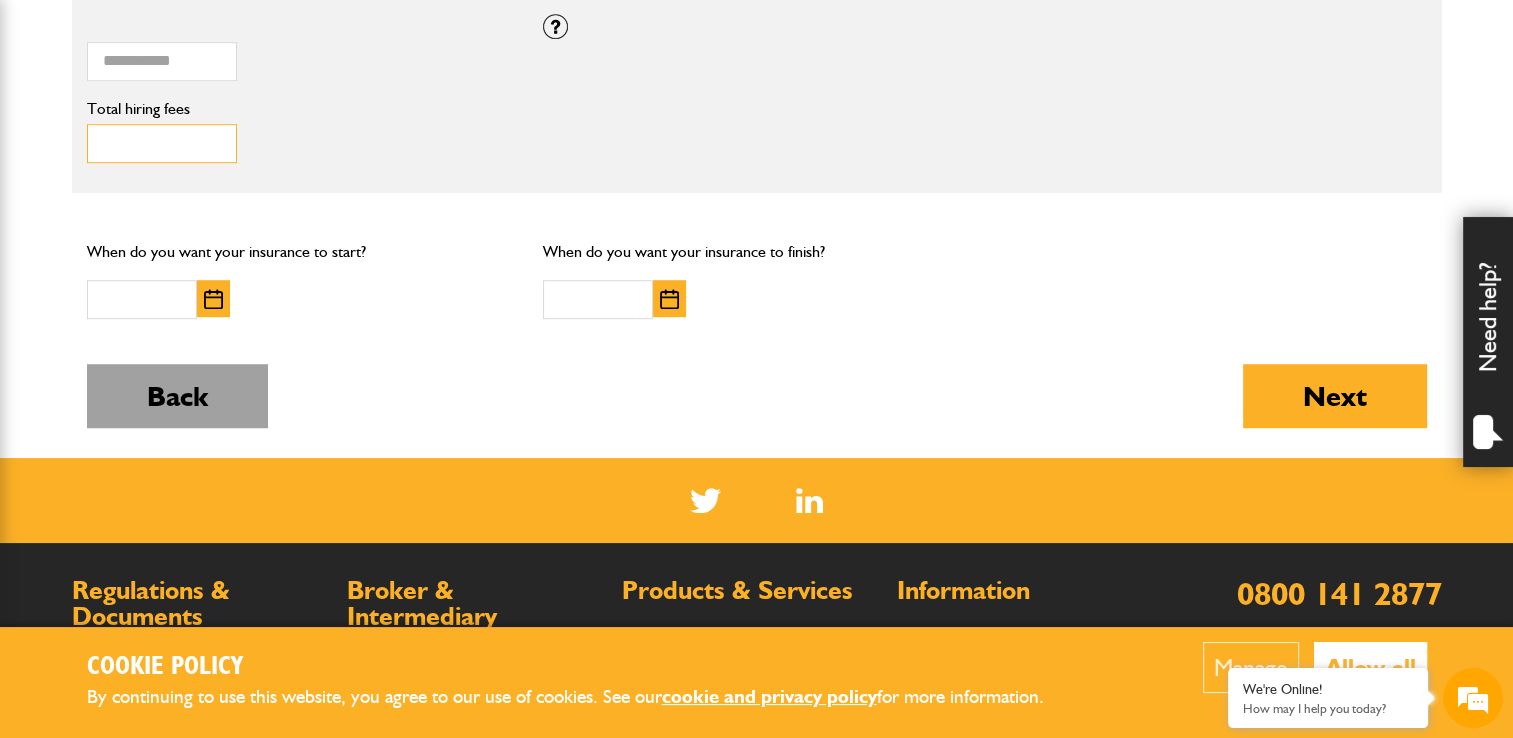 scroll, scrollTop: 1400, scrollLeft: 0, axis: vertical 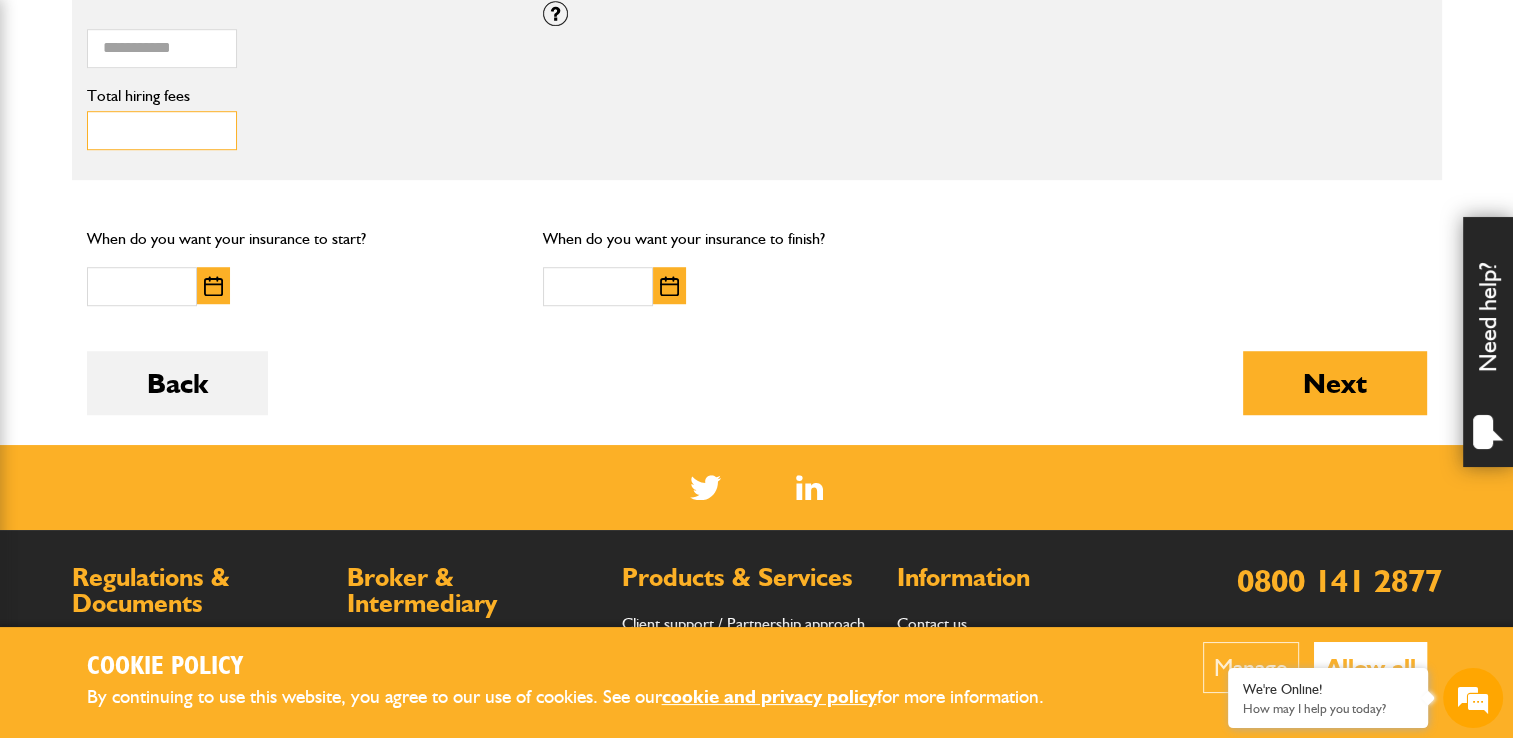 type on "****" 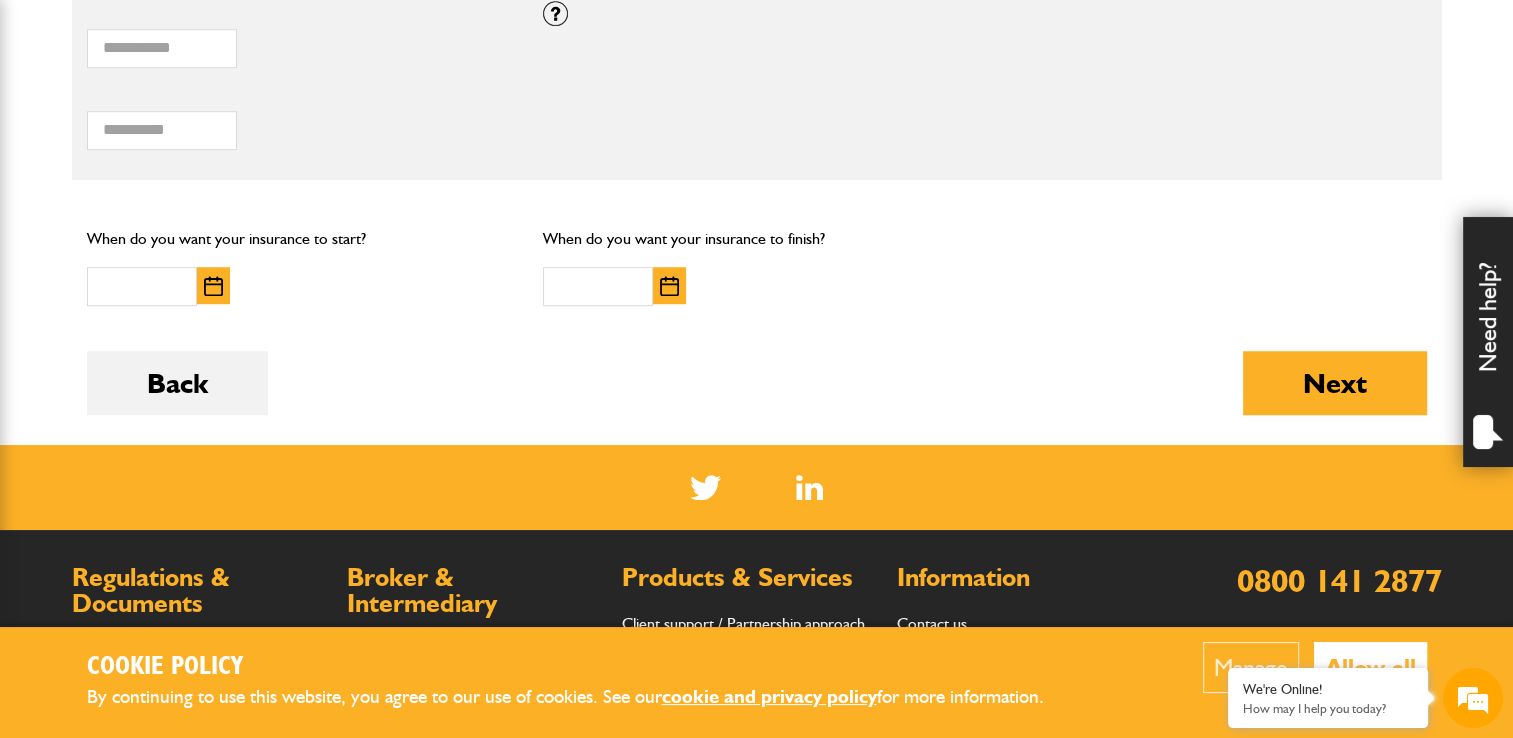 click at bounding box center [213, 285] 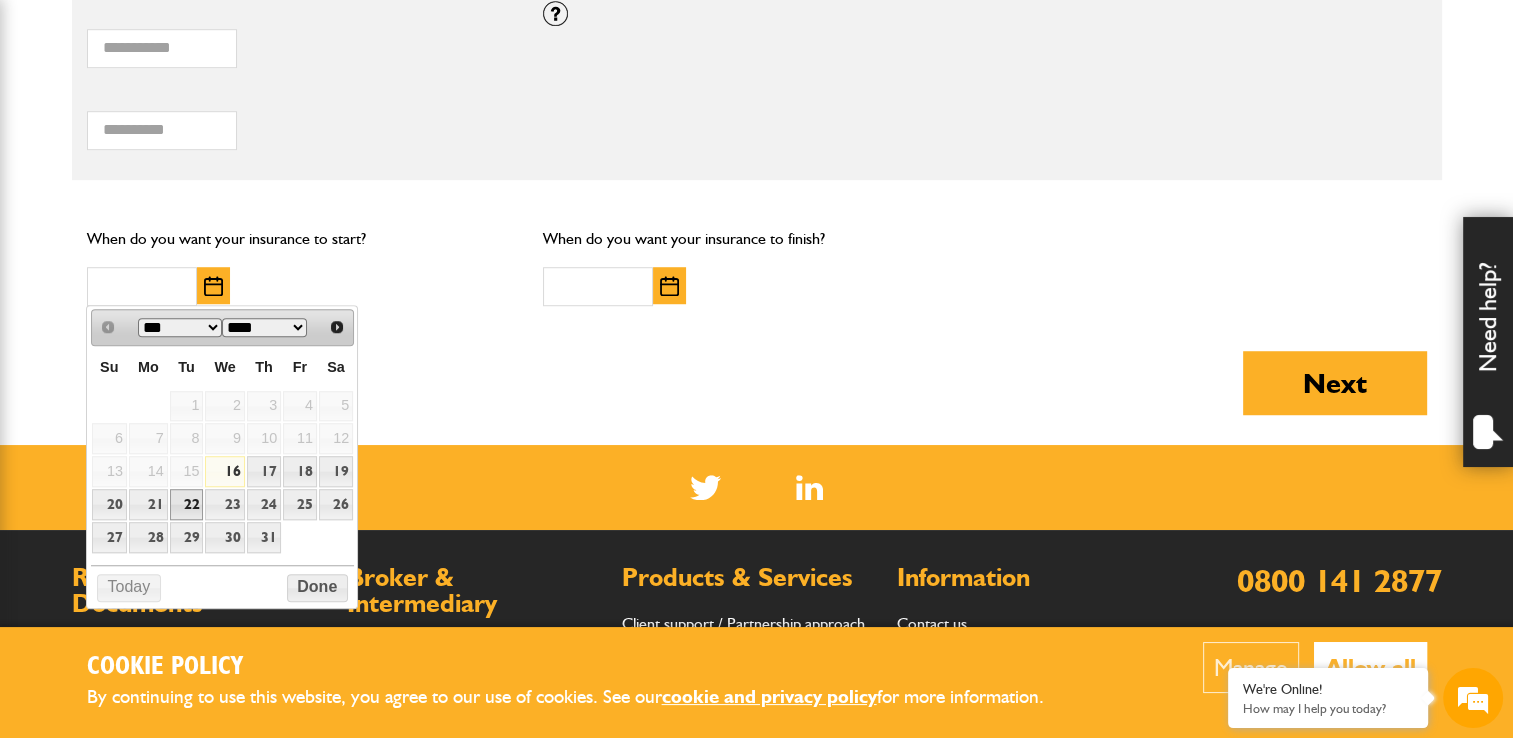click on "22" at bounding box center (187, 504) 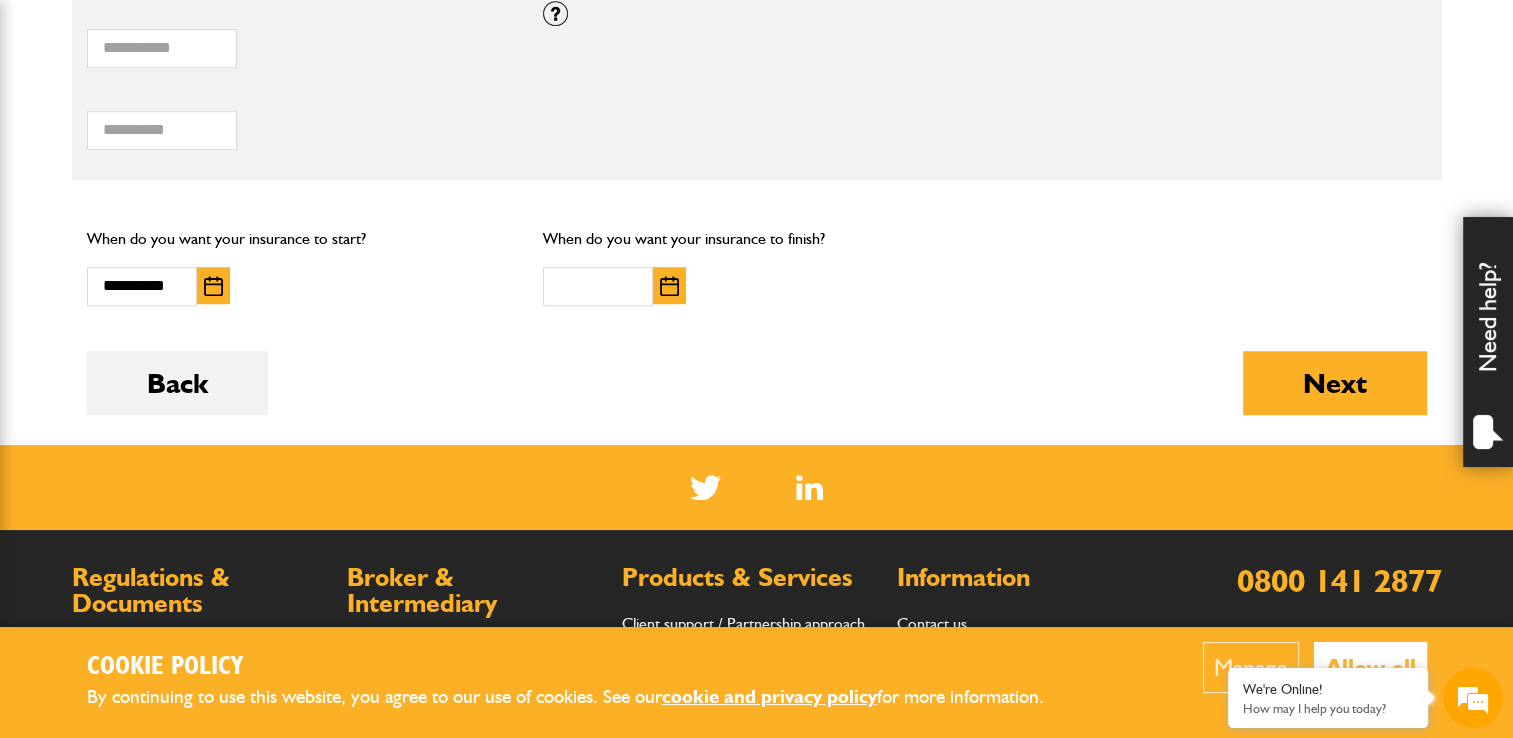 click at bounding box center (669, 285) 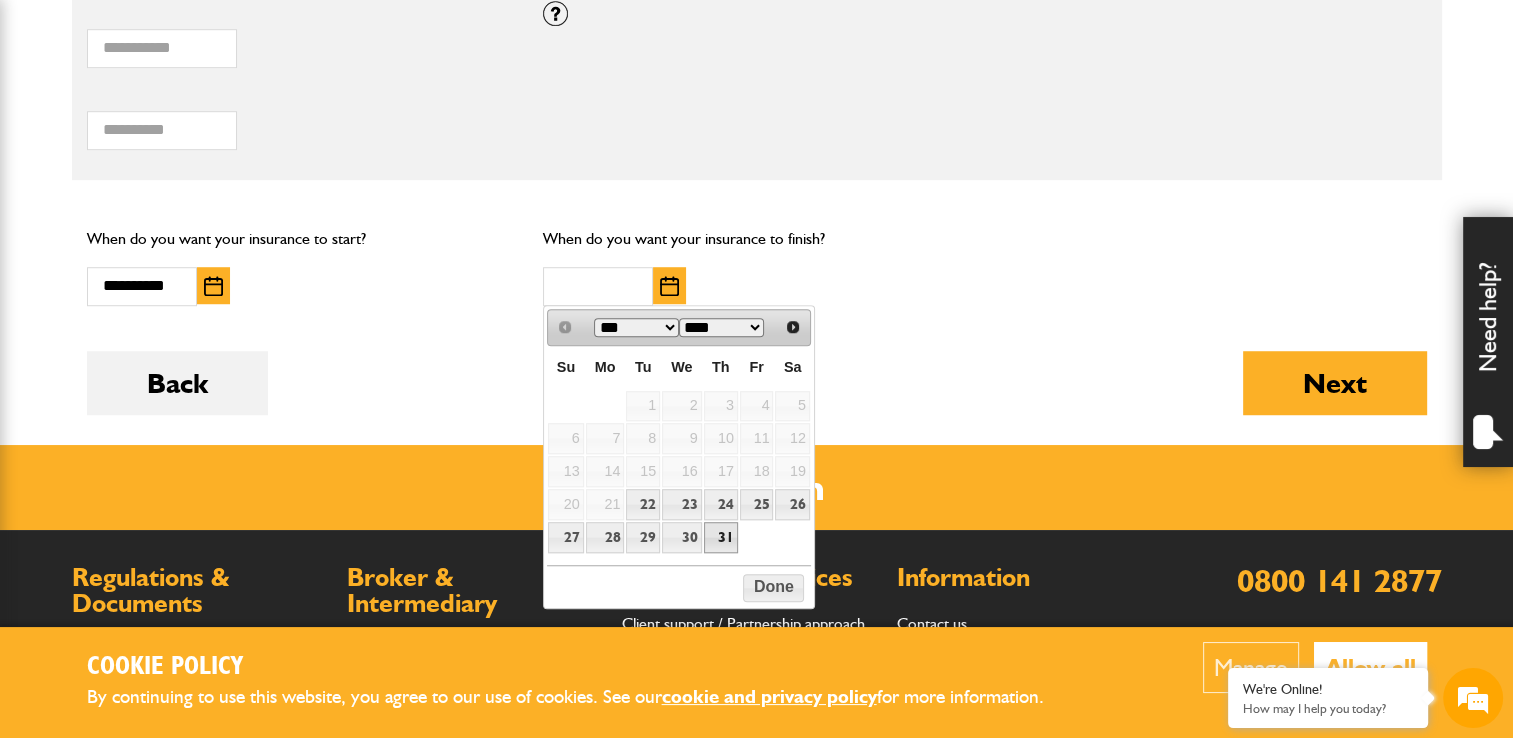 click on "31" at bounding box center [721, 537] 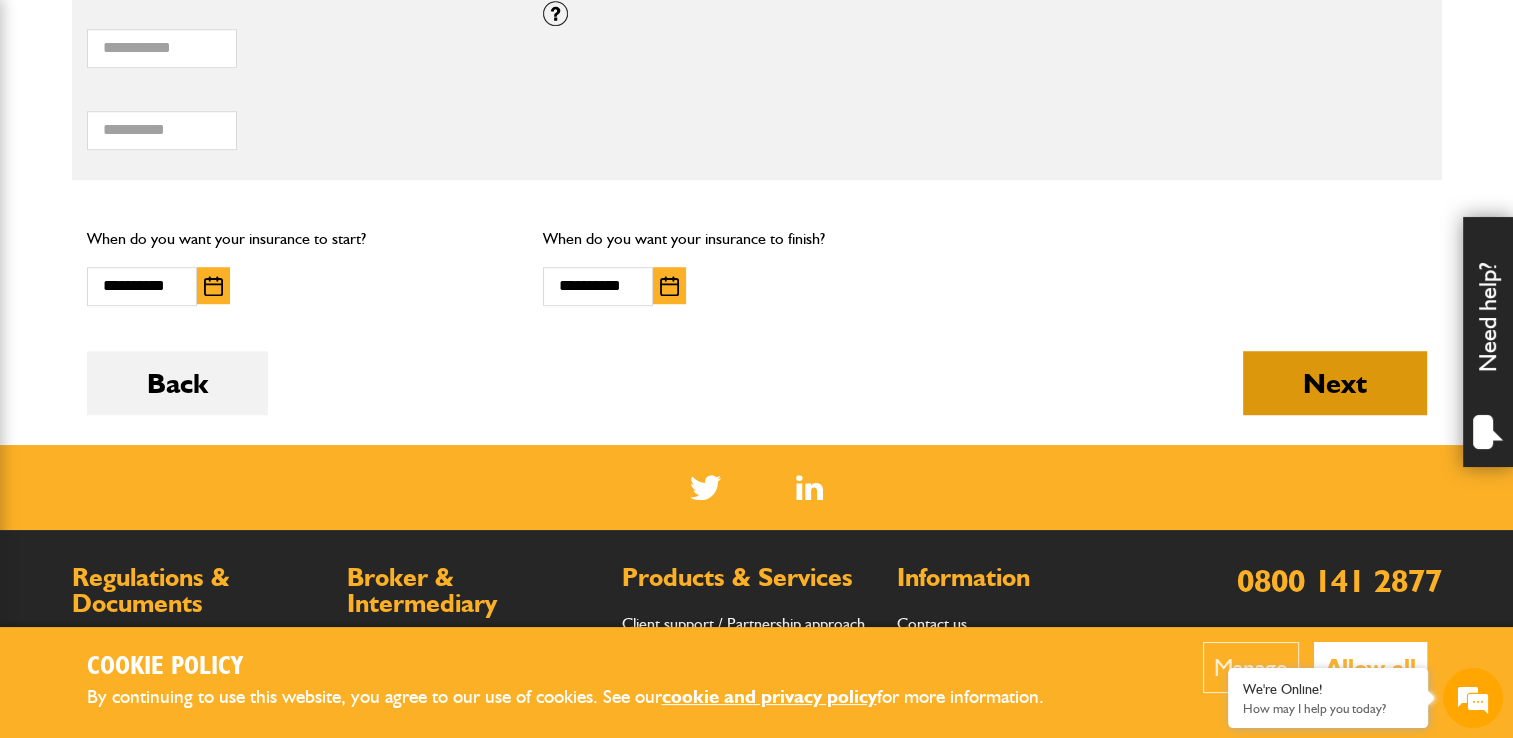 click on "Next" at bounding box center (1335, 383) 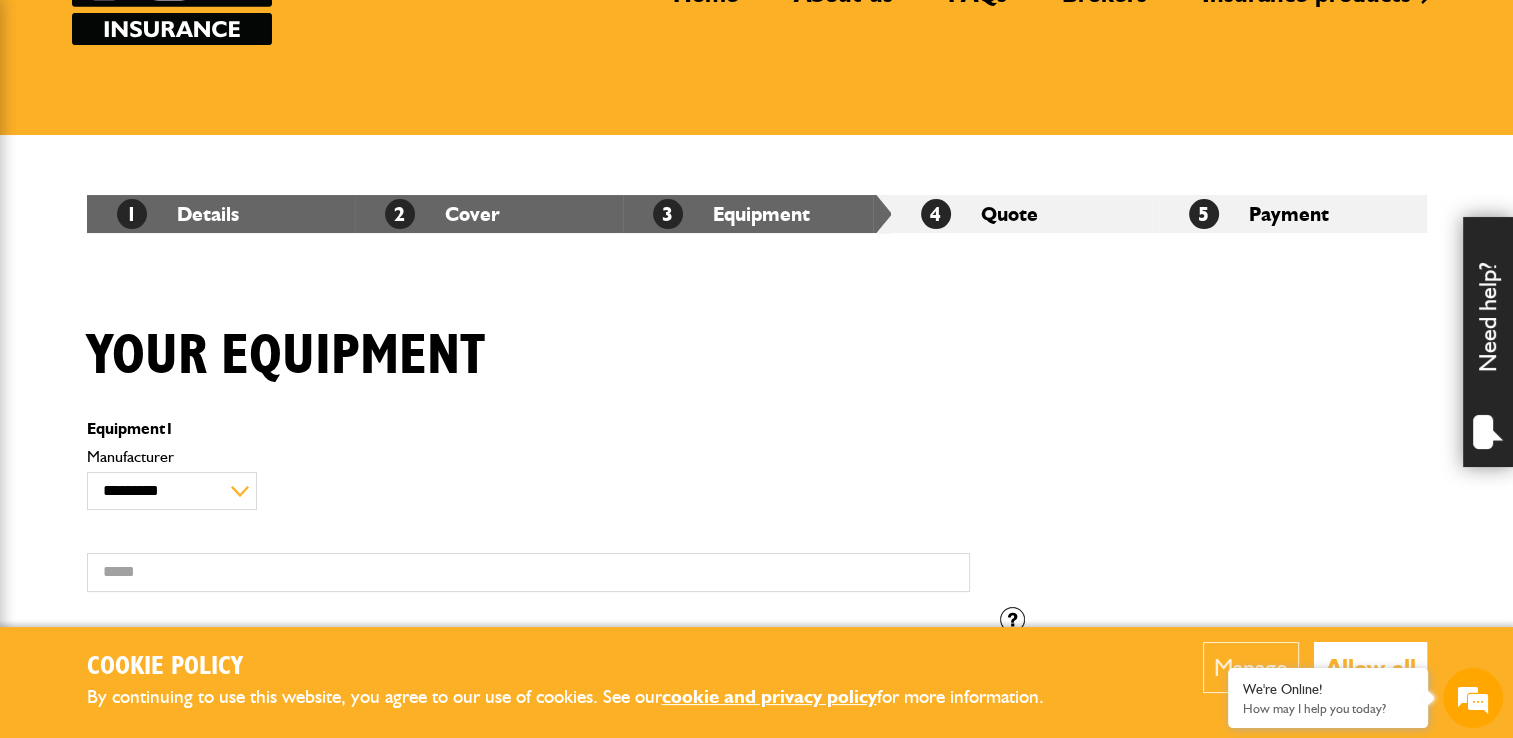 scroll, scrollTop: 400, scrollLeft: 0, axis: vertical 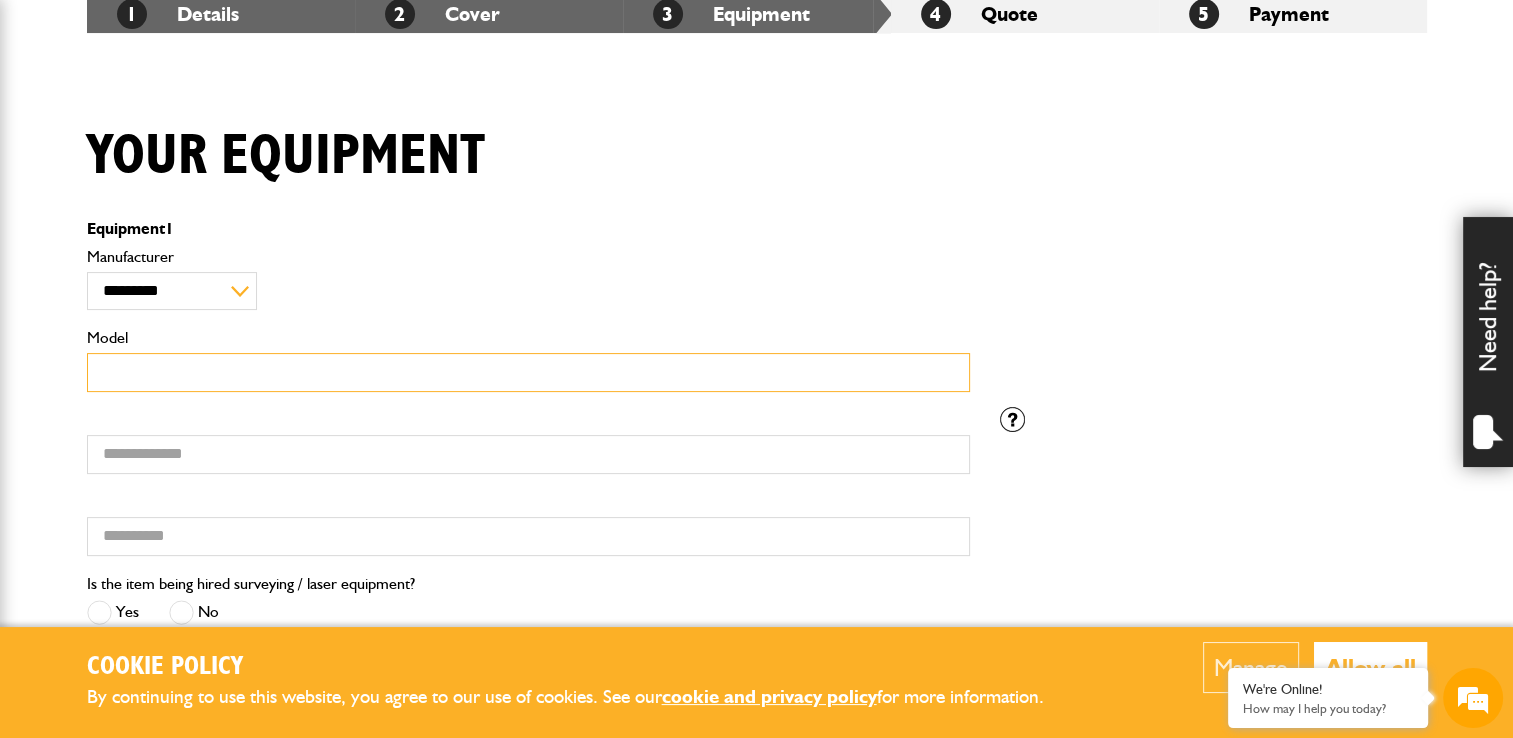 click on "Model" at bounding box center [528, 372] 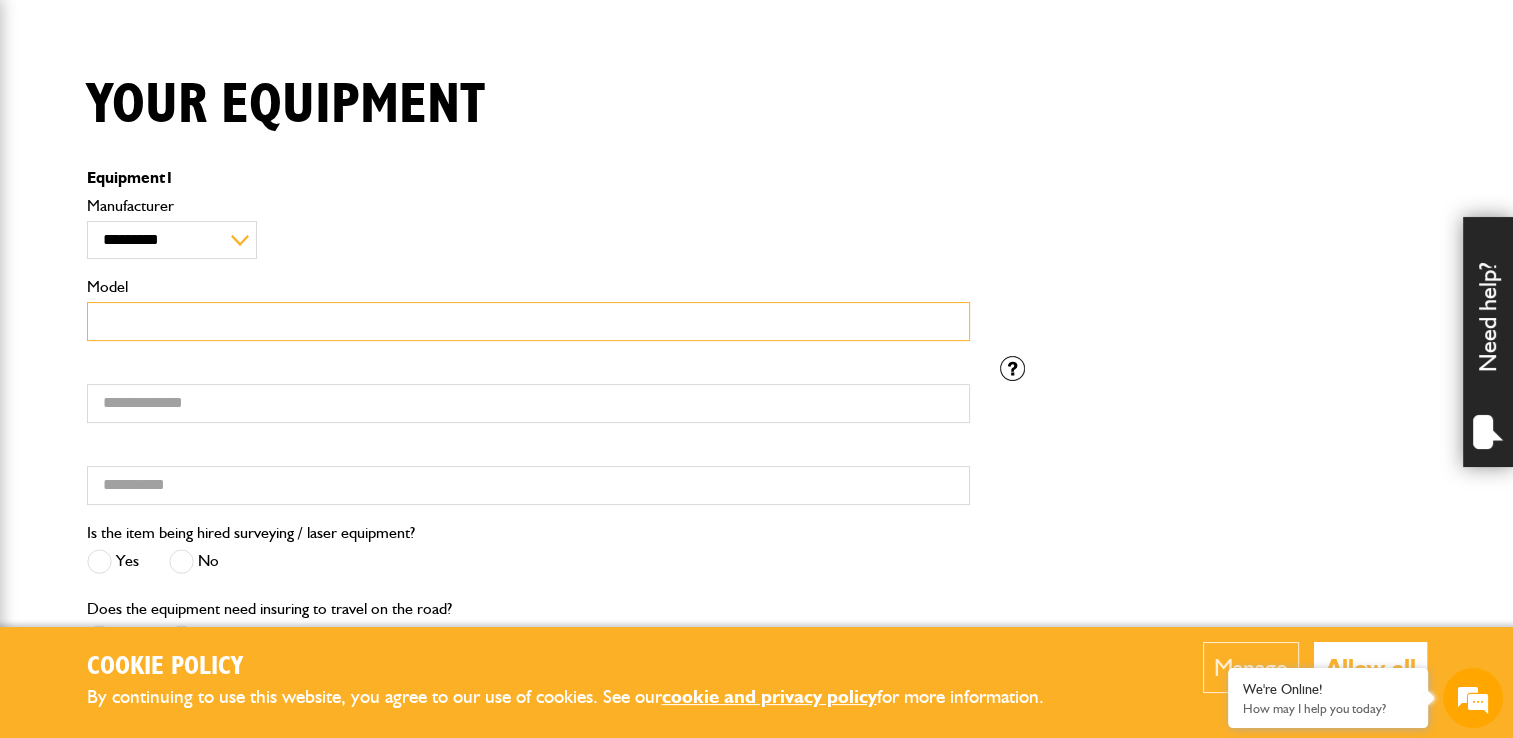 scroll, scrollTop: 500, scrollLeft: 0, axis: vertical 